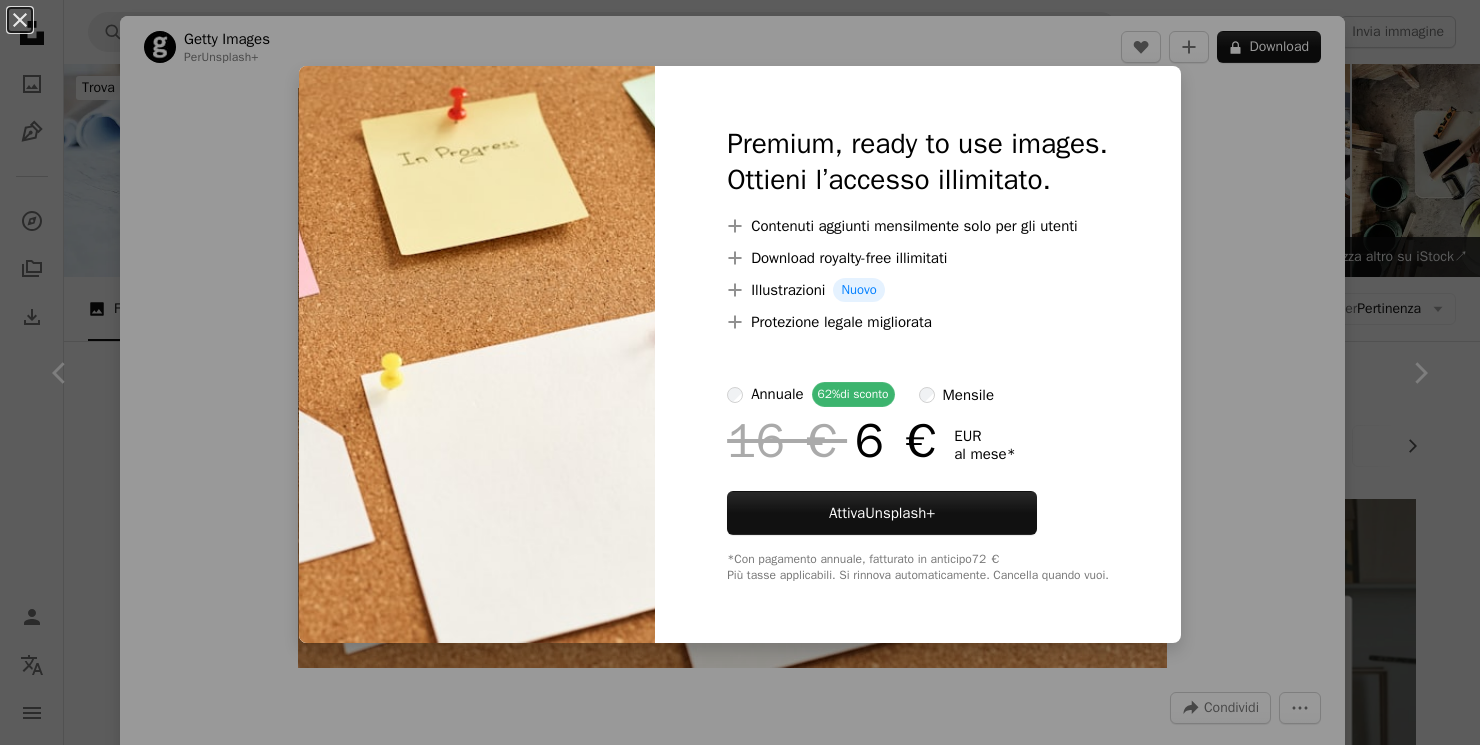 scroll, scrollTop: 2883, scrollLeft: 0, axis: vertical 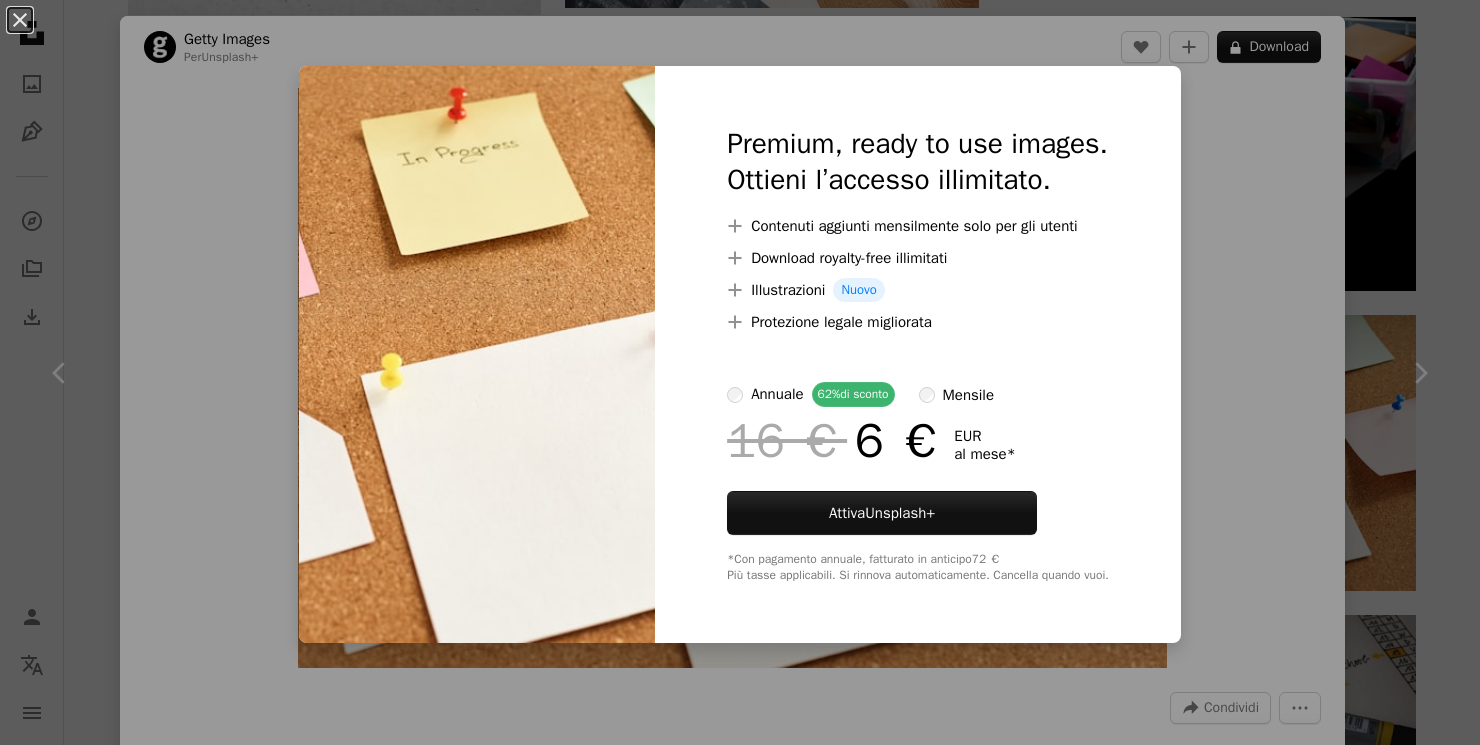 click on "An X shape Premium, ready to use images. Ottieni l’accesso illimitato. A plus sign Contenuti aggiunti mensilmente solo per gli utenti A plus sign Download royalty-free illimitati A plus sign Illustrazioni  Nuovo A plus sign Protezione legale migliorata annuale 62%  di sconto mensile 16 €   6 € EUR al mese * Attiva  Unsplash+ *Con pagamento annuale, fatturato in anticipo  72 € Più tasse applicabili. Si rinnova automaticamente. Cancella quando vuoi." at bounding box center [740, 372] 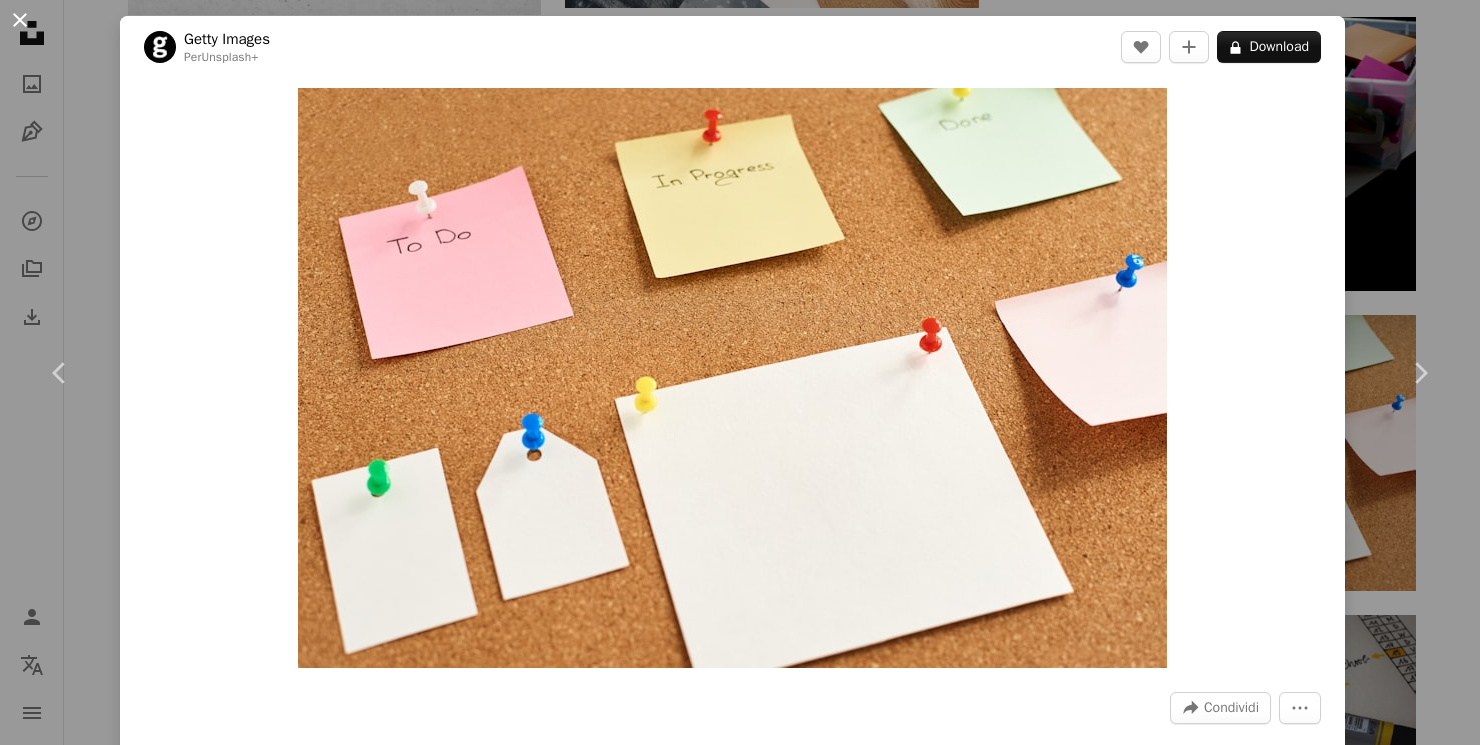 click on "An X shape" at bounding box center [20, 20] 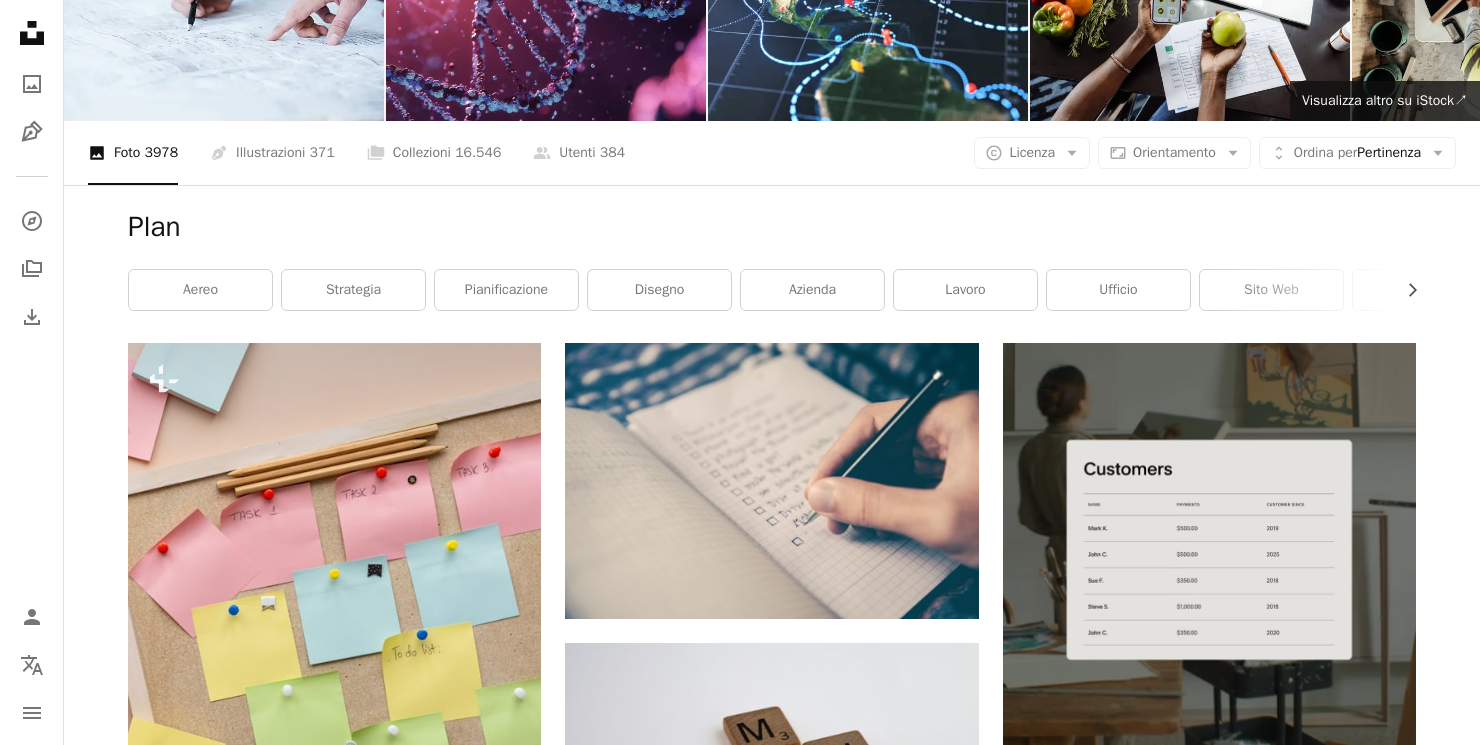 scroll, scrollTop: 0, scrollLeft: 0, axis: both 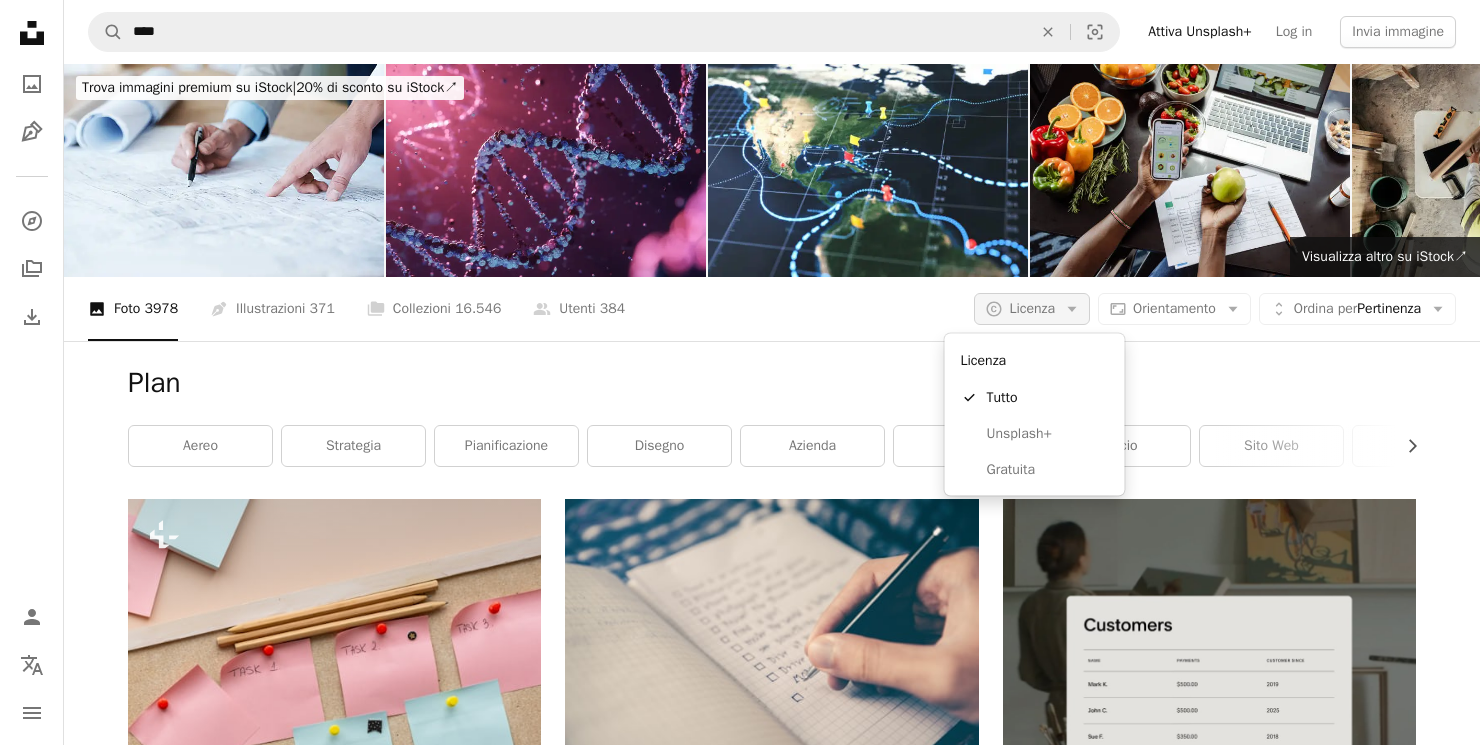 click on "Licenza" at bounding box center (1032, 308) 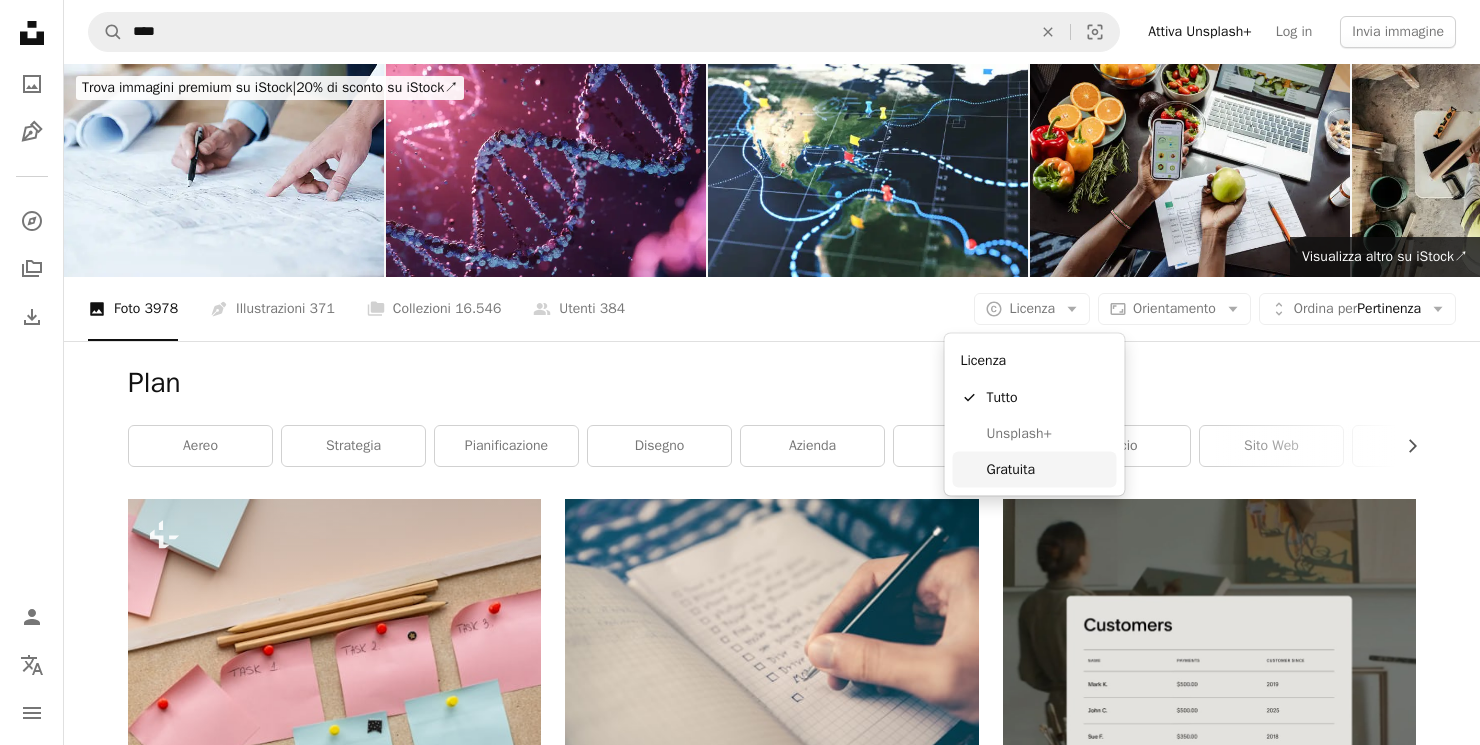 click on "Gratuita" at bounding box center [1048, 469] 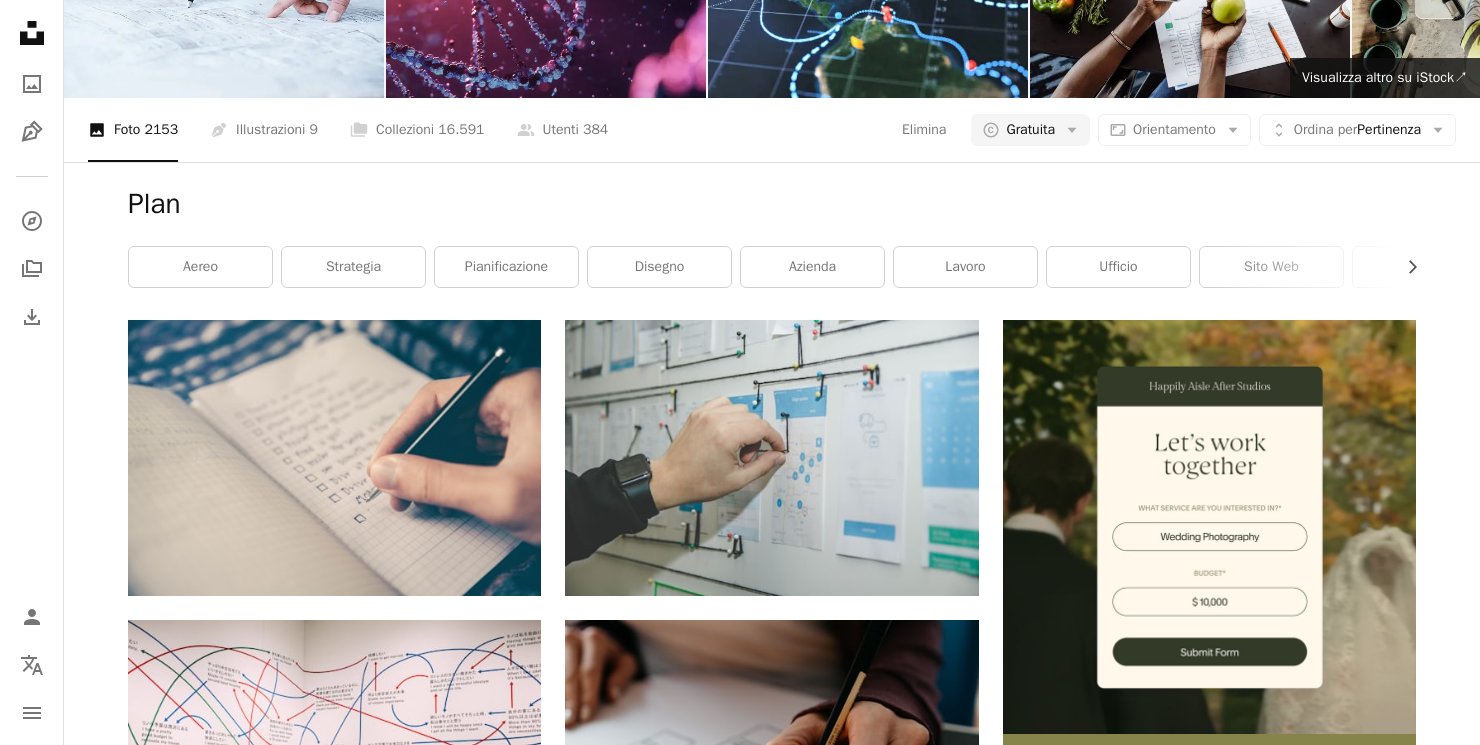 scroll, scrollTop: 192, scrollLeft: 0, axis: vertical 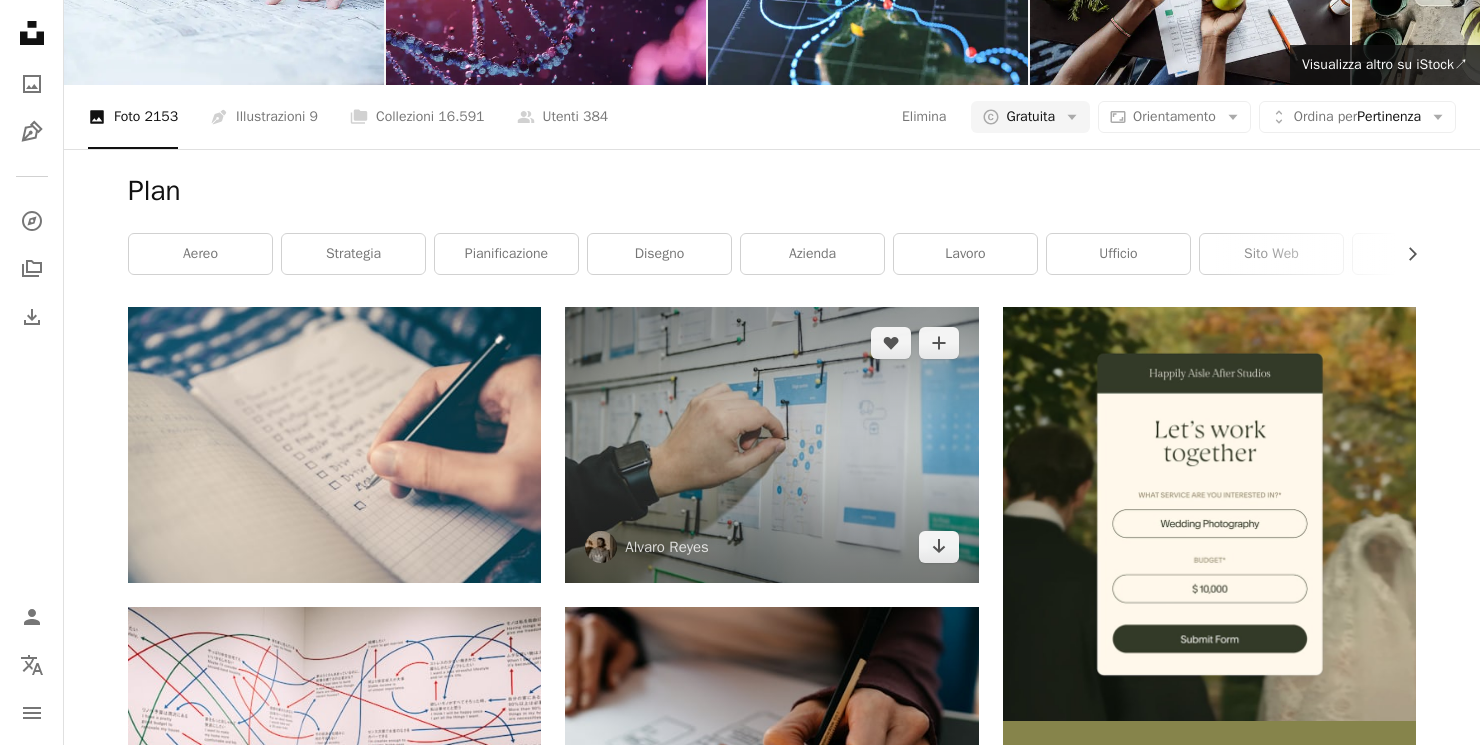 click at bounding box center [771, 444] 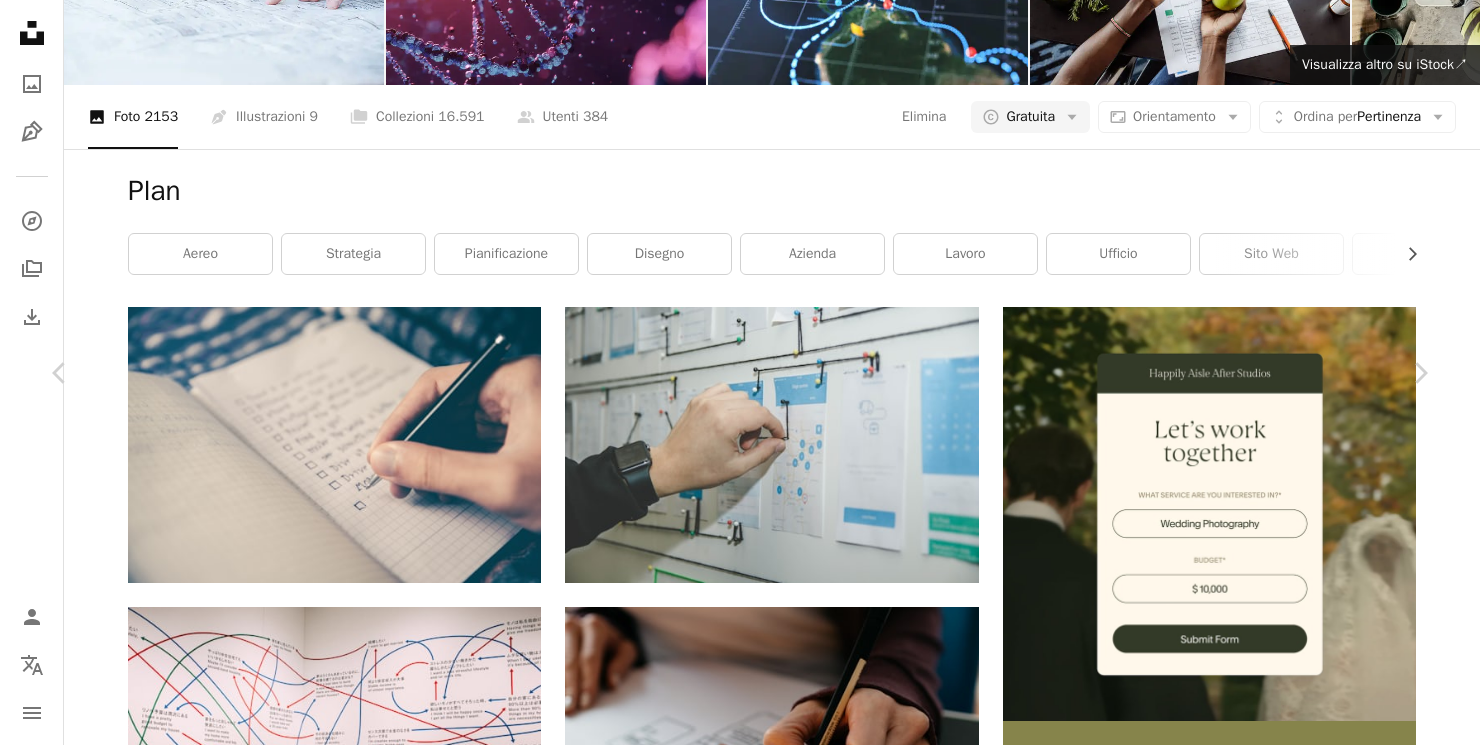 click on "Alvaro Reyes [FIRST] A heart A plus sign Scarica gratuitamente Chevron down Zoom in Visualizzazioni [NUMBER] Download [NUMBER] In primo piano su Business & Lavoro A forward-right arrow Condividi Info icon Info More Actions A map marker [STREET], [CITY] Calendar outlined Pubblicato il  [DATE] Camera Canon, EOS 60D Safety Può essere utilizzato gratuitamente ai sensi della  Licenza Unsplash sfondo lavoro disegno mela mappa mano orologio pianificazione Pecora utente piano fluire esperienza mappatura AppleWatch ufficio Azienda gente carta sito web Immagini gratuite Sfoglia immagini premium correlate su iStock  |  Risparmia il [PERCENTAGE]% con il codice UNSPLASH20 Visualizza altro su iStock  ↗ Immagini correlate A heart A plus sign Sigmund Arrow pointing down Plus sign for Unsplash+ A heart A plus sign Getty Images Per  Unsplash+ A lock Download A heart A plus sign Startaê Team Arrow pointing down A heart A plus sign Arrow pointing down" at bounding box center (740, 4551) 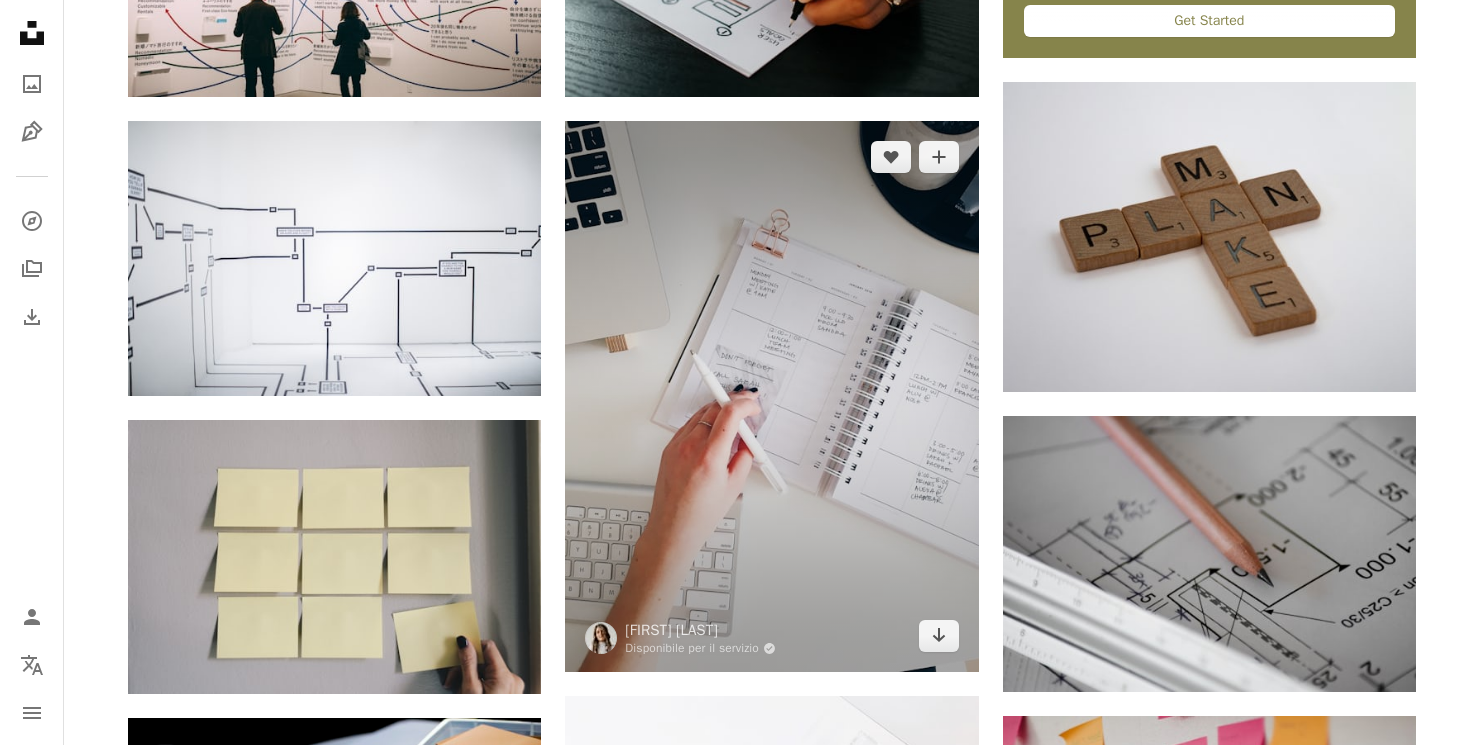 scroll, scrollTop: 989, scrollLeft: 0, axis: vertical 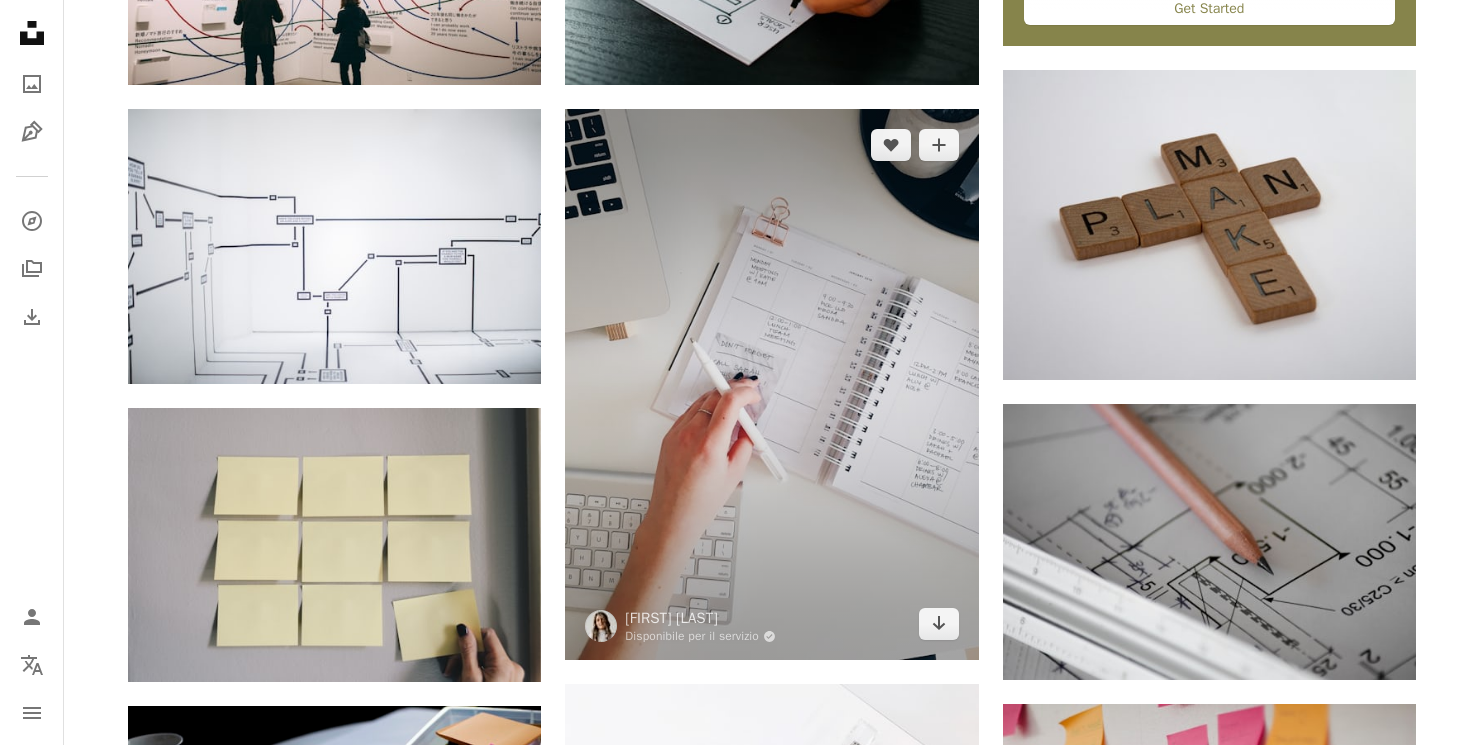 click at bounding box center (771, 384) 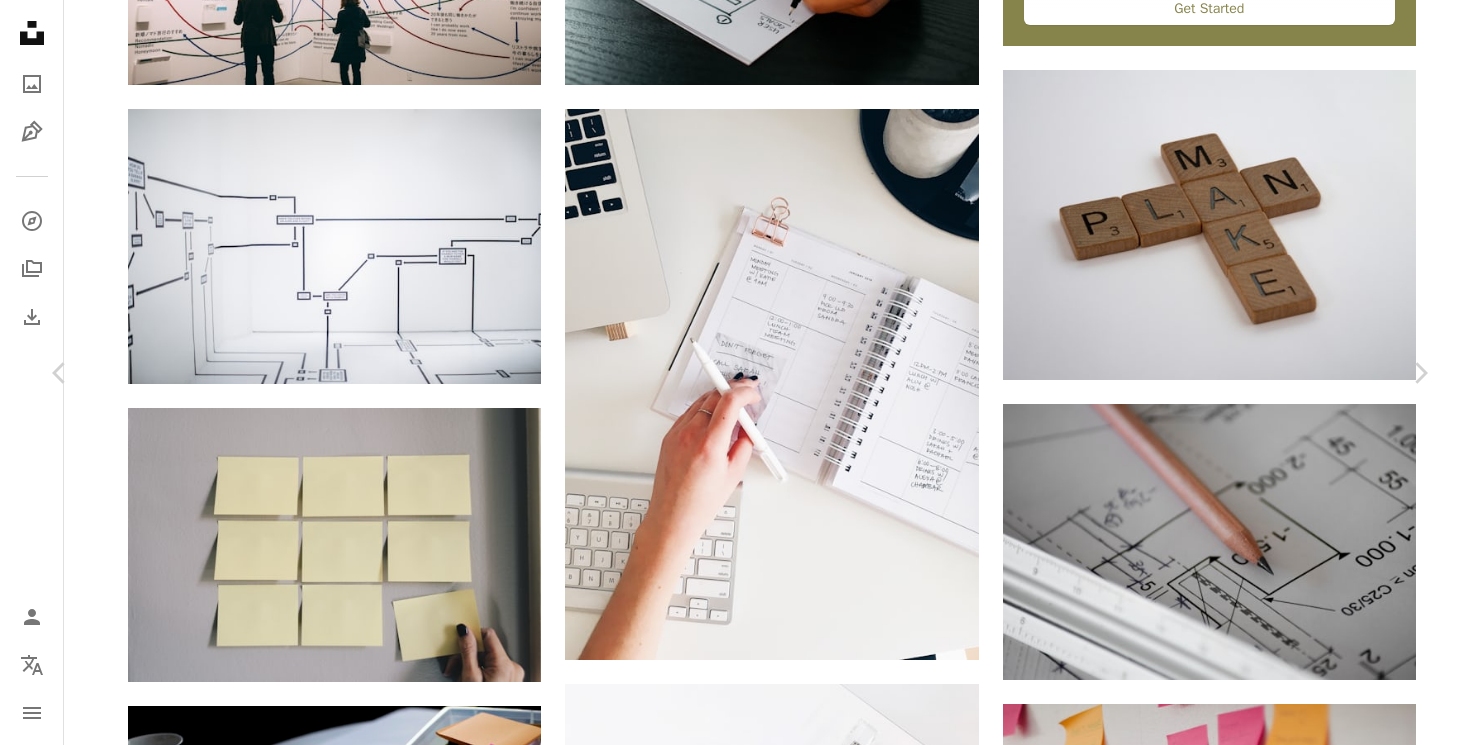 click on "Scarica gratuitamente" at bounding box center (1207, 3429) 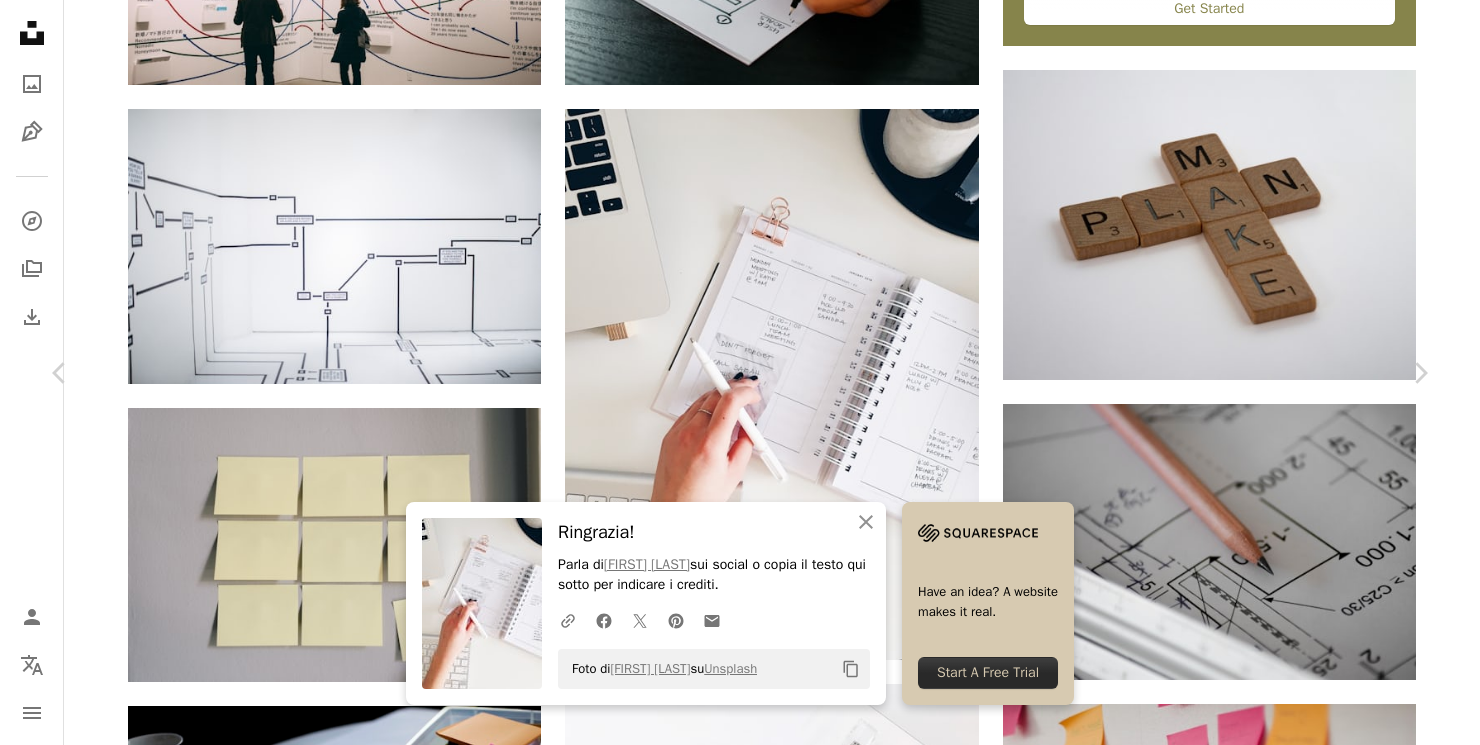 click on "Foto di [FIRST] [LAST] su Unsplash
Copy content Have an idea? A website makes it real. Start A Free Trial [FIRST] [LAST] Disponibile per il servizio A checkmark inside of a circle A heart A plus sign Scarica gratuitamente Chevron down Zoom in Visualizzazioni 59.988.764 Download 795.546 In primo piano su Imprenditore ,  Business & Lavoro A forward-right arrow Condividi Info icon Info More Actions Calendar outlined Pubblicato il  [DATE] Camera [CAMERA_MAKE], [CAMERA_MODEL] Safety Può essere utilizzato gratuito ai sensi della  Licenza Unsplash ufficio portatile libro mela mano professionale scrivania corporativo macbook donna d'affari tastiera penna diario pianificatore donne d'affari donna d'impresa patrimonio donne lavoratrici donne d'impresa" at bounding box center (740, 3754) 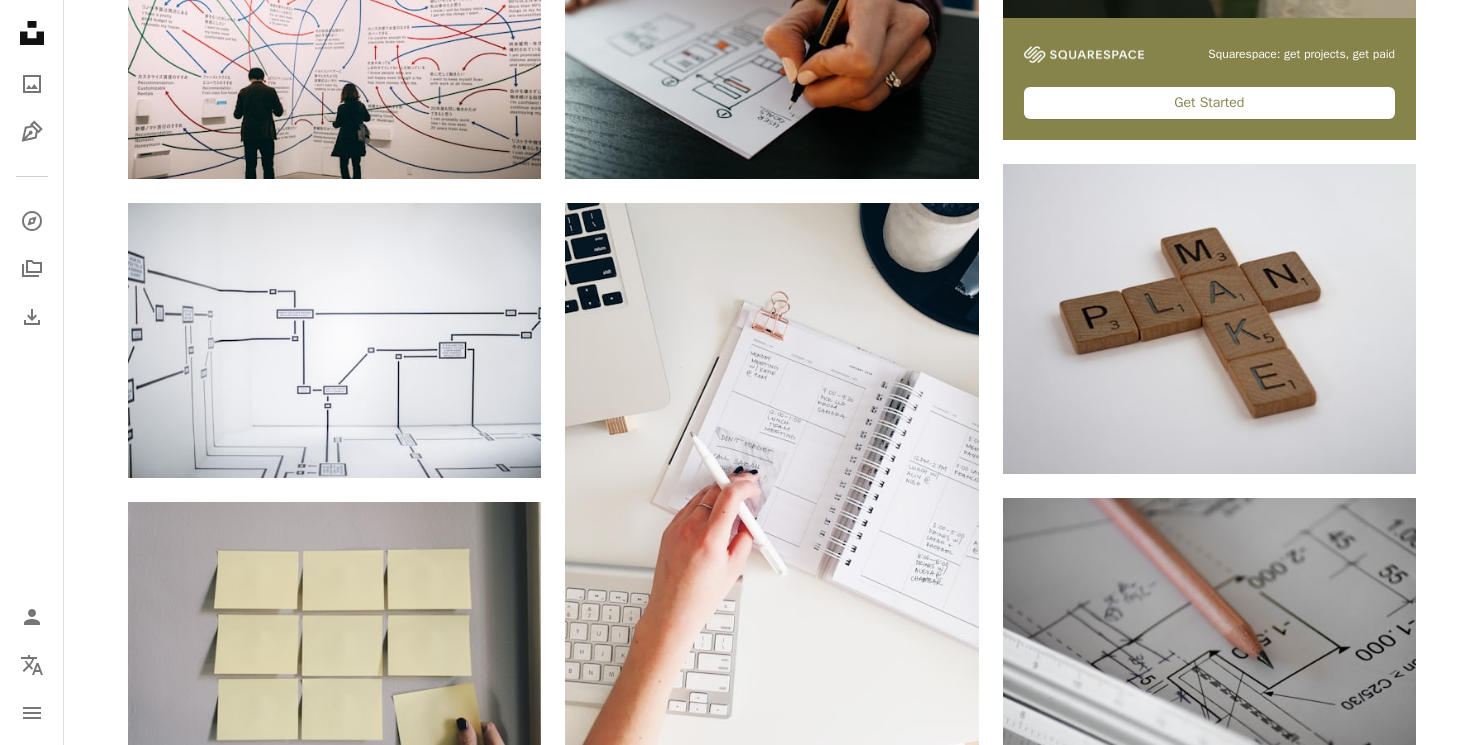 scroll, scrollTop: 0, scrollLeft: 0, axis: both 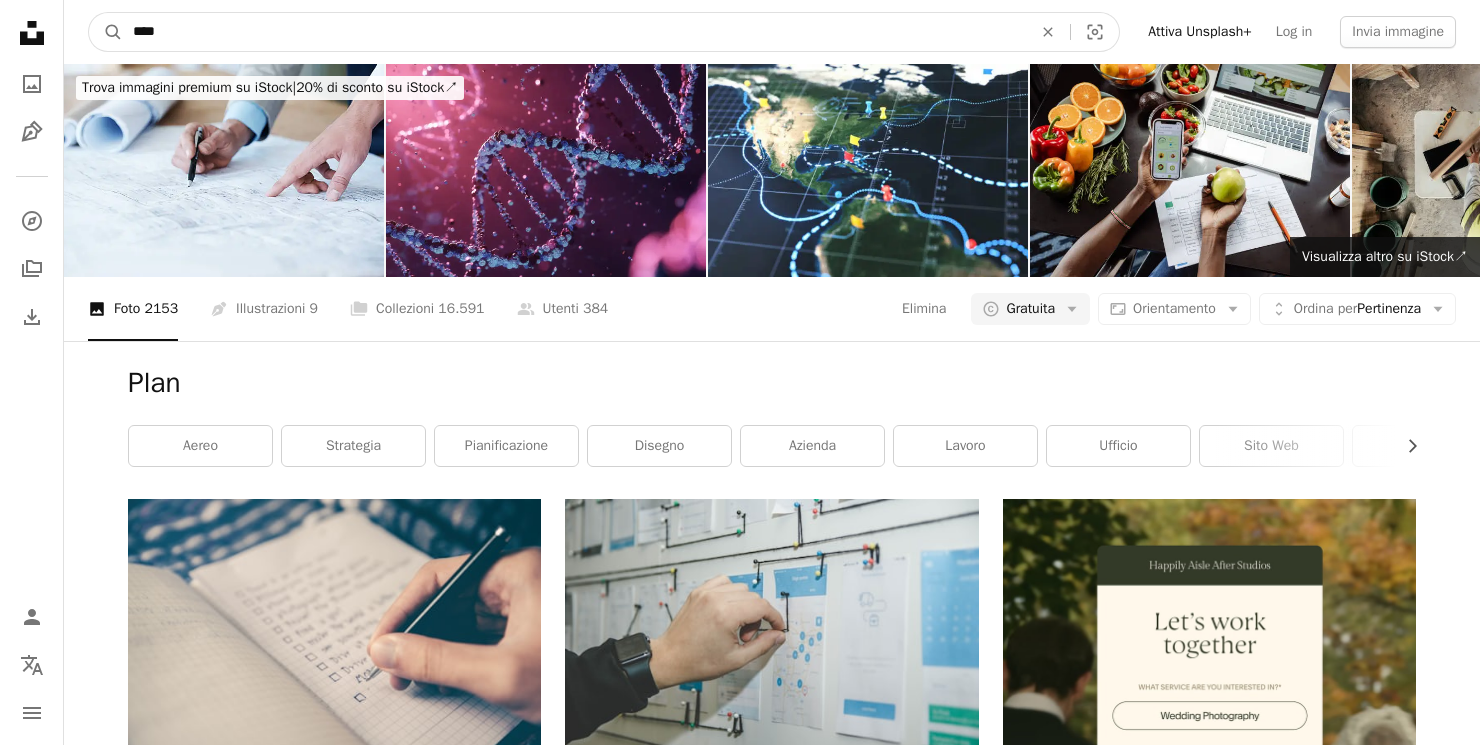 click on "****" at bounding box center [574, 32] 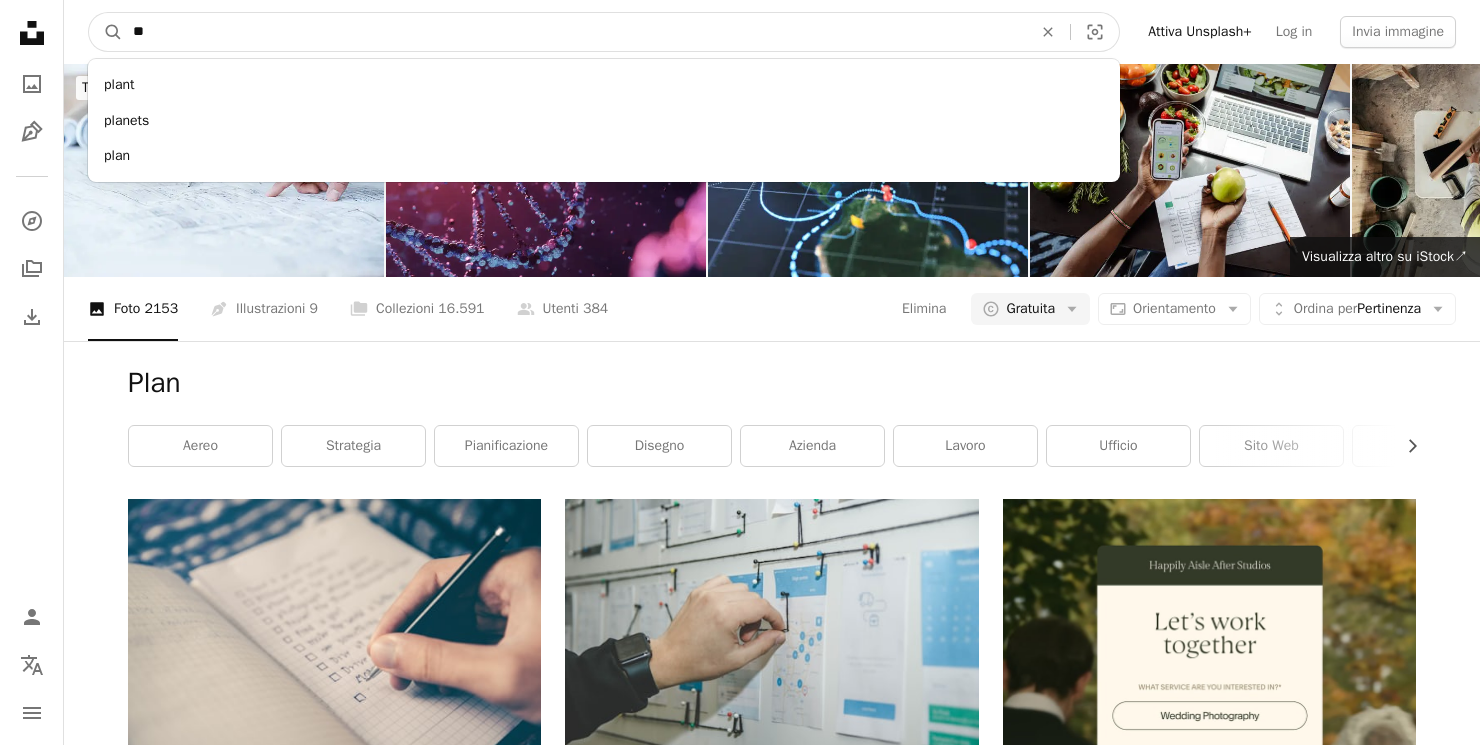 type on "*" 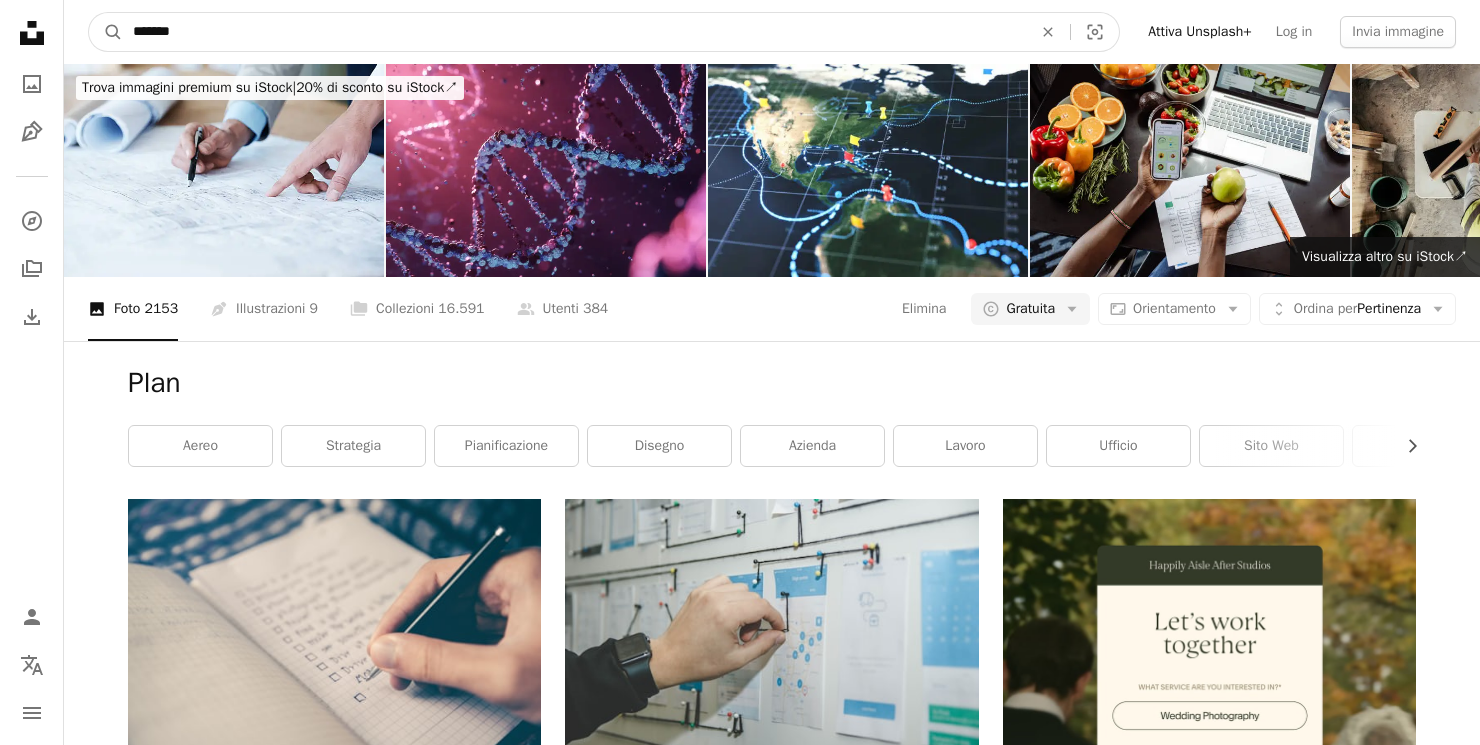 type on "********" 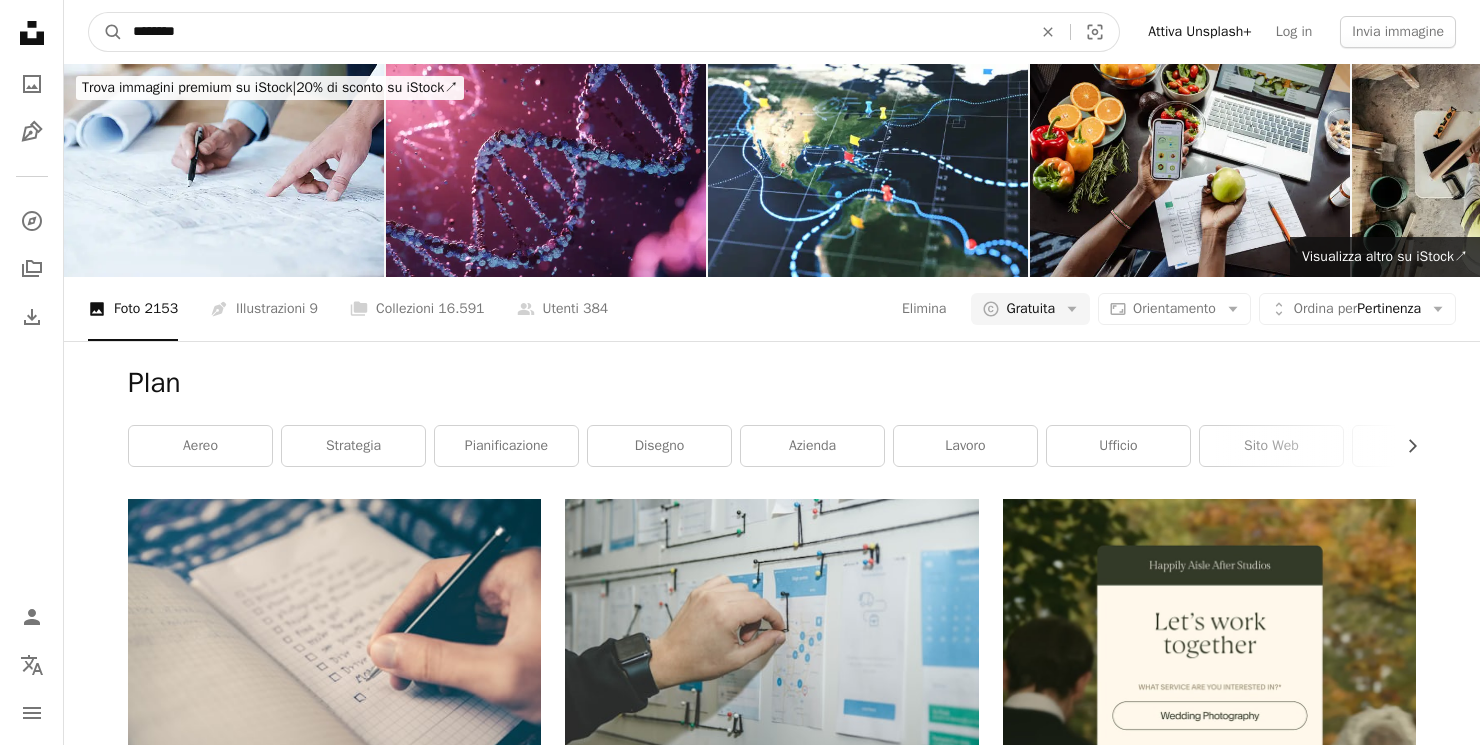click on "A magnifying glass" at bounding box center (106, 32) 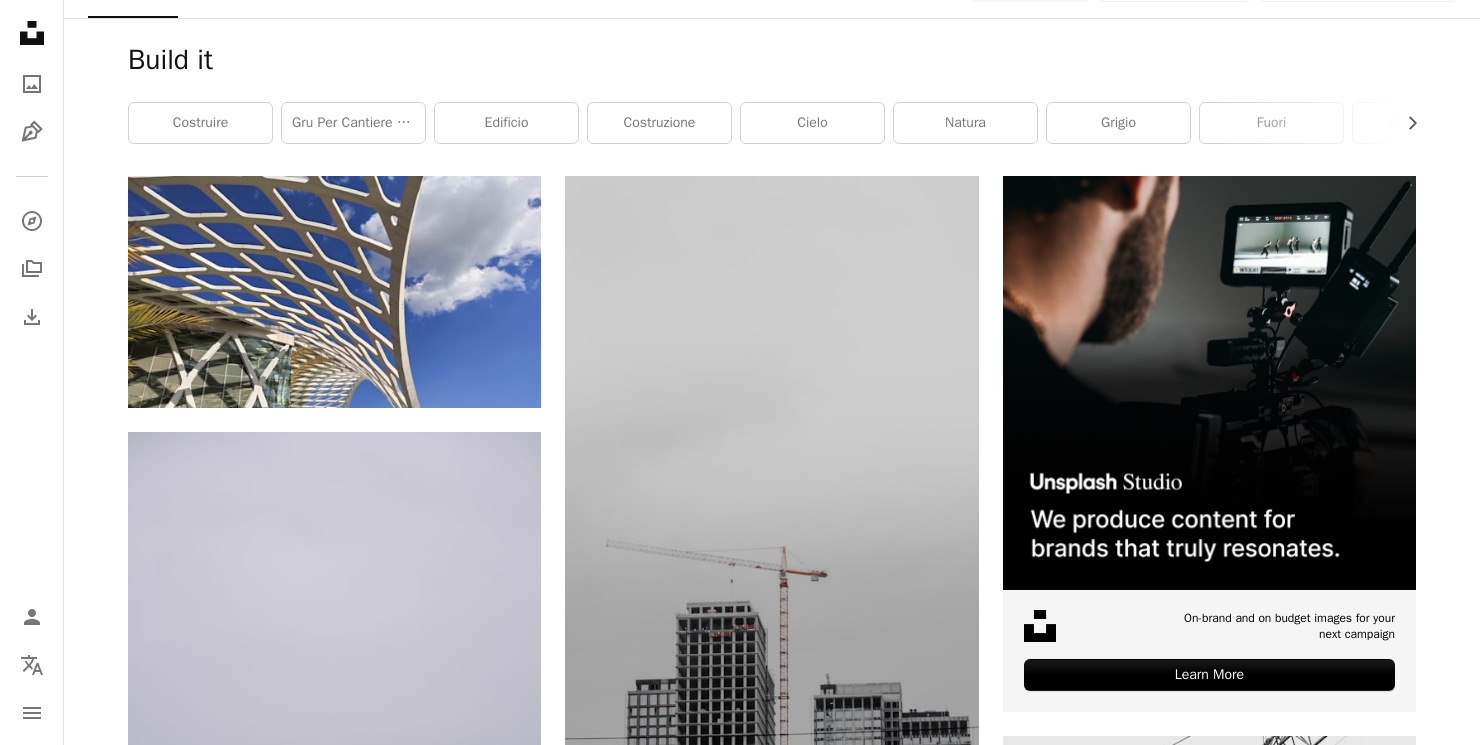 scroll, scrollTop: 0, scrollLeft: 0, axis: both 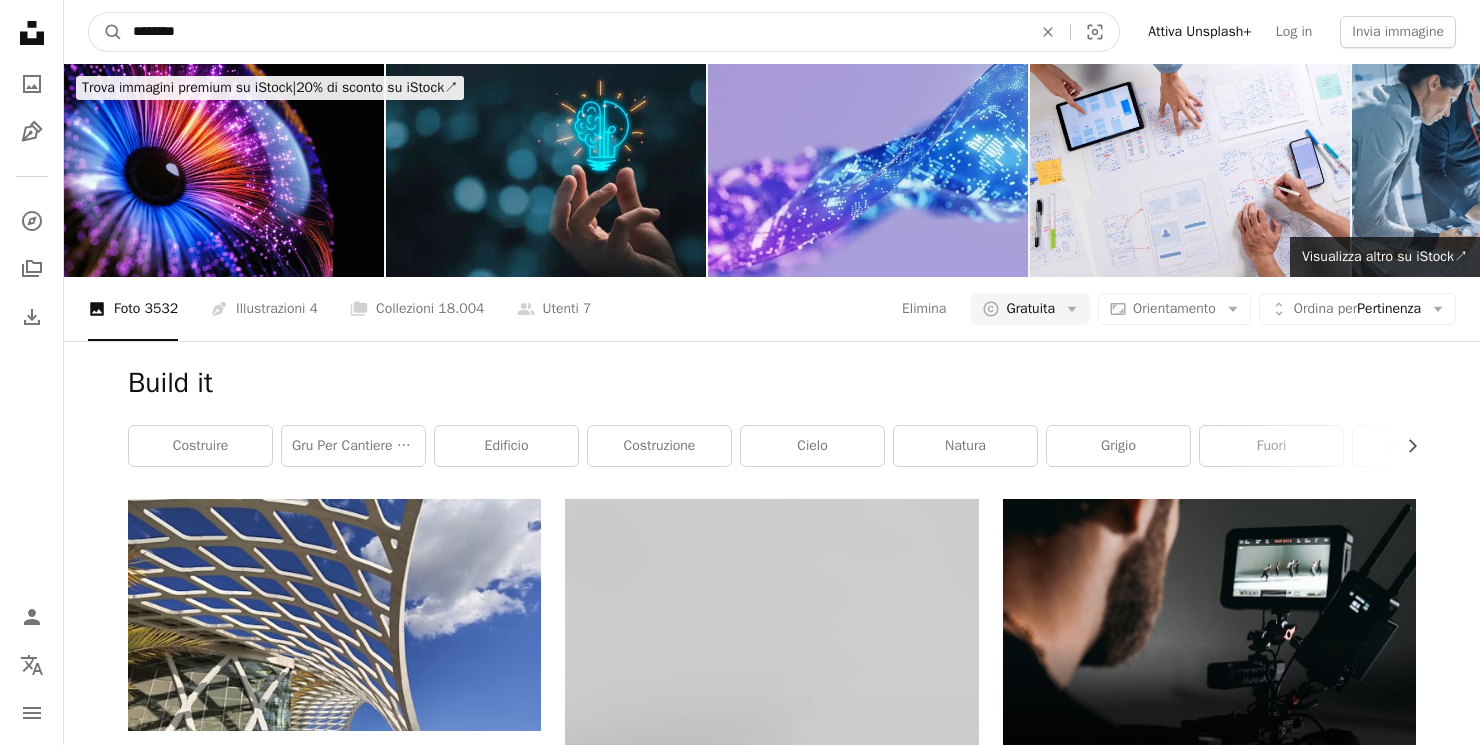 drag, startPoint x: 224, startPoint y: 31, endPoint x: 18, endPoint y: 4, distance: 207.76189 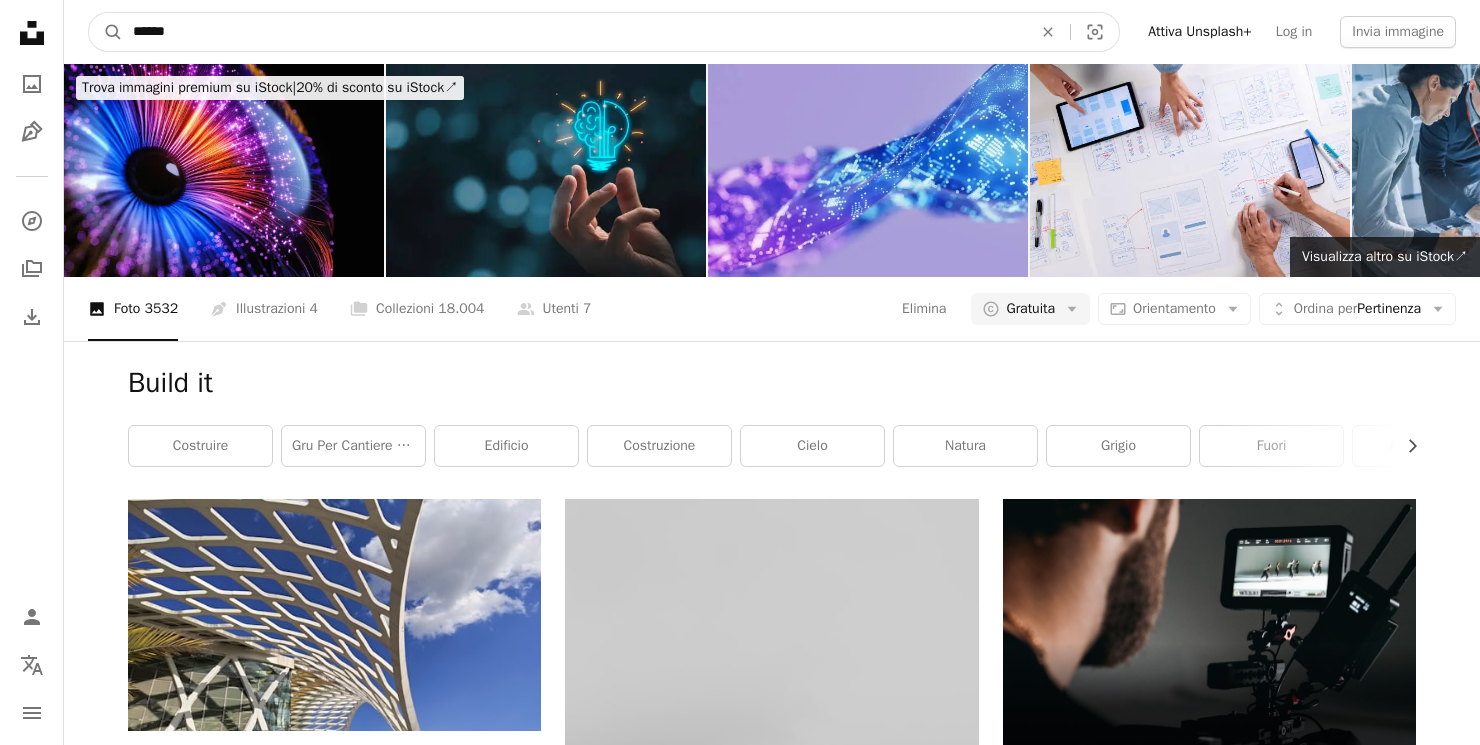 type on "*******" 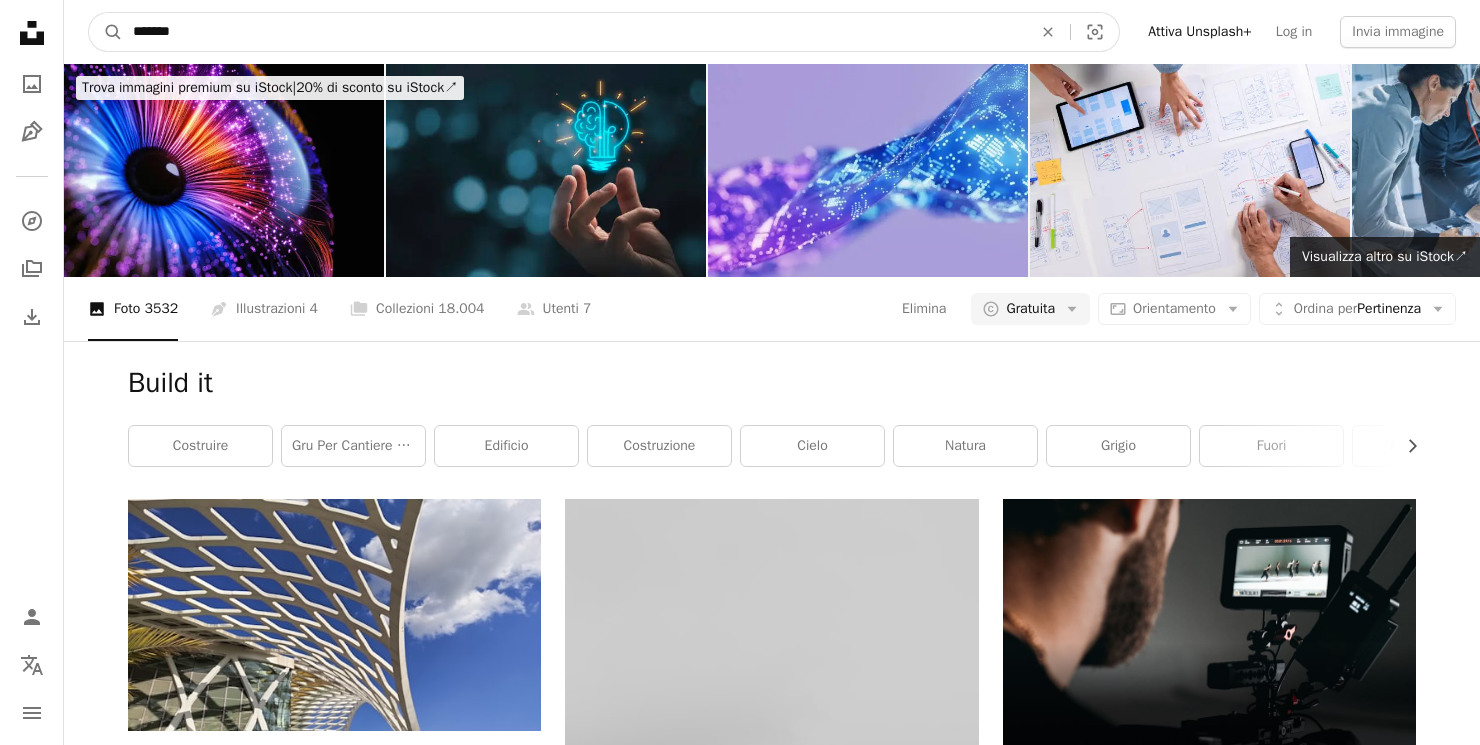 click on "A magnifying glass" at bounding box center [106, 32] 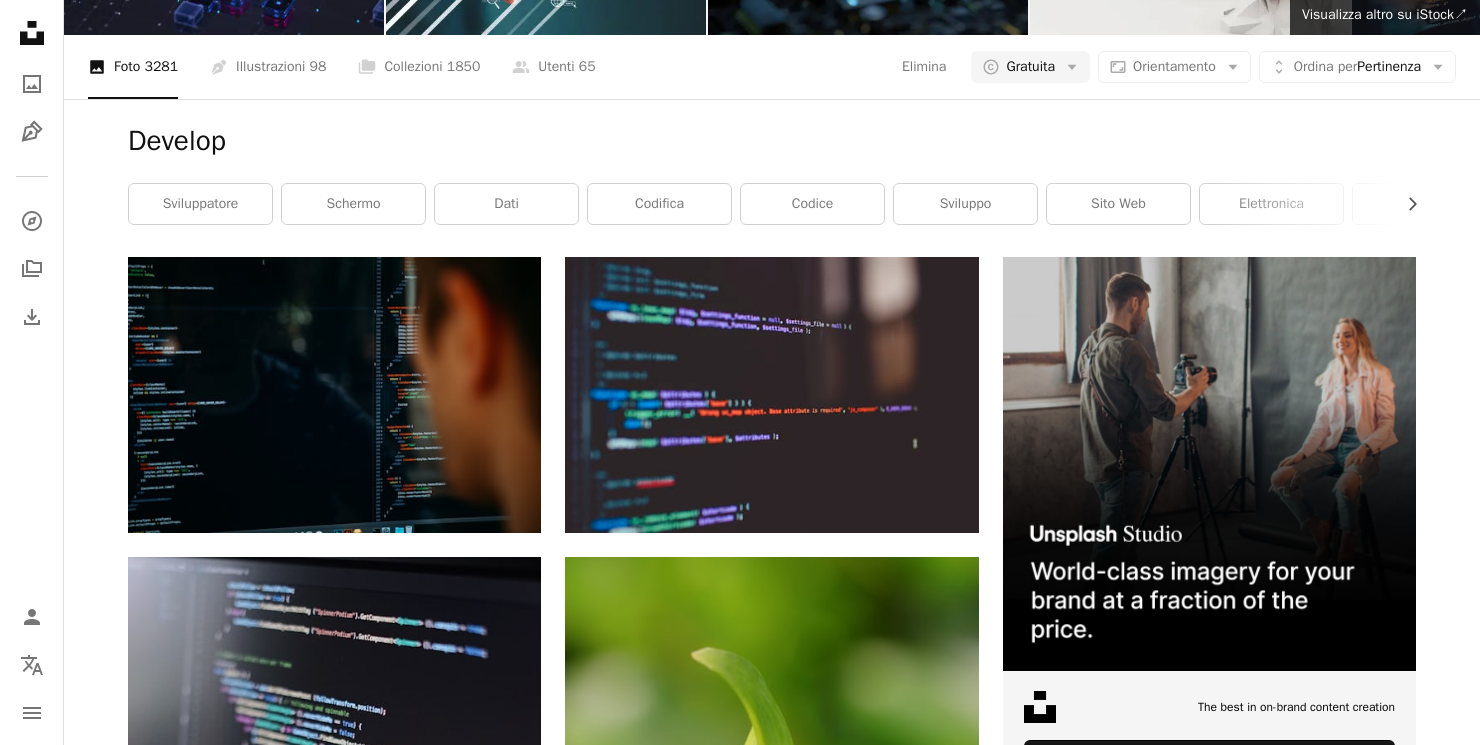 scroll, scrollTop: 0, scrollLeft: 0, axis: both 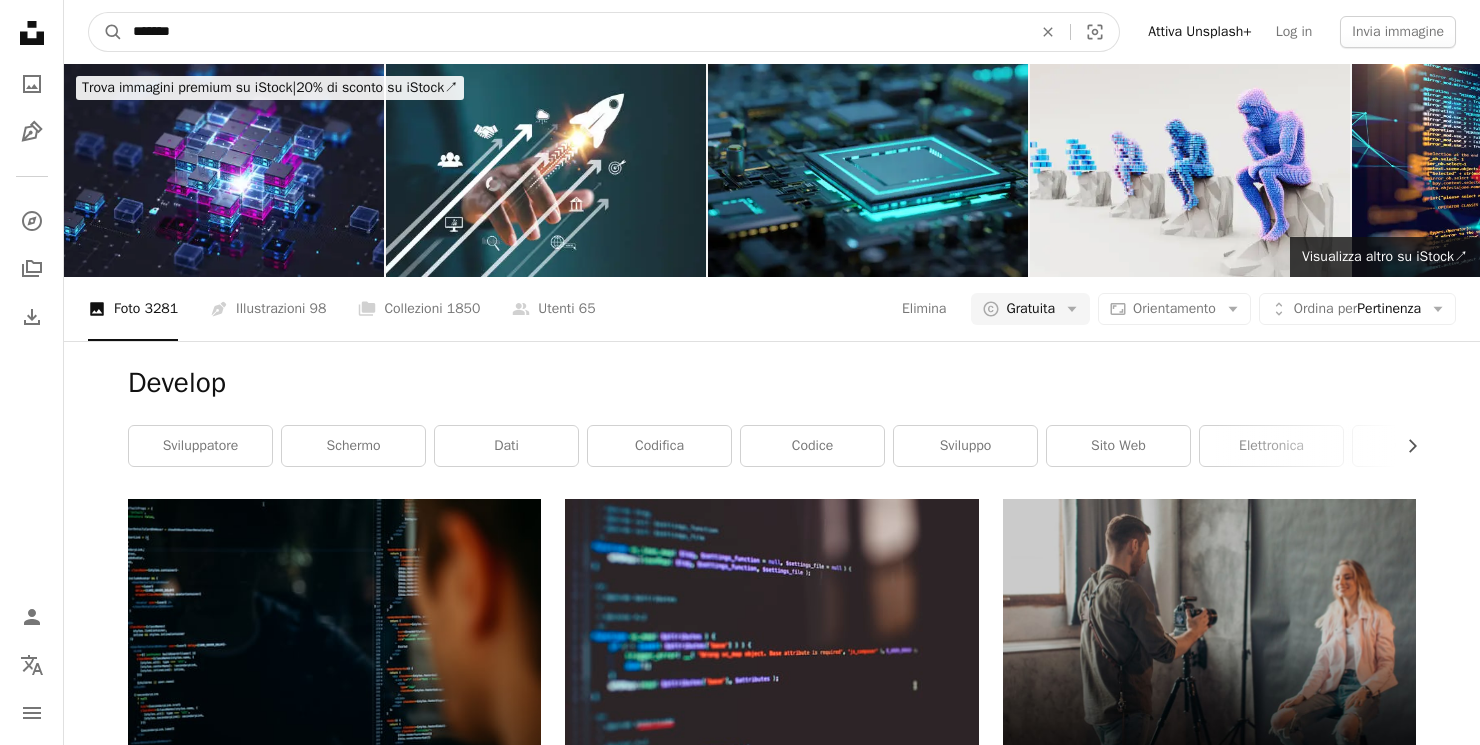 drag, startPoint x: 339, startPoint y: 38, endPoint x: 39, endPoint y: 17, distance: 300.7341 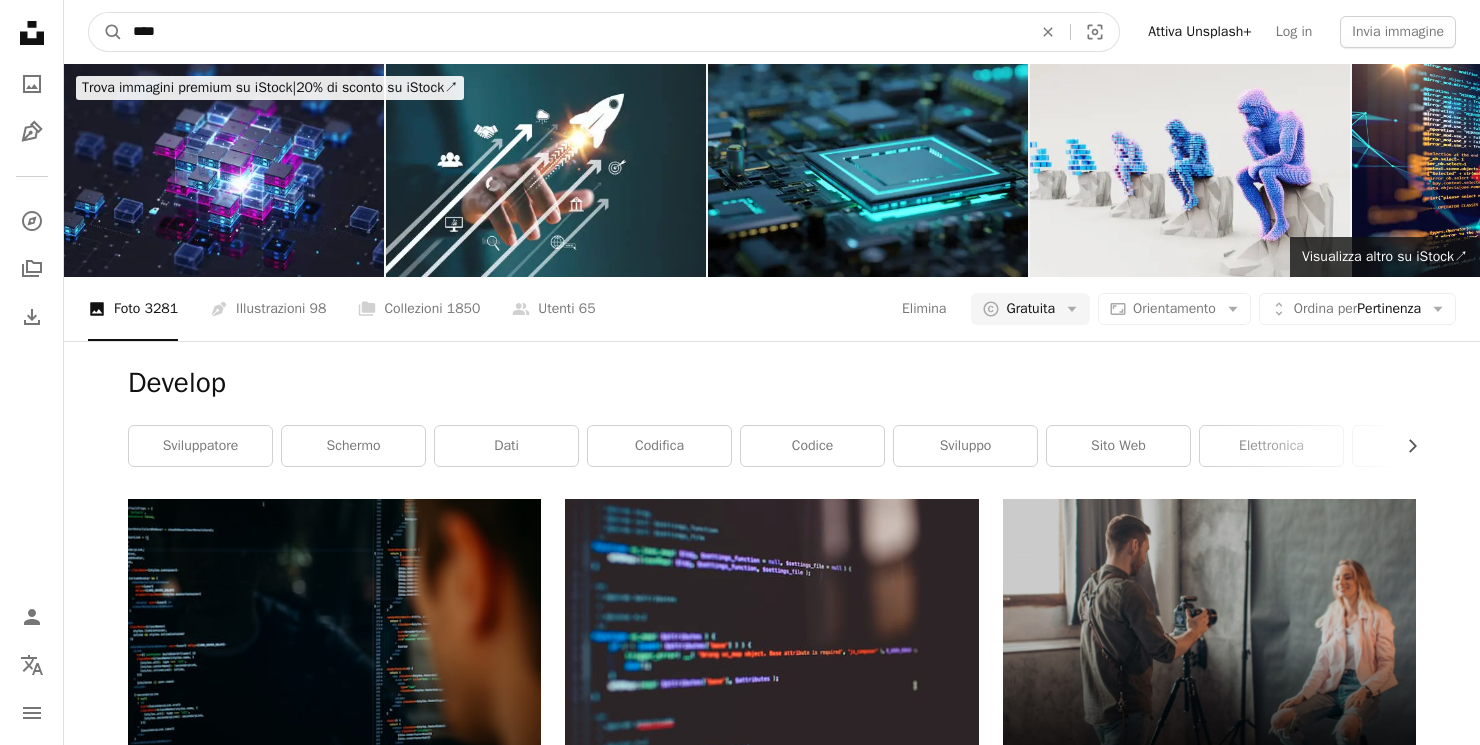 type on "*****" 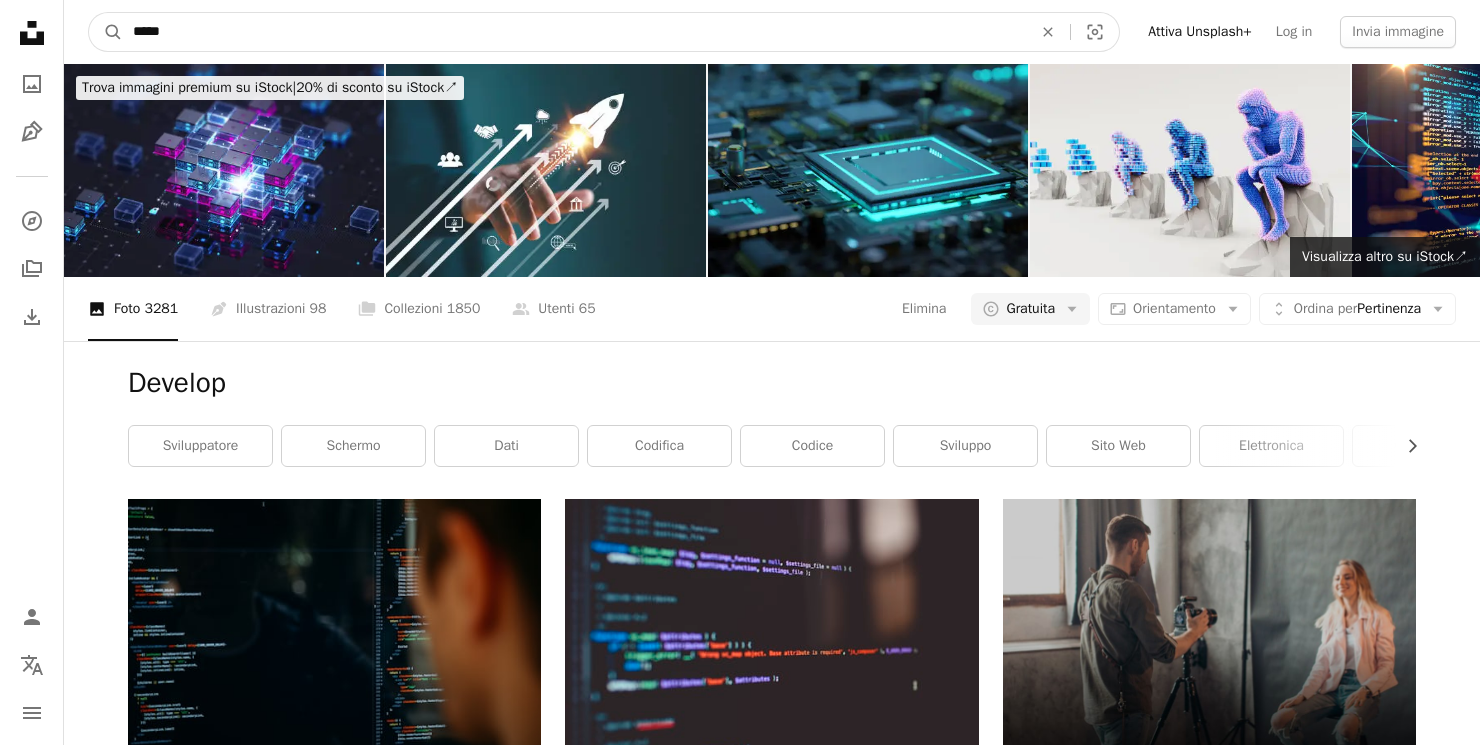 click on "A magnifying glass" at bounding box center [106, 32] 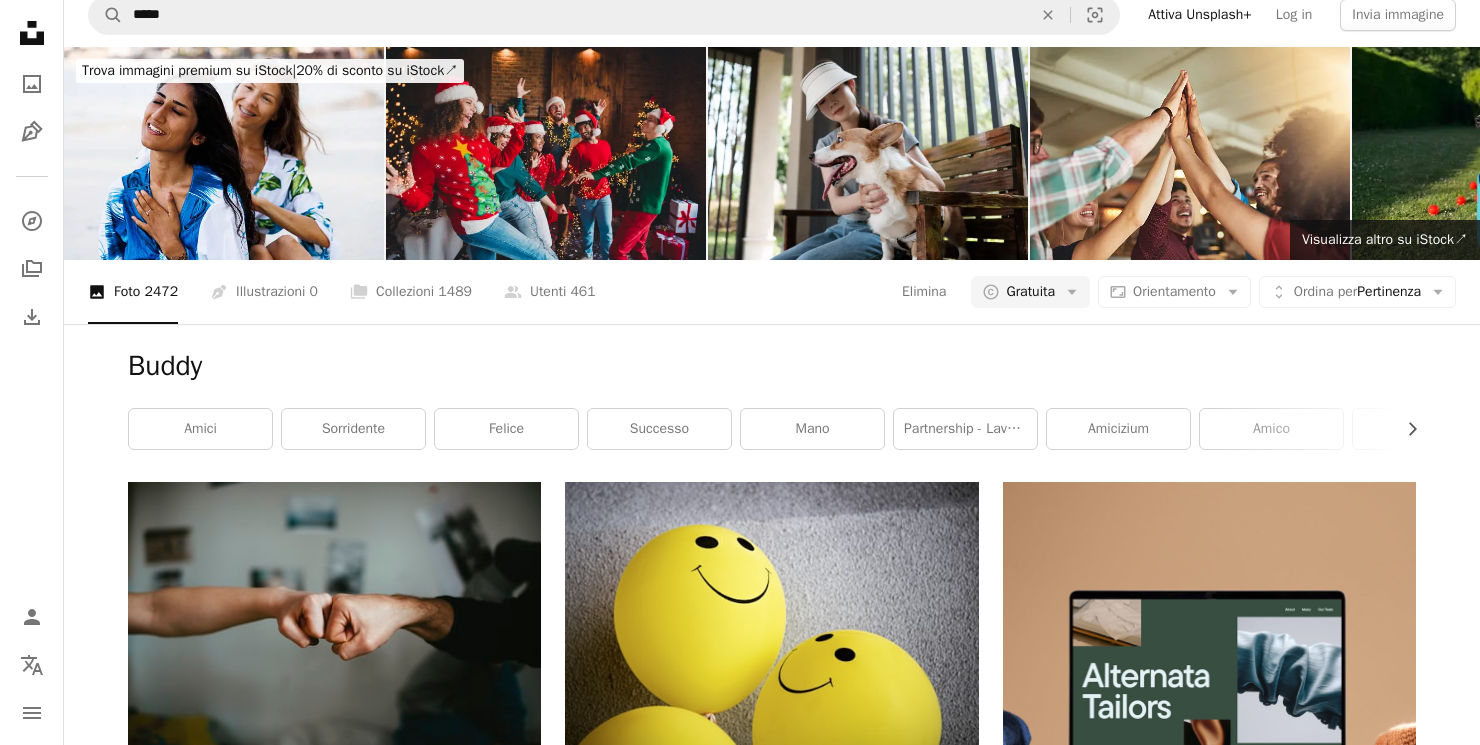 scroll, scrollTop: 0, scrollLeft: 0, axis: both 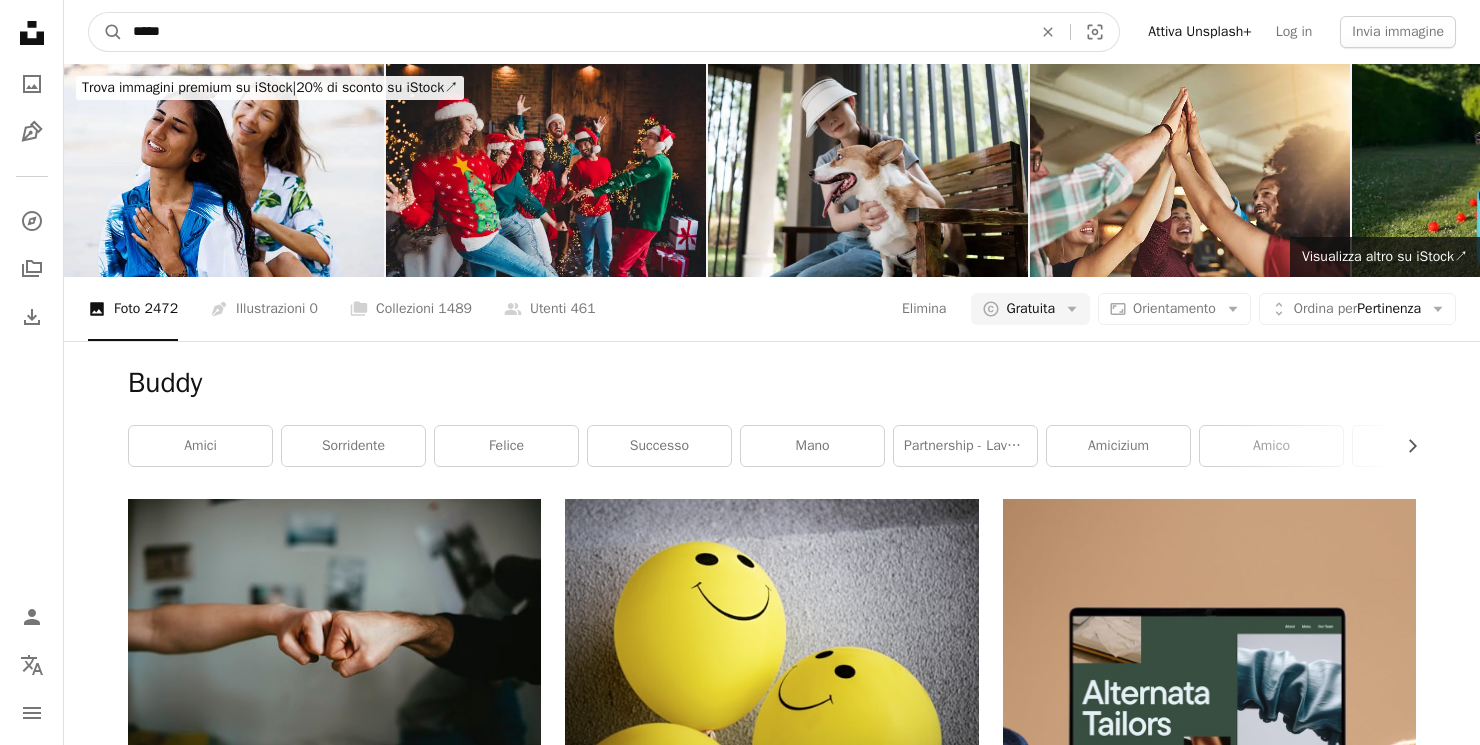 click on "*****" at bounding box center [574, 32] 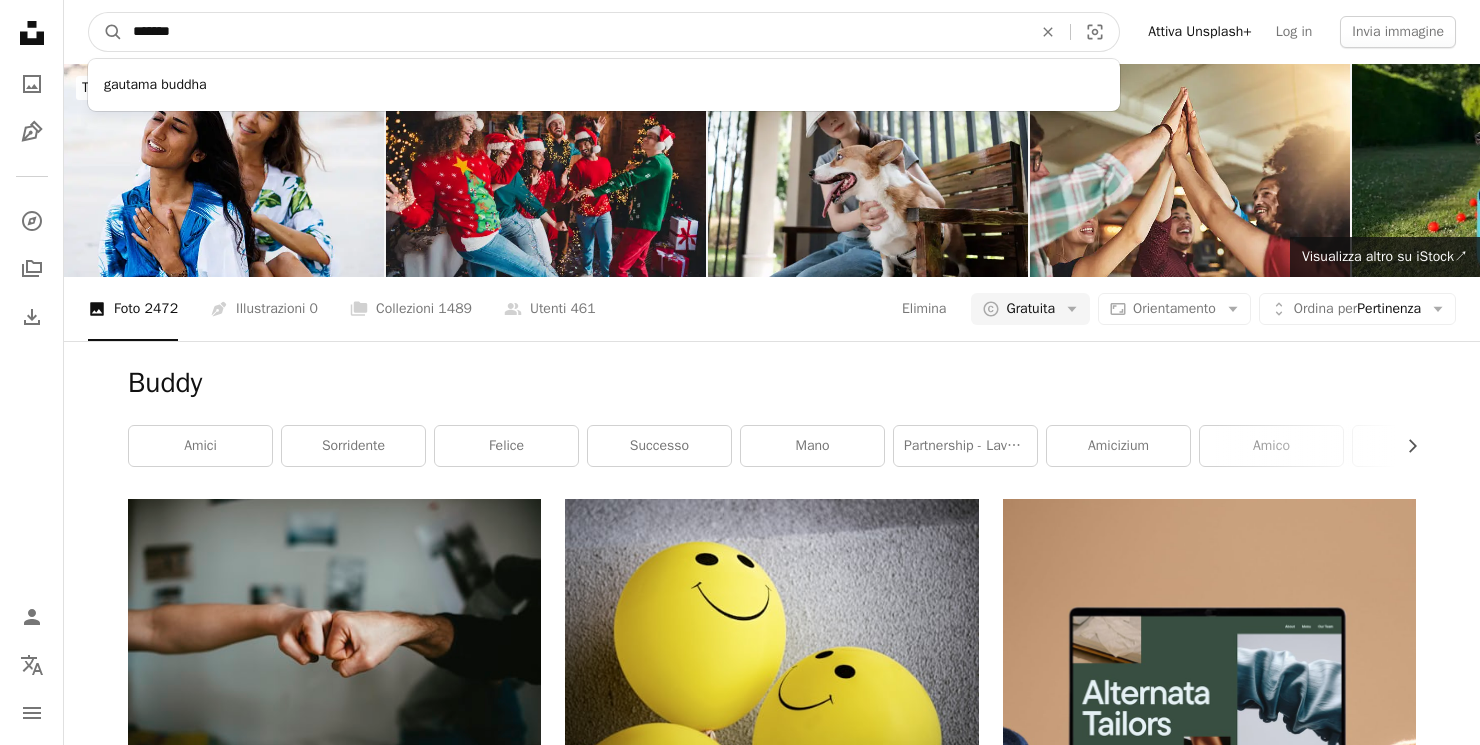 type on "********" 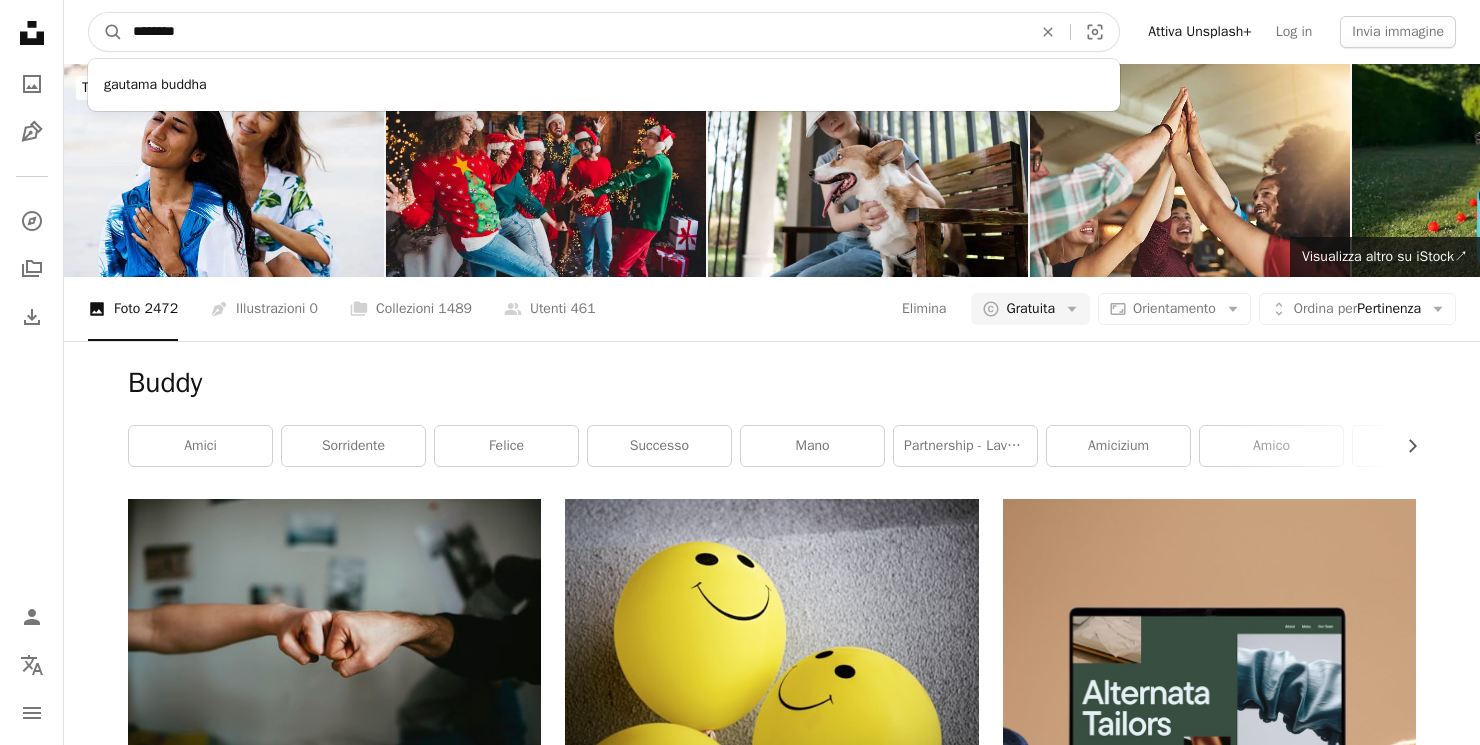 click on "A magnifying glass" at bounding box center (106, 32) 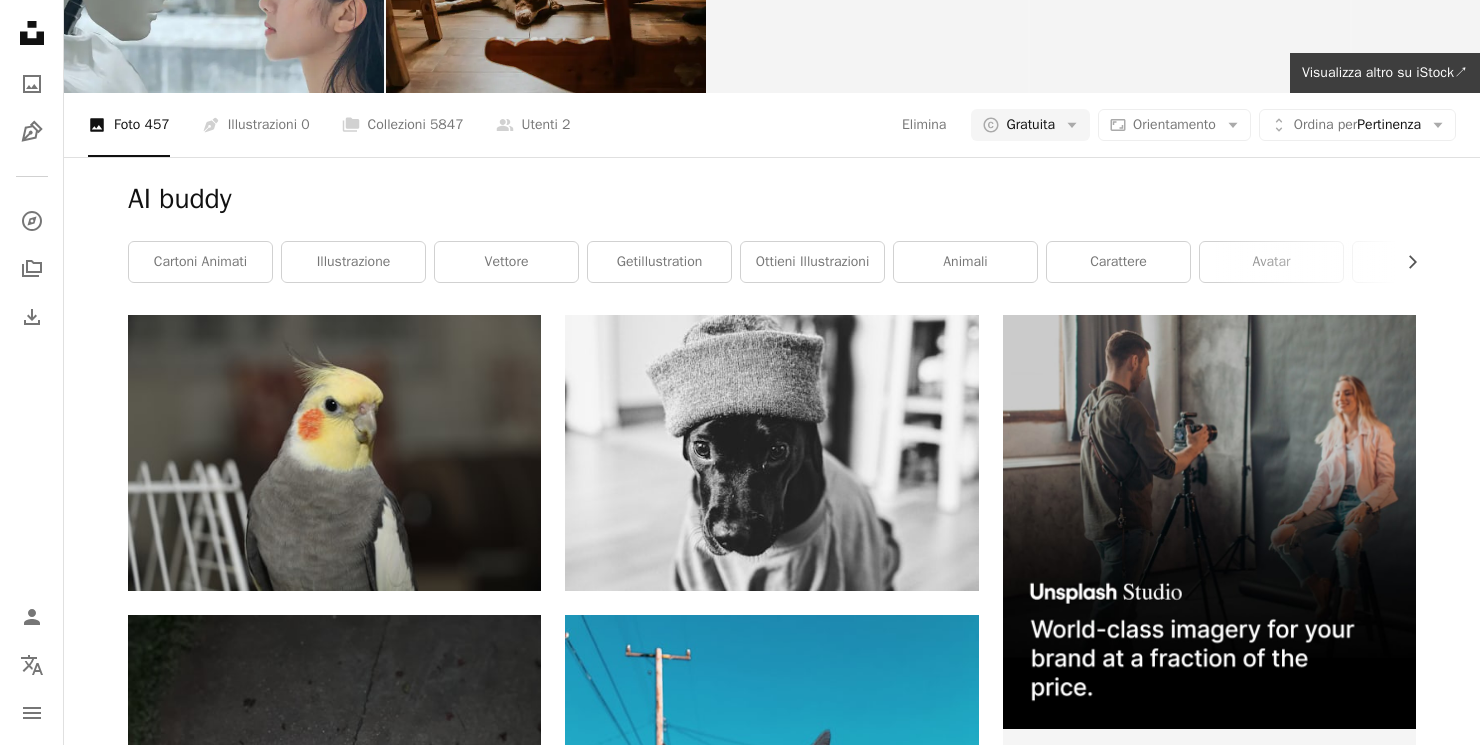 scroll, scrollTop: 0, scrollLeft: 0, axis: both 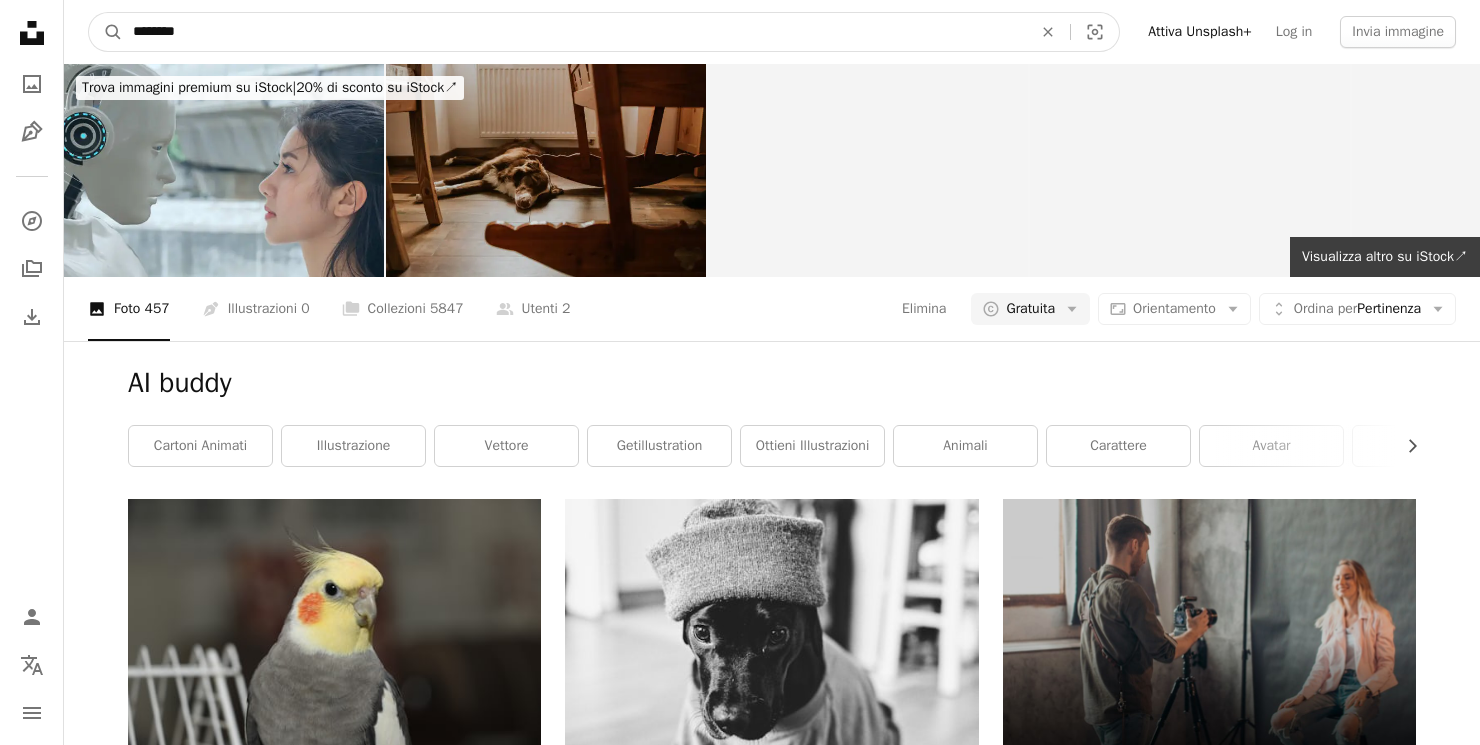drag, startPoint x: 199, startPoint y: 36, endPoint x: 153, endPoint y: 27, distance: 46.872166 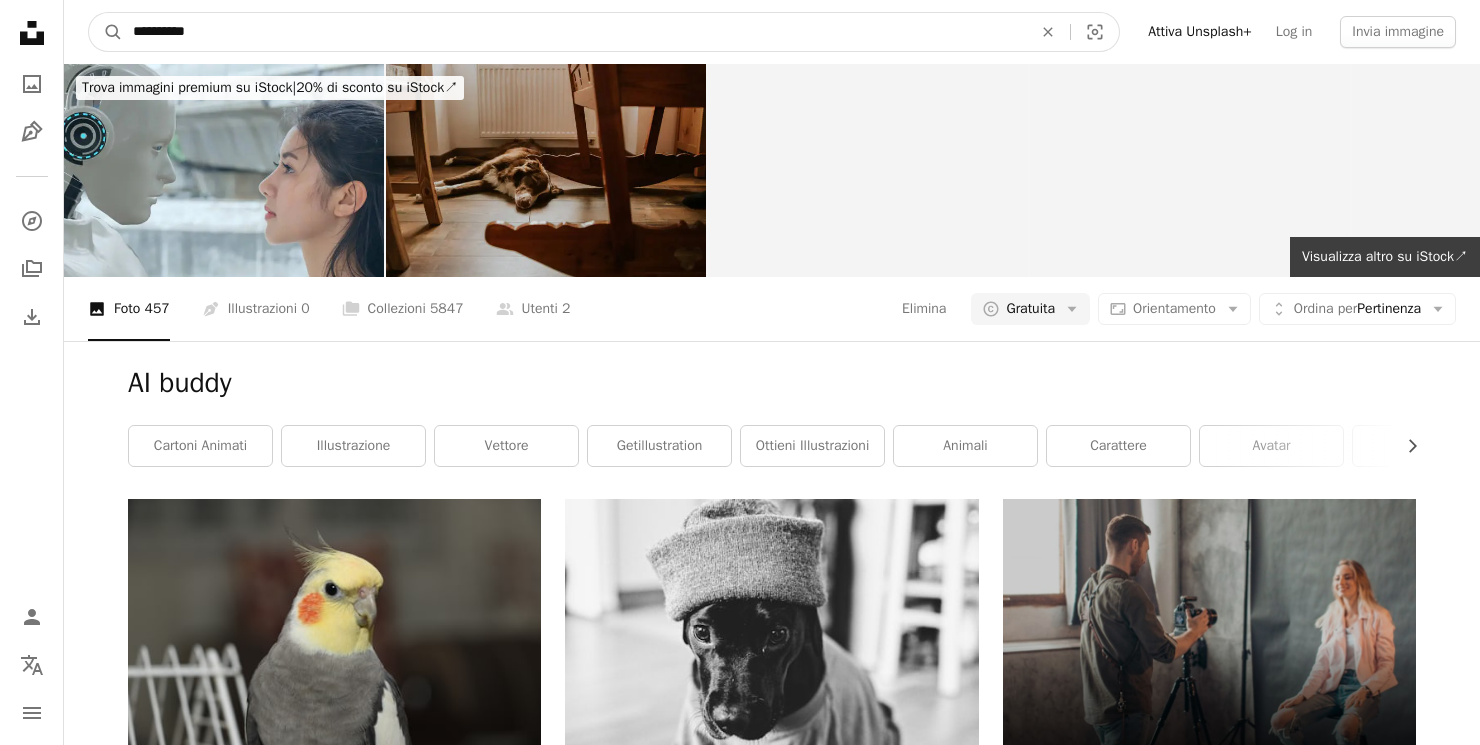 type on "**********" 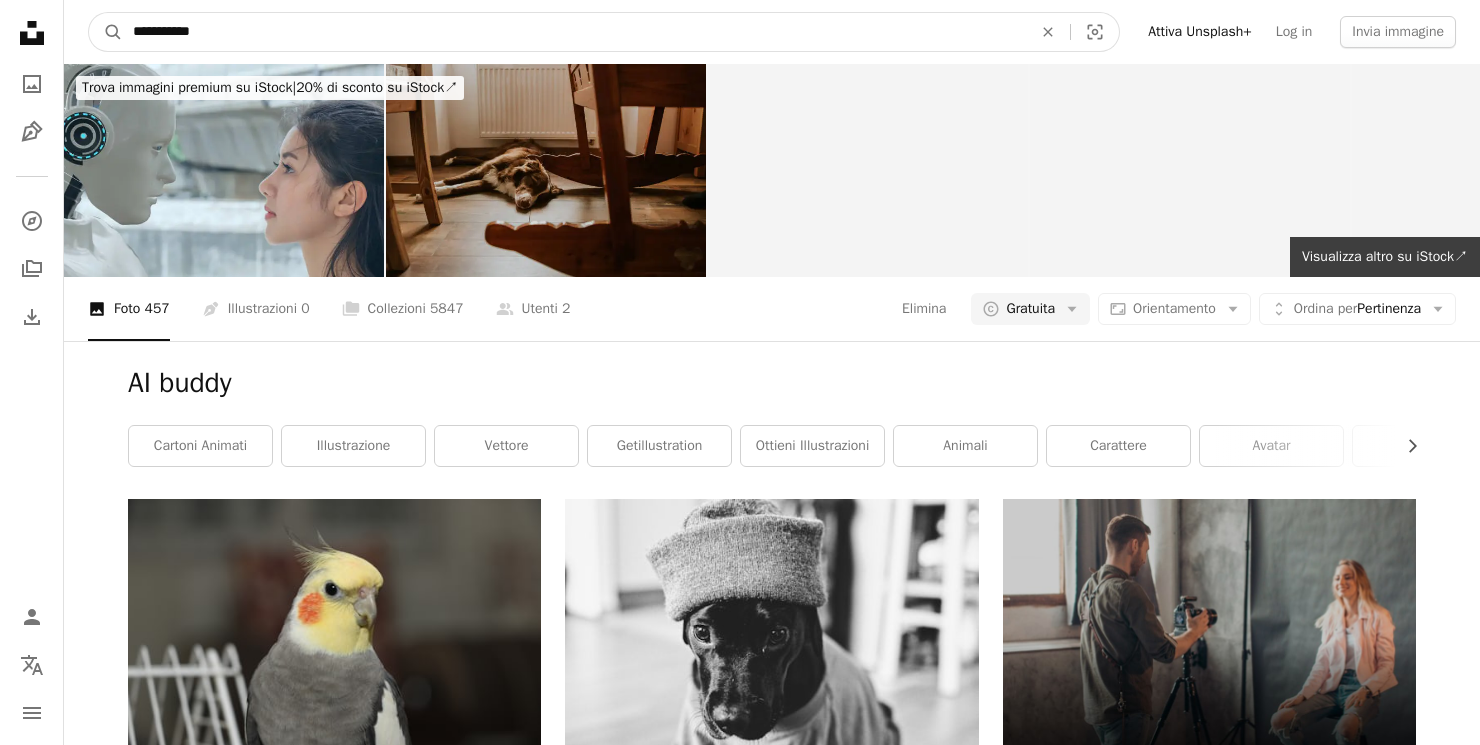 click on "A magnifying glass" at bounding box center (106, 32) 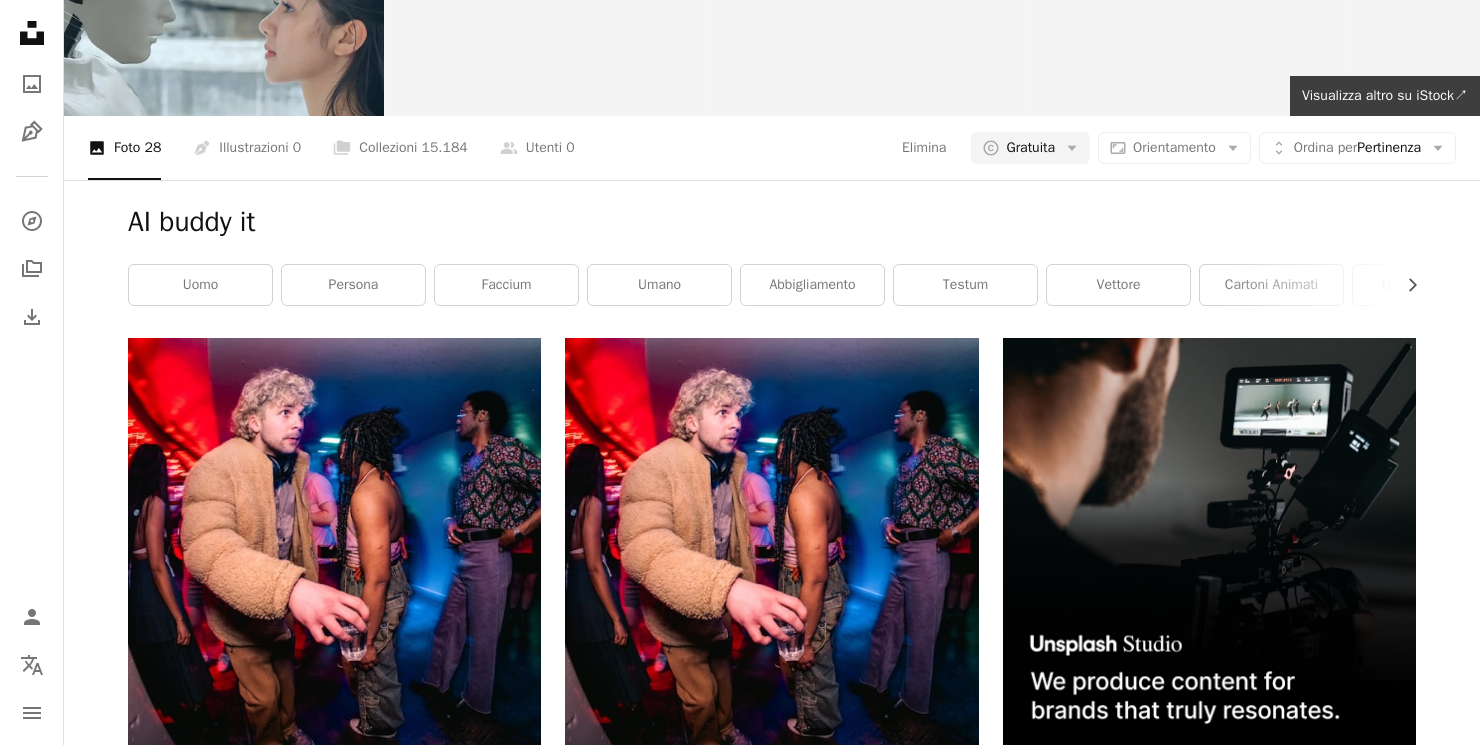 scroll, scrollTop: 0, scrollLeft: 0, axis: both 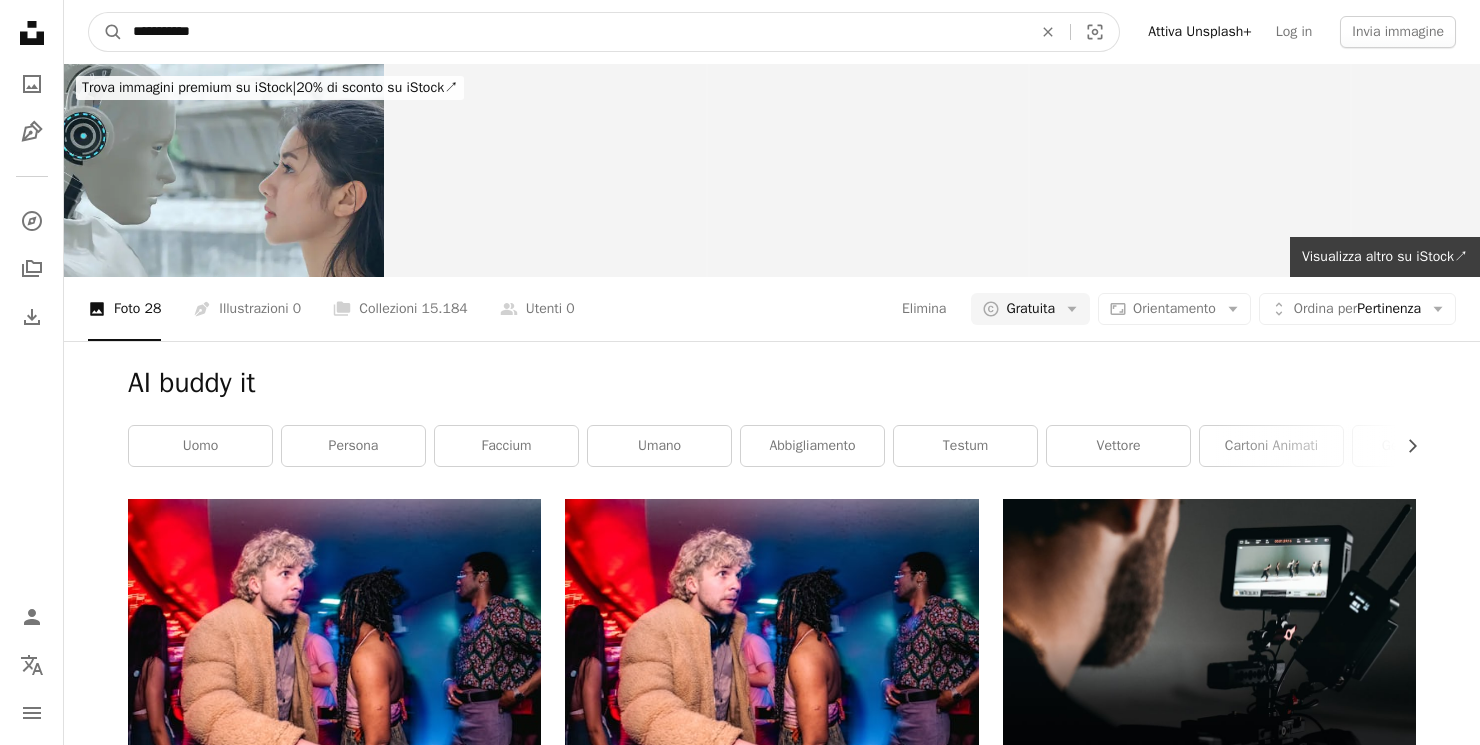 drag, startPoint x: 259, startPoint y: 26, endPoint x: 0, endPoint y: 10, distance: 259.49374 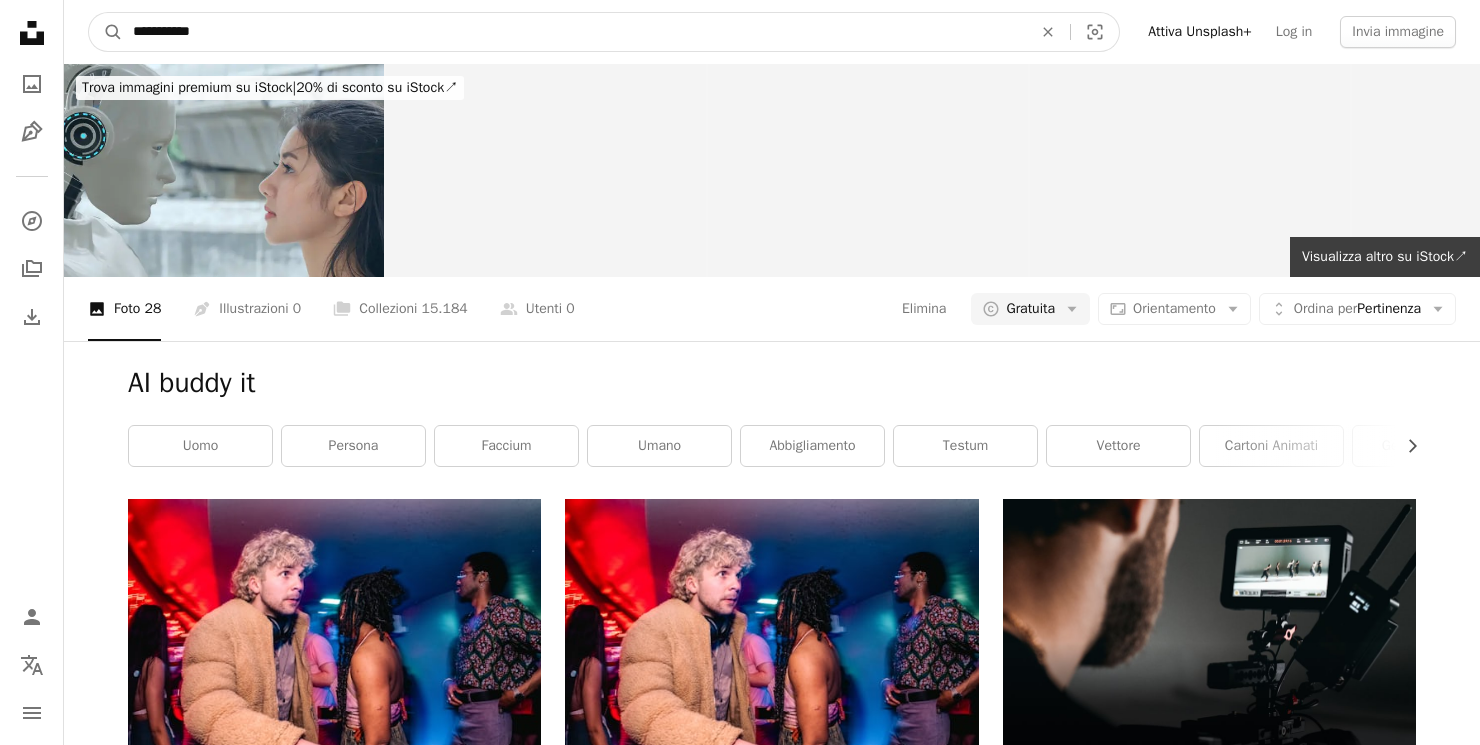 type on "**********" 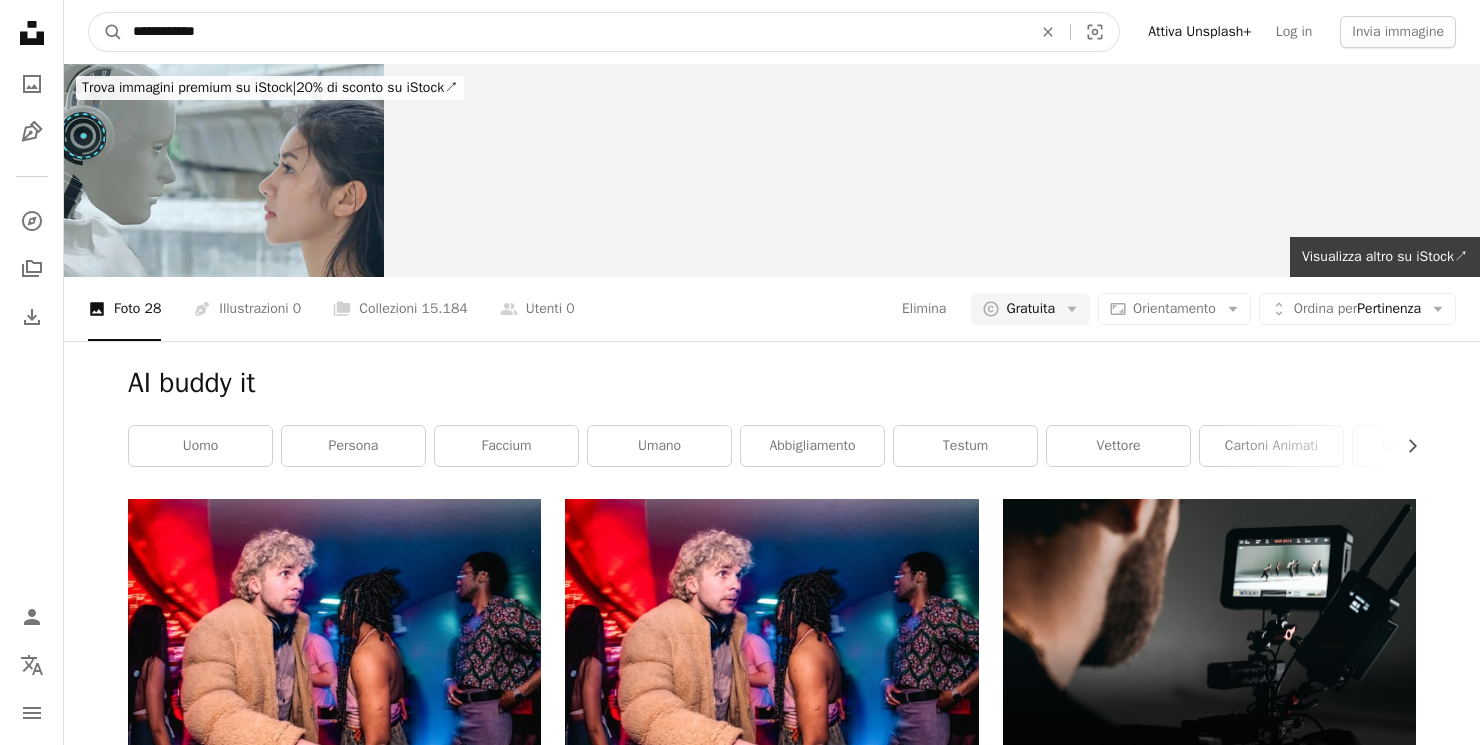 click on "A magnifying glass" at bounding box center [106, 32] 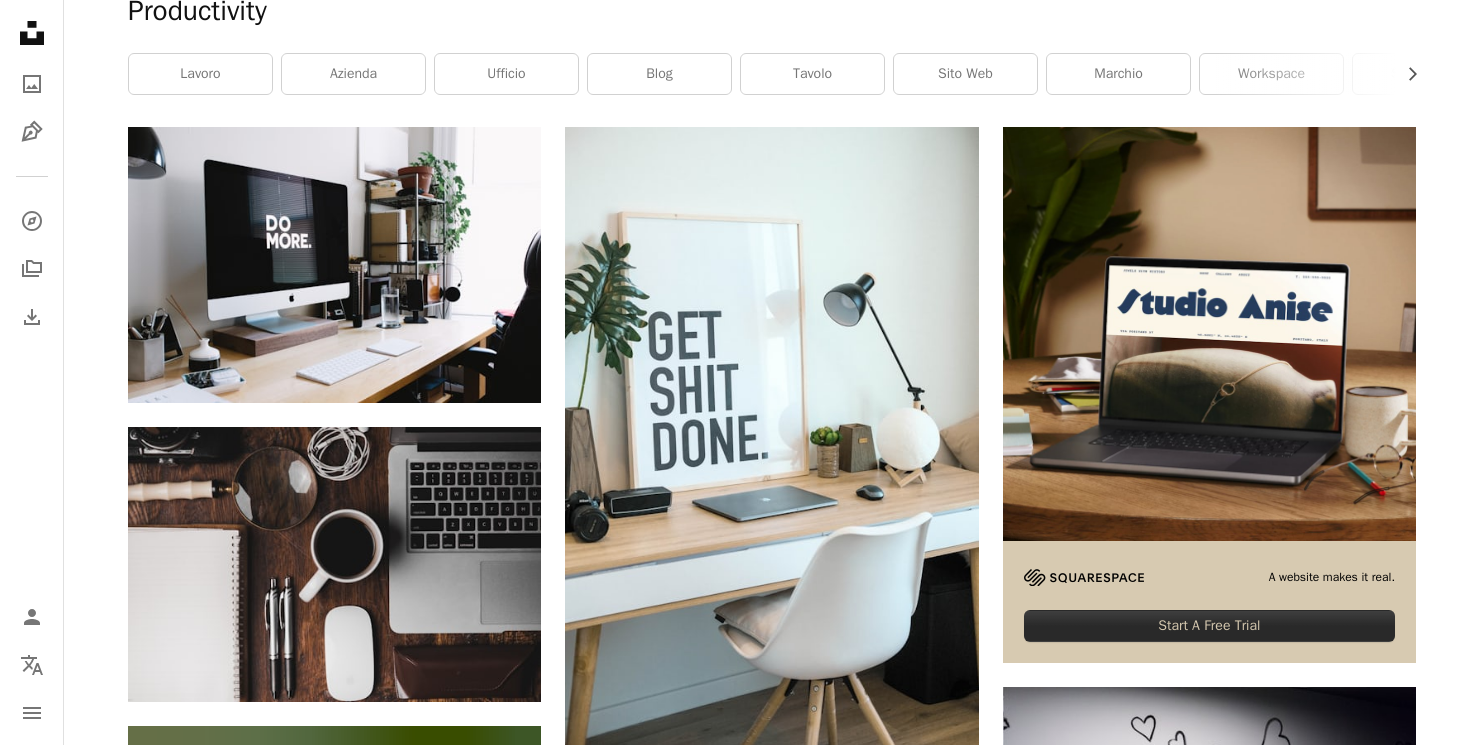 scroll, scrollTop: 0, scrollLeft: 0, axis: both 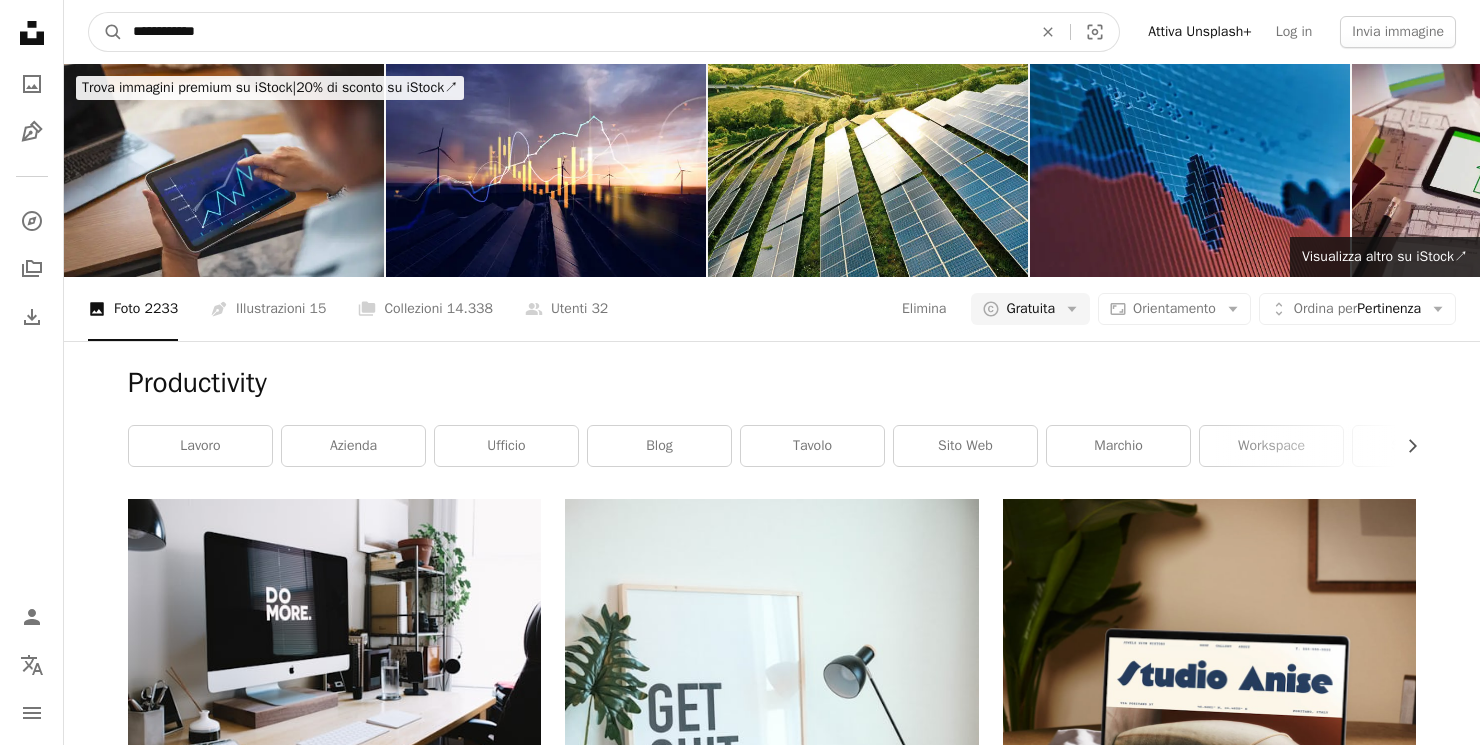 drag, startPoint x: 284, startPoint y: 28, endPoint x: 64, endPoint y: 10, distance: 220.73514 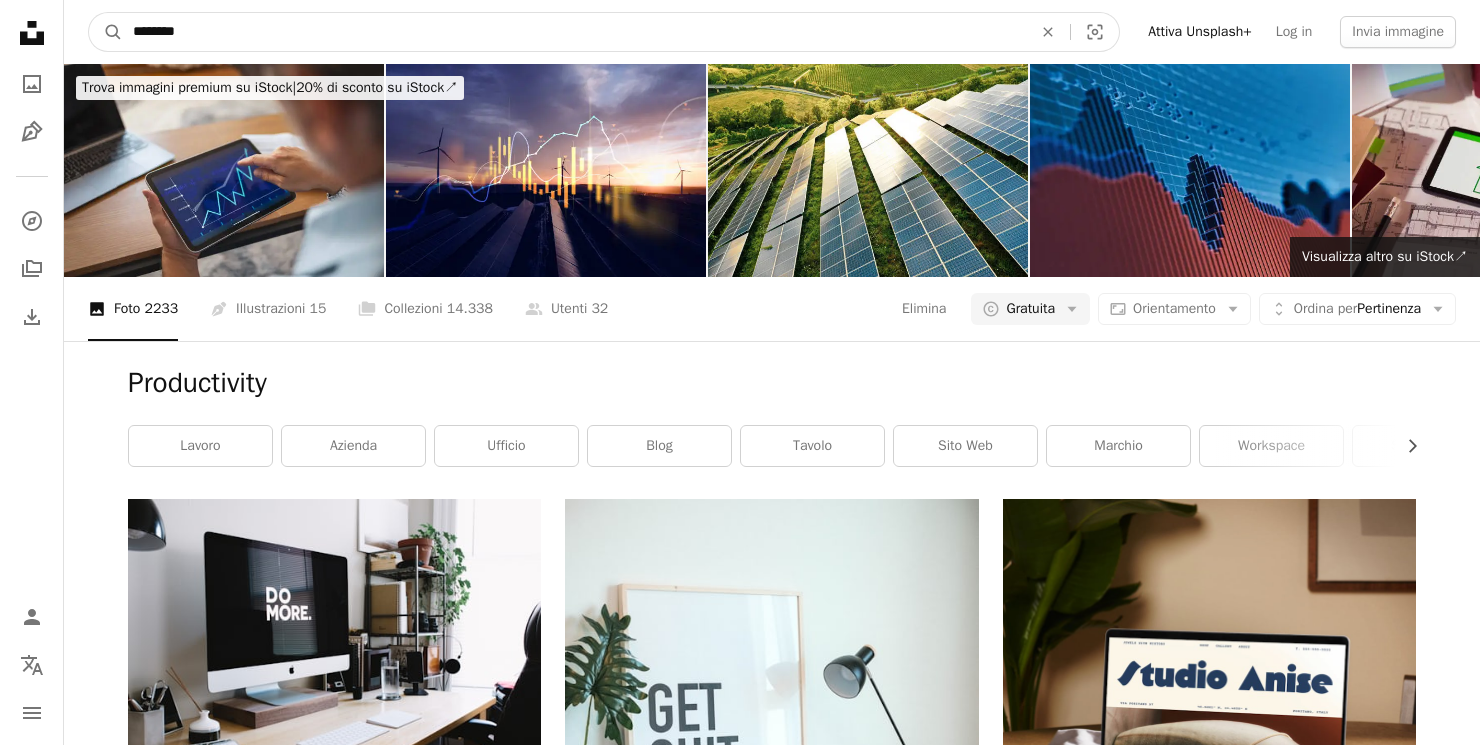 type on "*********" 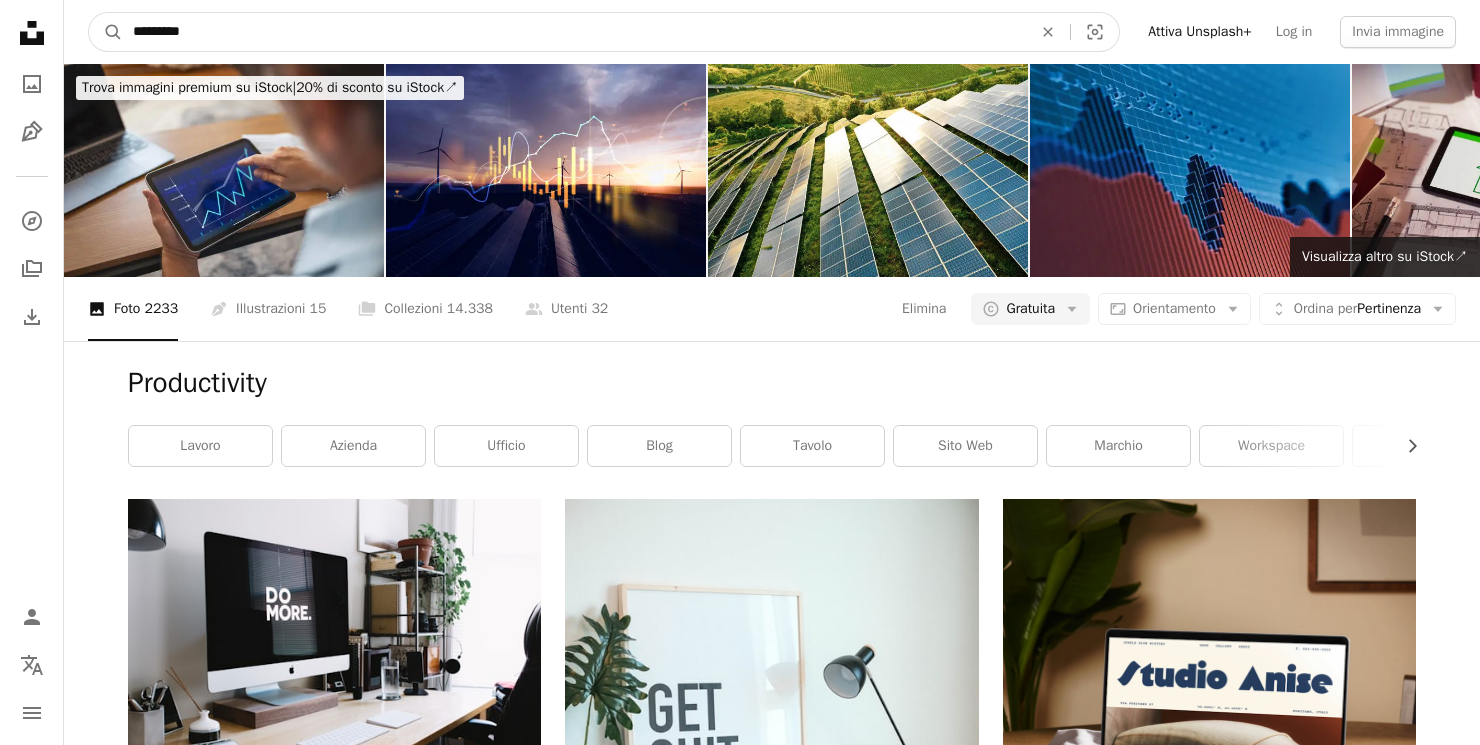 click on "A magnifying glass" at bounding box center (106, 32) 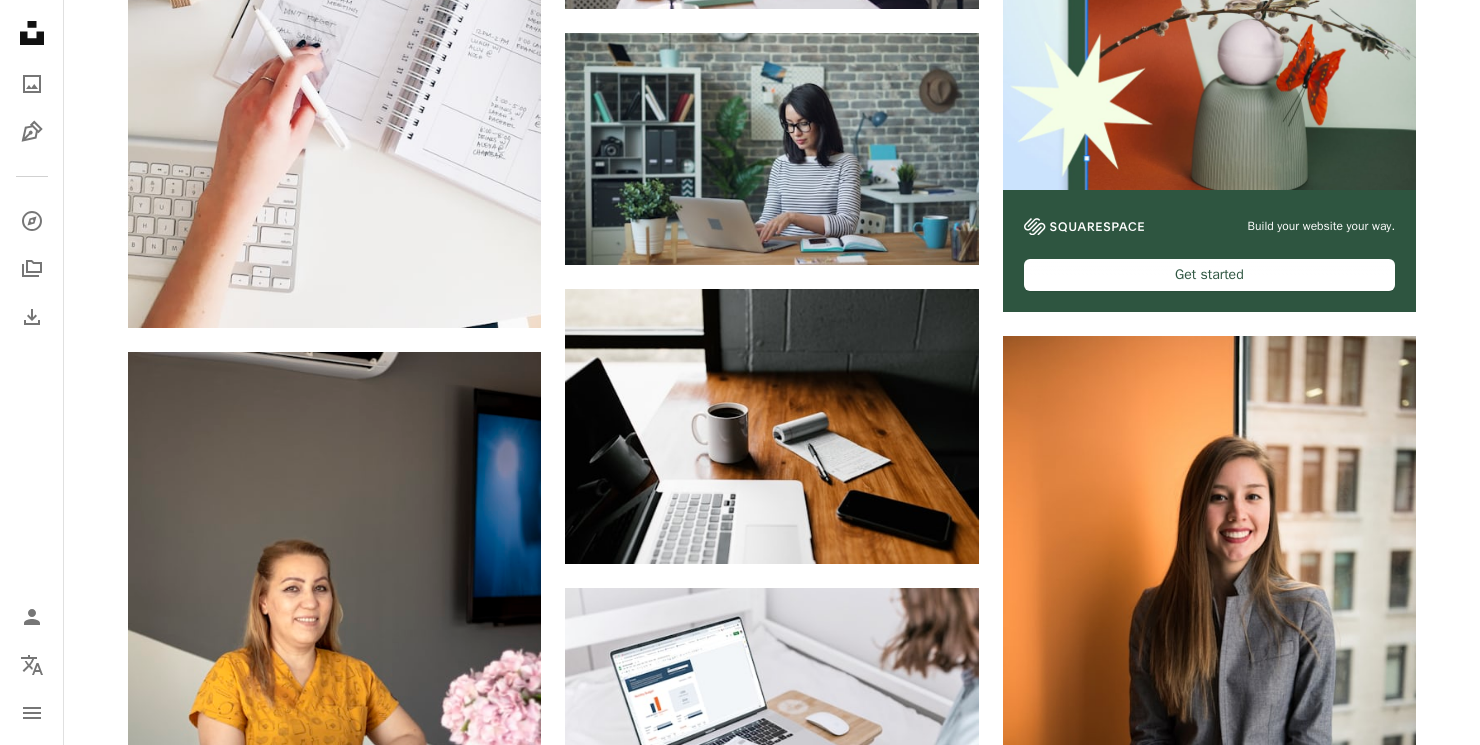 scroll, scrollTop: 0, scrollLeft: 0, axis: both 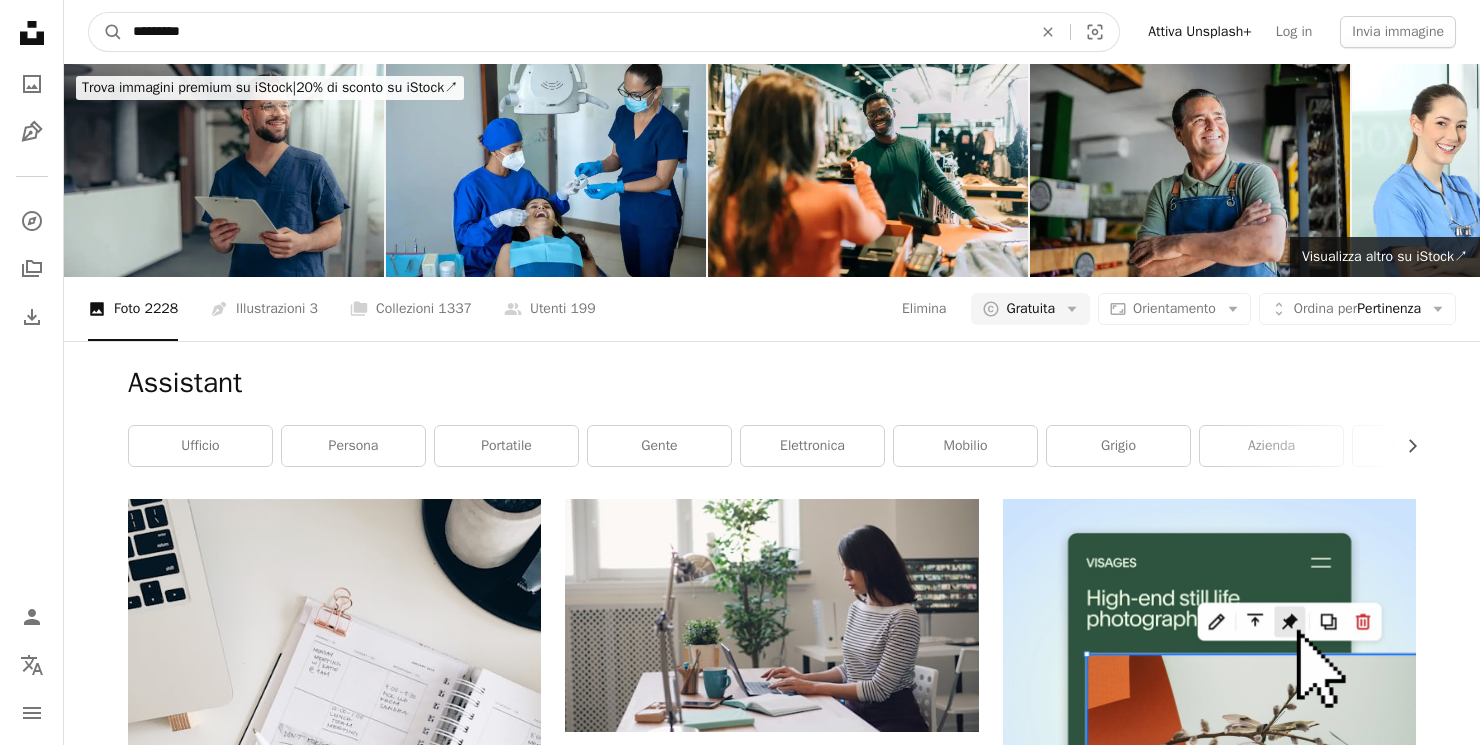 click on "*********" at bounding box center [574, 32] 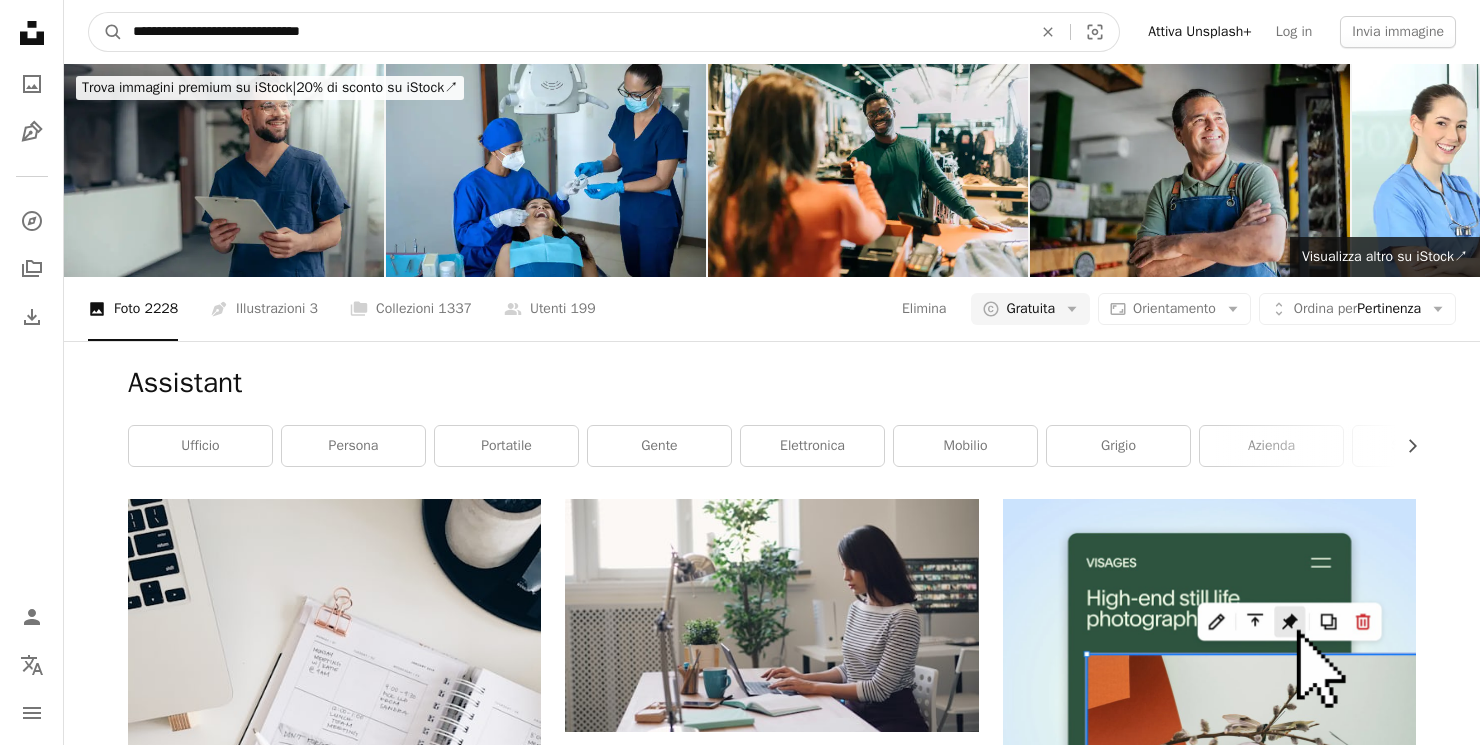type on "**********" 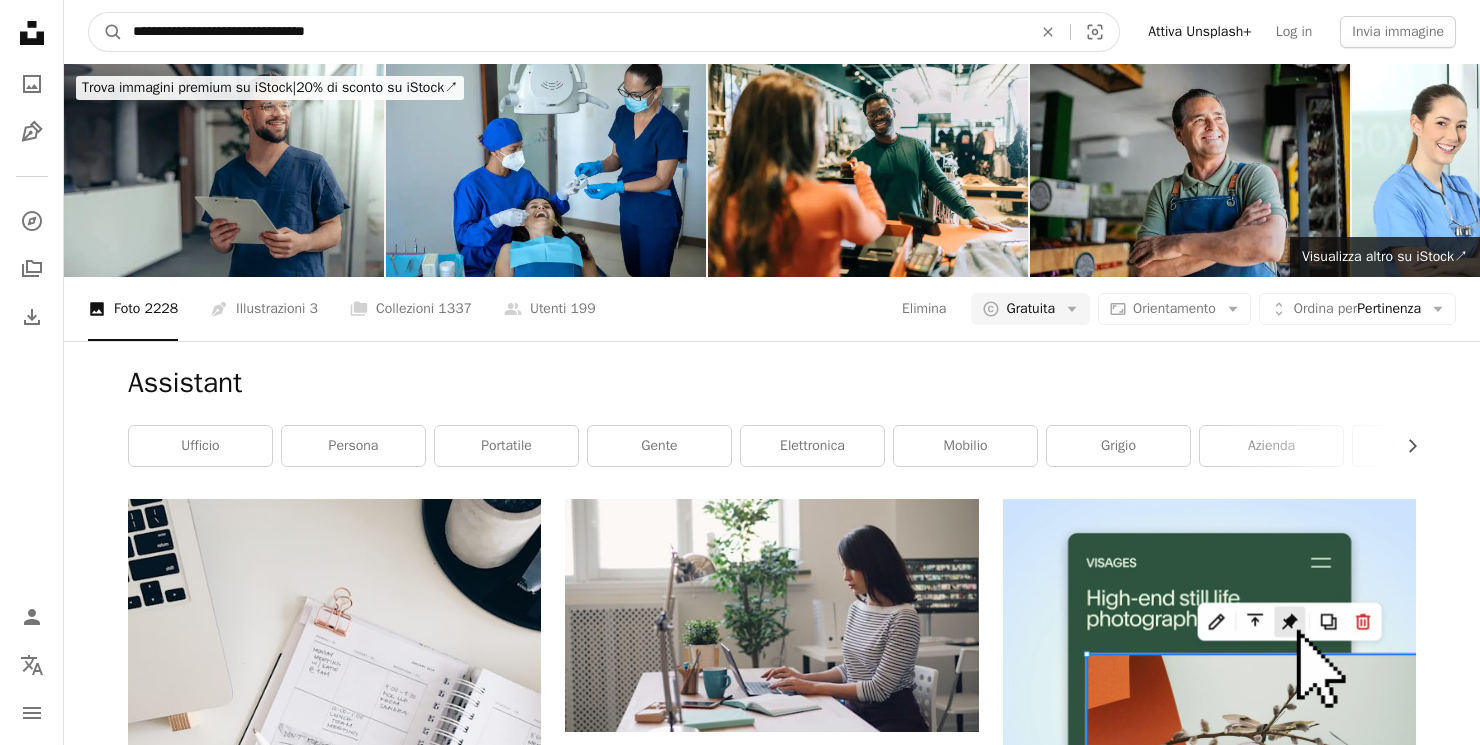 click on "A magnifying glass" at bounding box center [106, 32] 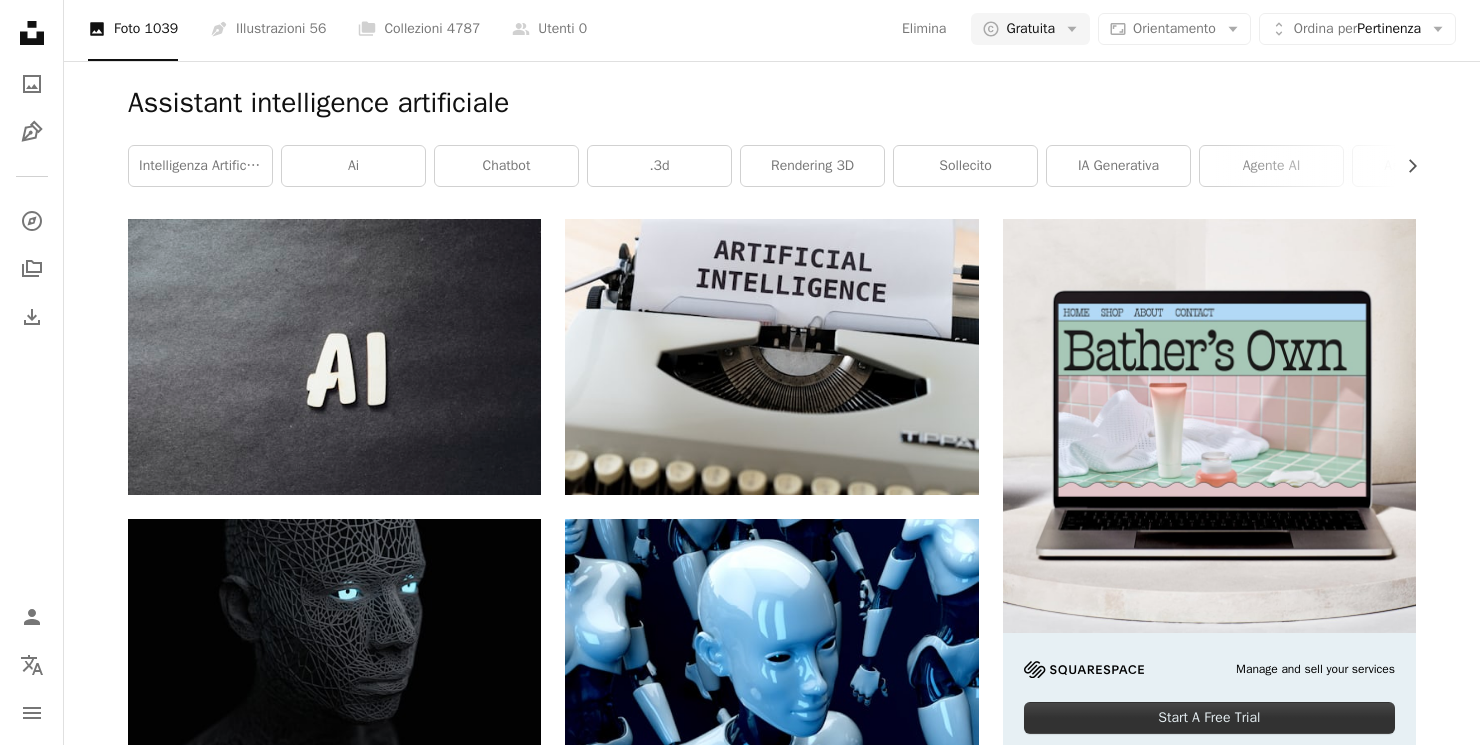 scroll, scrollTop: 339, scrollLeft: 0, axis: vertical 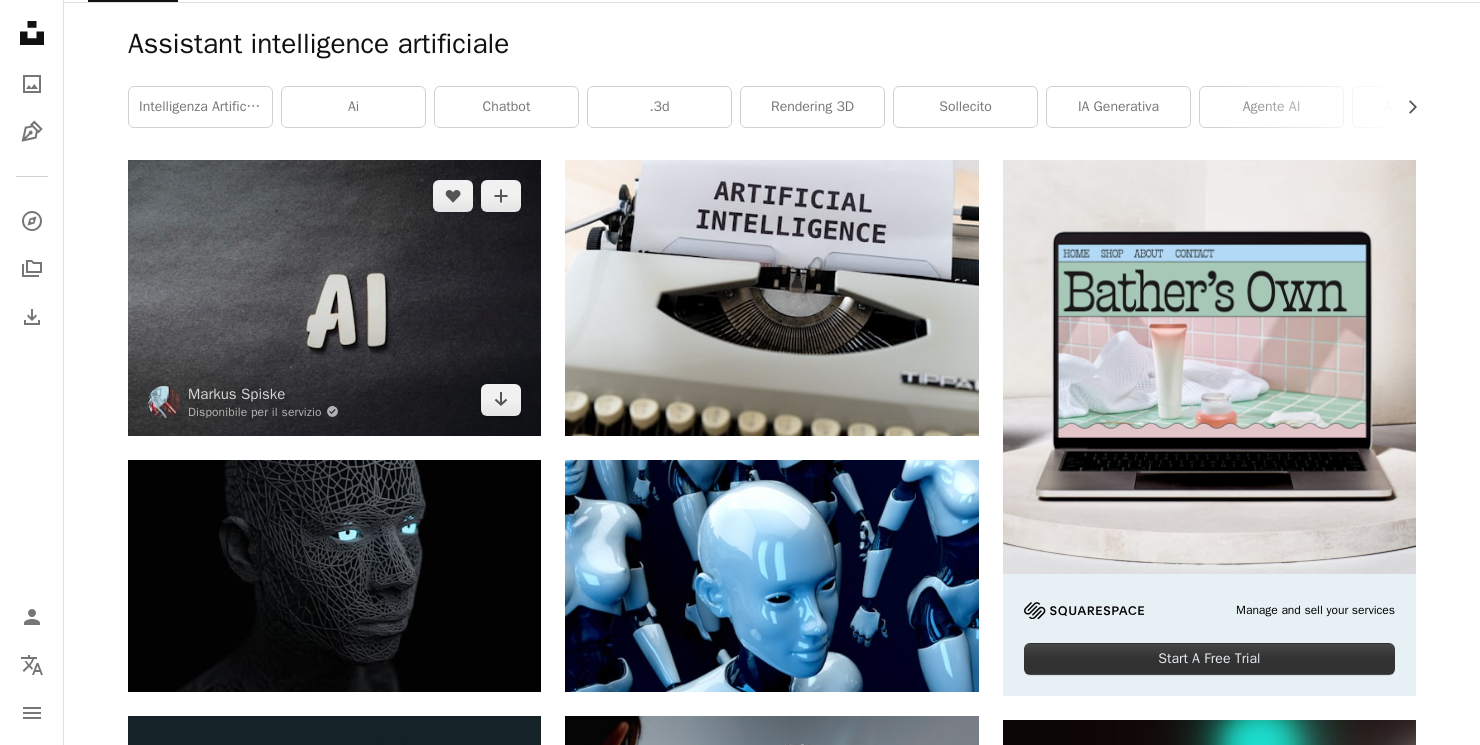 click at bounding box center (334, 297) 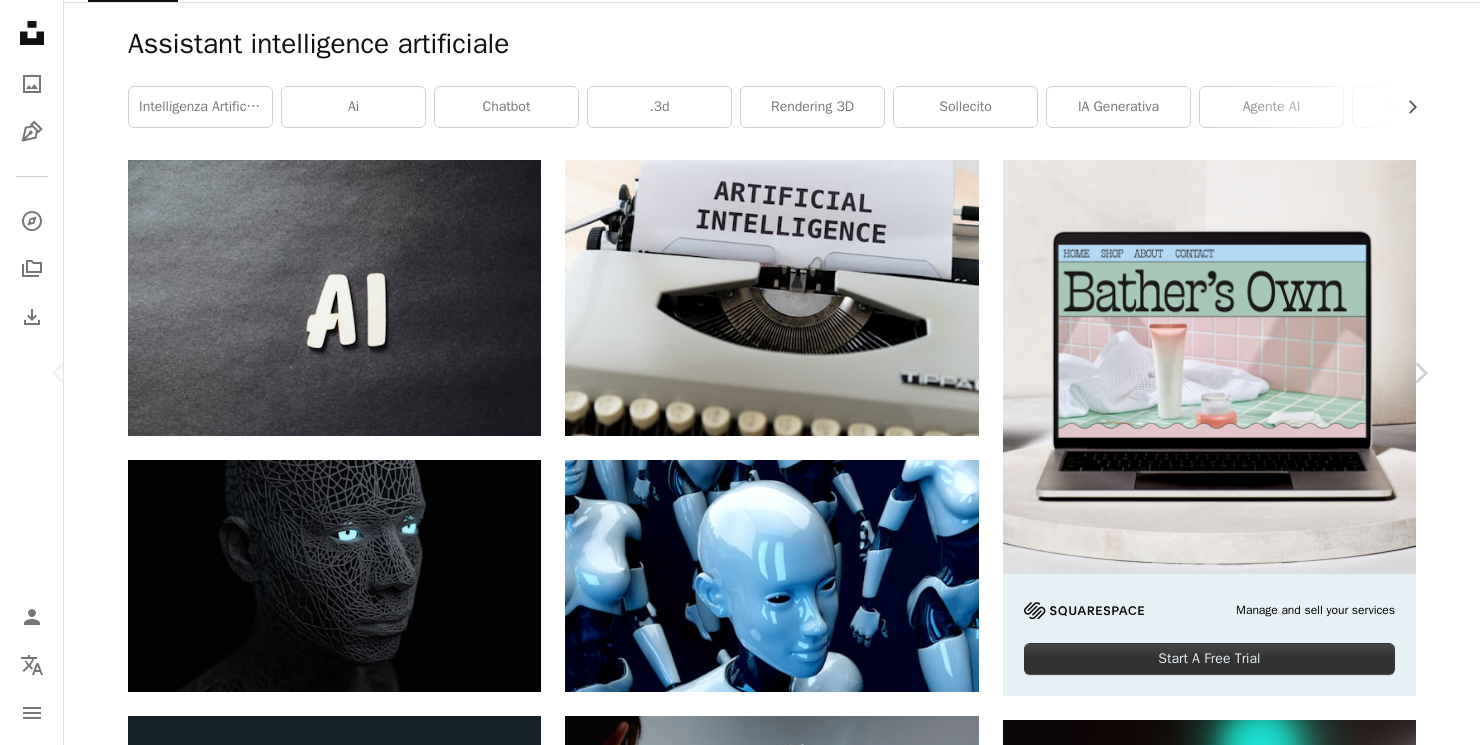 click on "A heart A plus sign Jackson Sophat Disponibile per il servizio A checkmark inside of a circle Arrow pointing down A heart A plus sign Steve Johnson Disponibile per il servizio" at bounding box center (740, 4716) 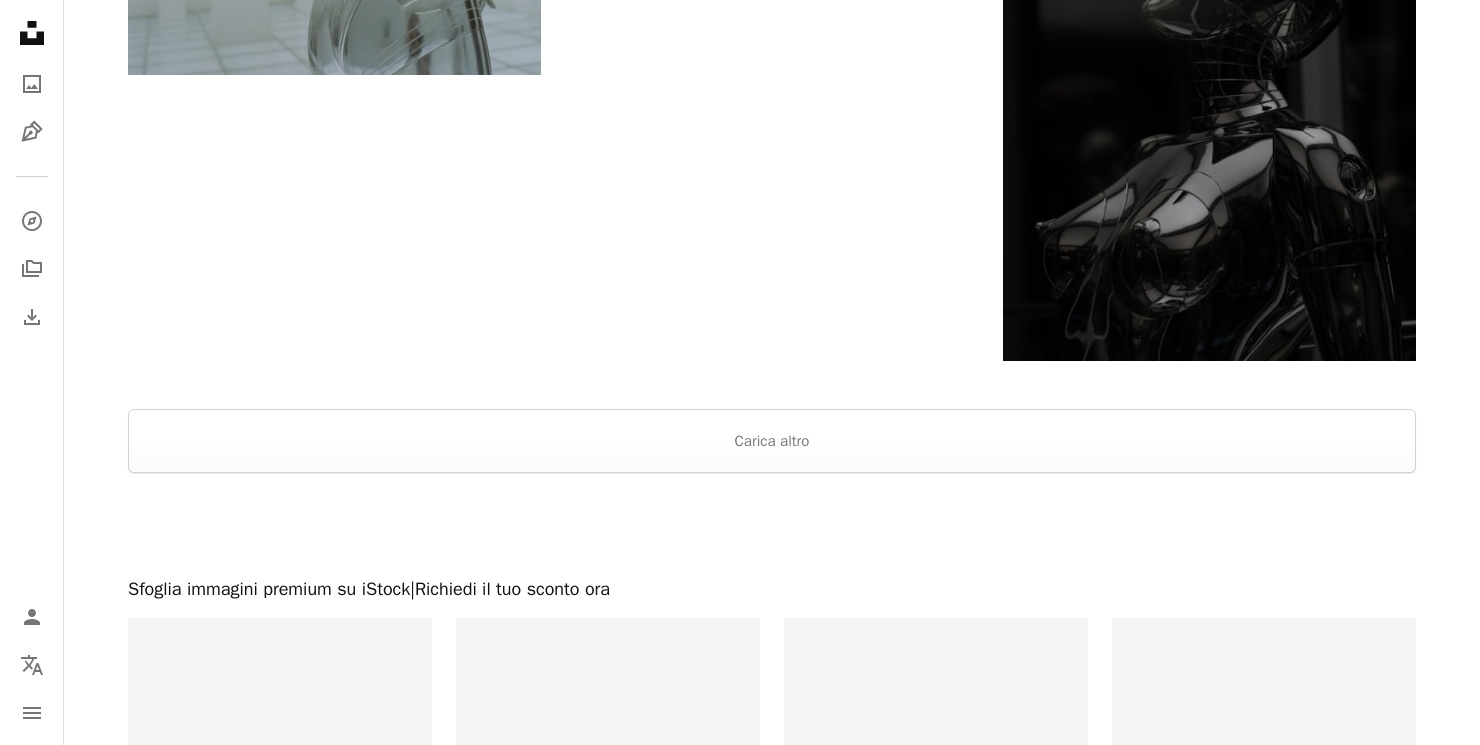 scroll, scrollTop: 3413, scrollLeft: 0, axis: vertical 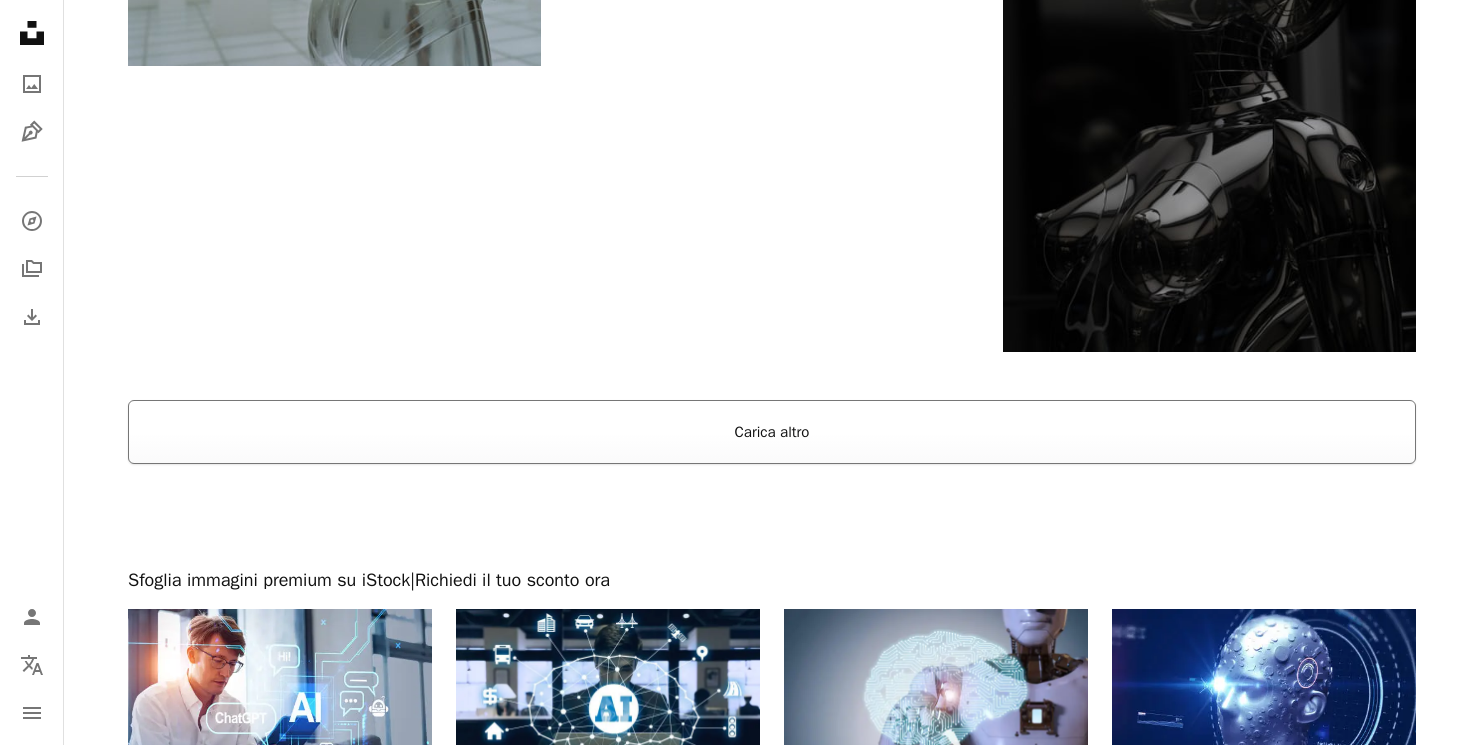 click on "Carica altro" at bounding box center [772, 432] 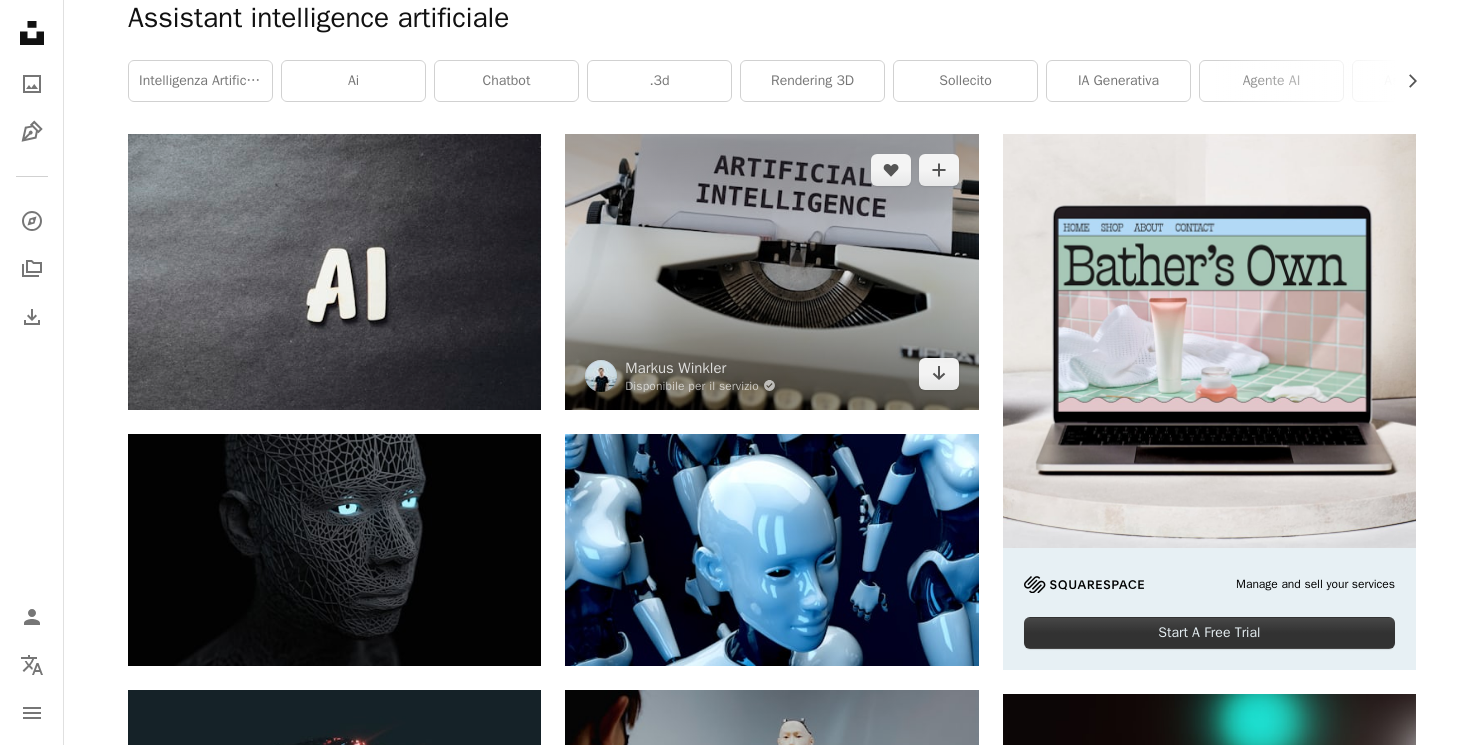 scroll, scrollTop: 0, scrollLeft: 0, axis: both 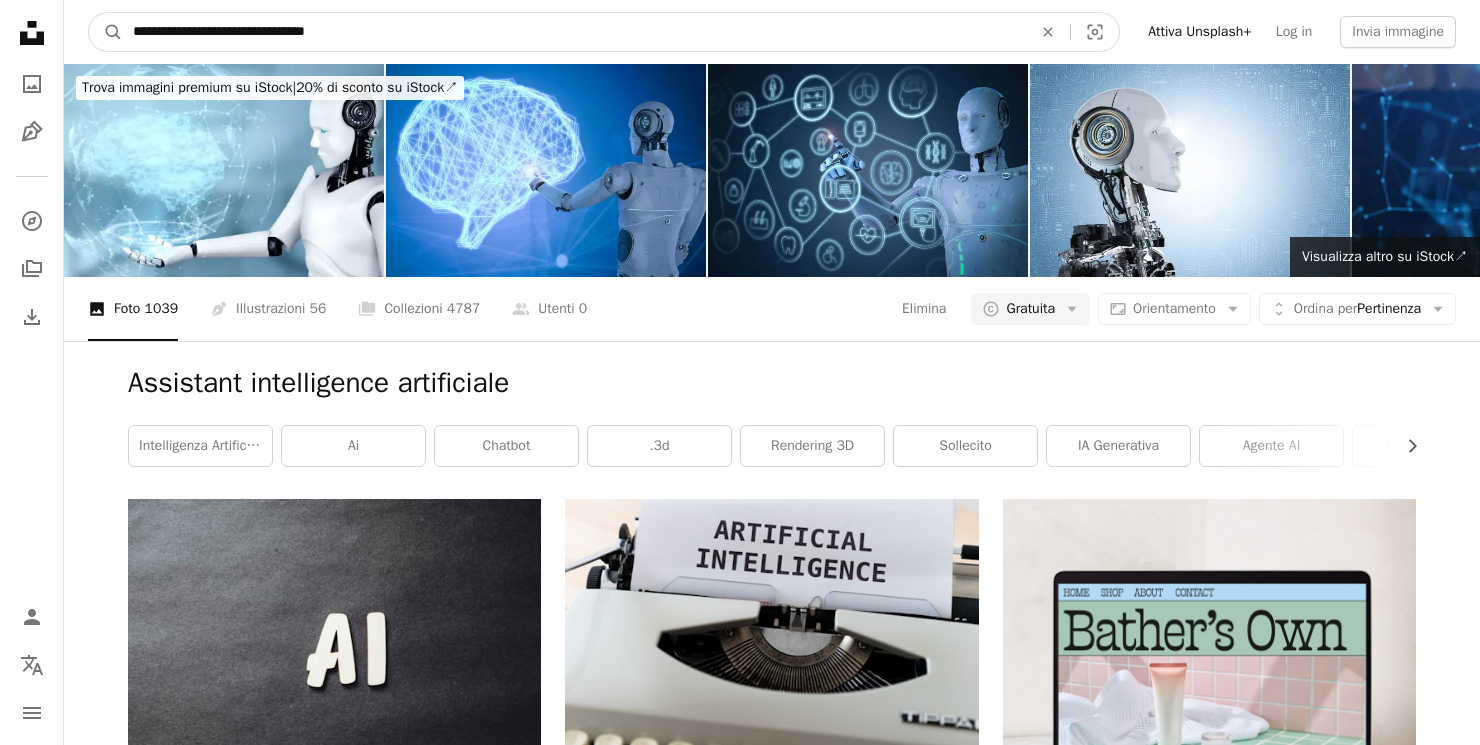 click on "**********" at bounding box center (574, 32) 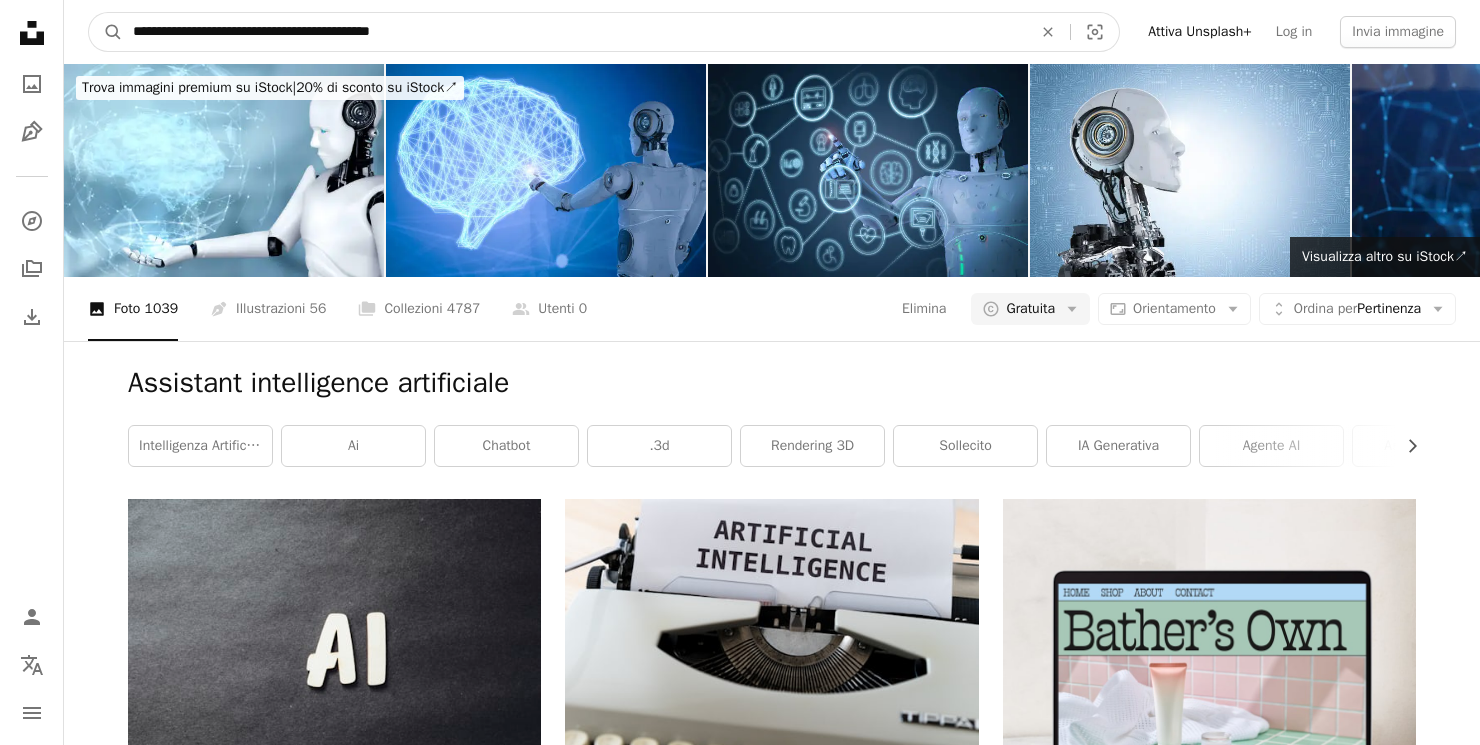 type on "**********" 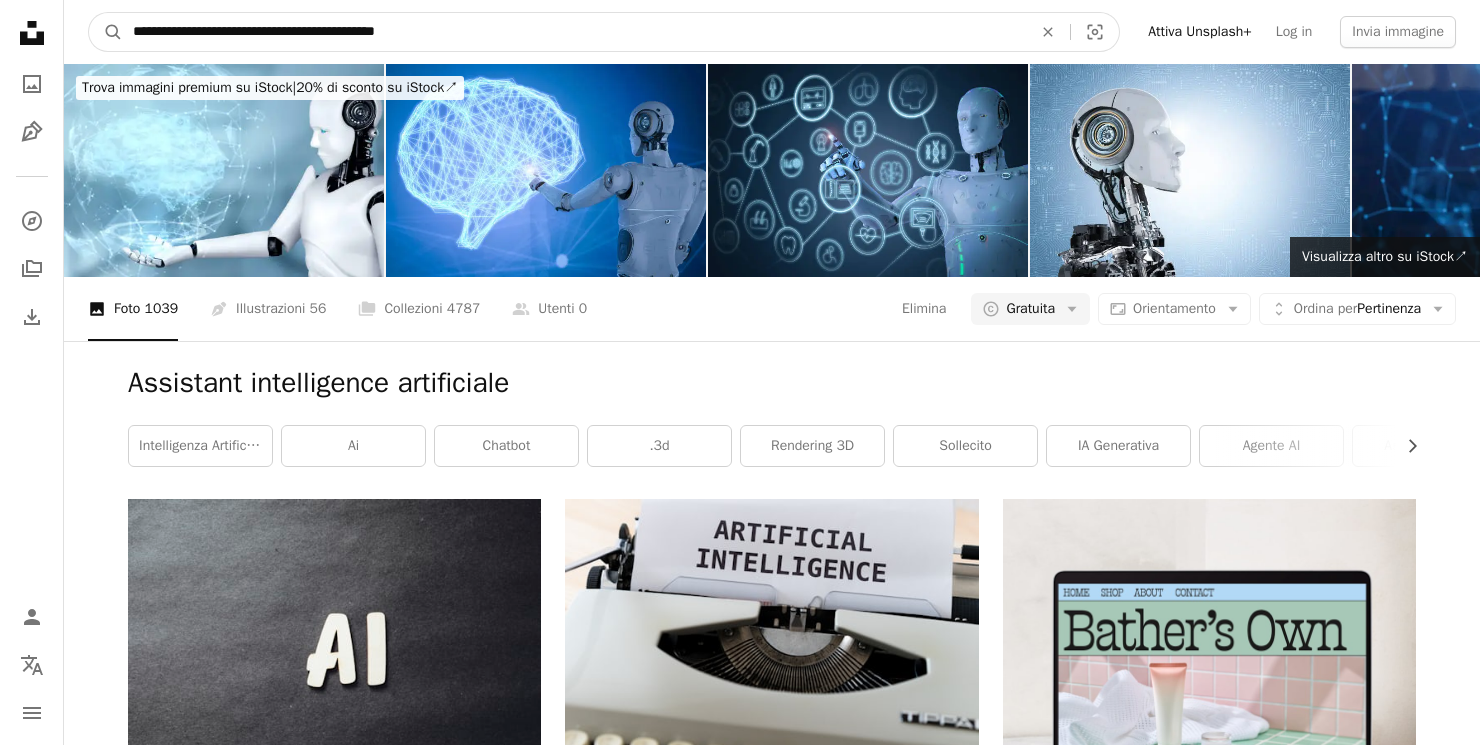 click on "A magnifying glass" at bounding box center [106, 32] 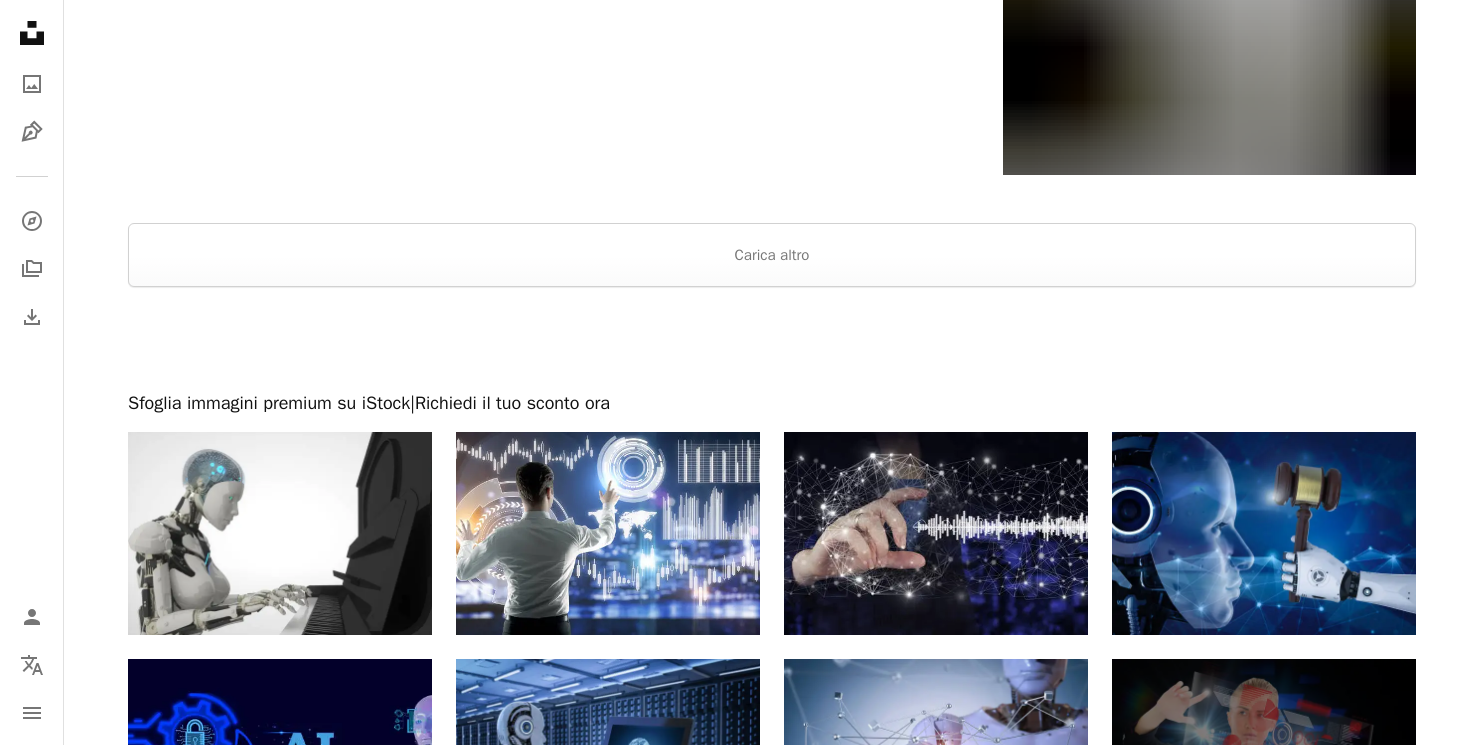 scroll, scrollTop: 3376, scrollLeft: 0, axis: vertical 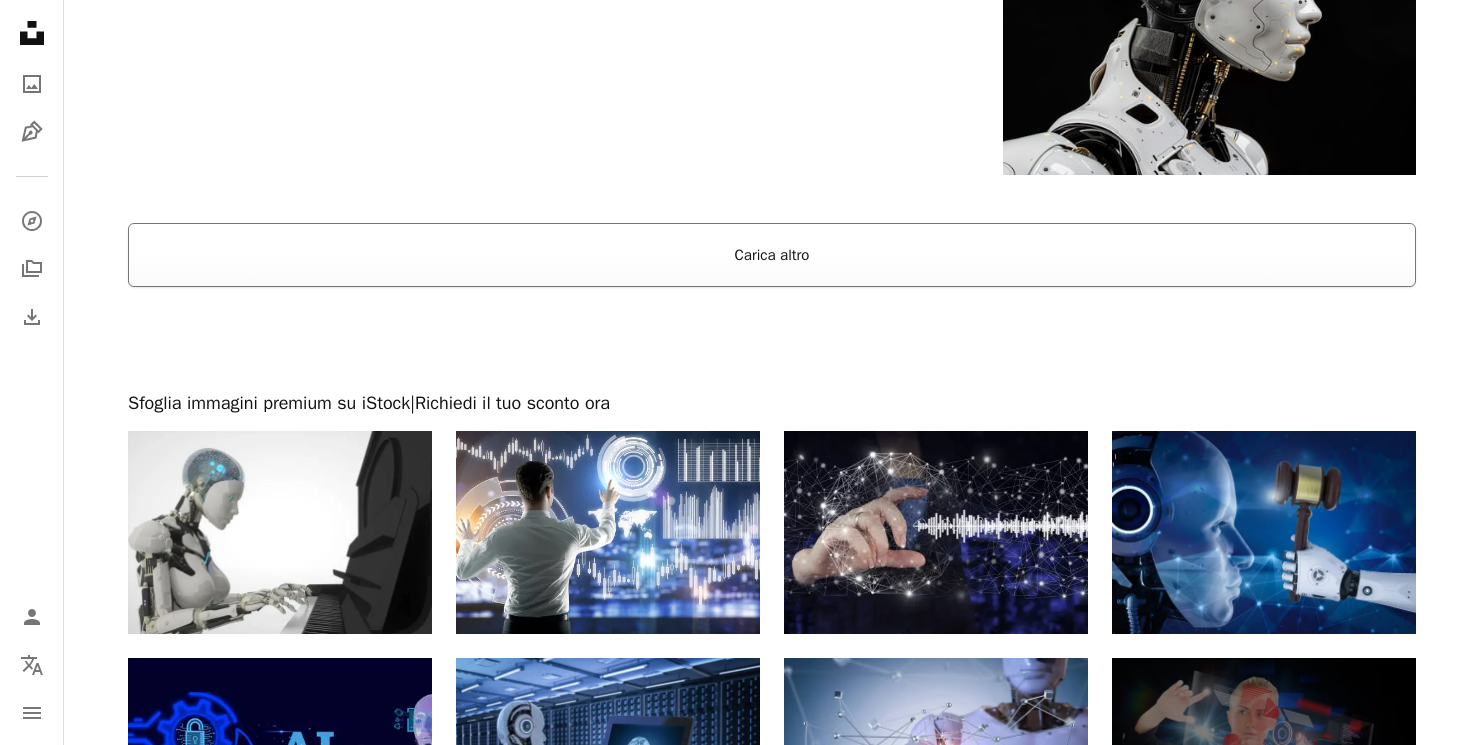 click on "Carica altro" at bounding box center [772, 255] 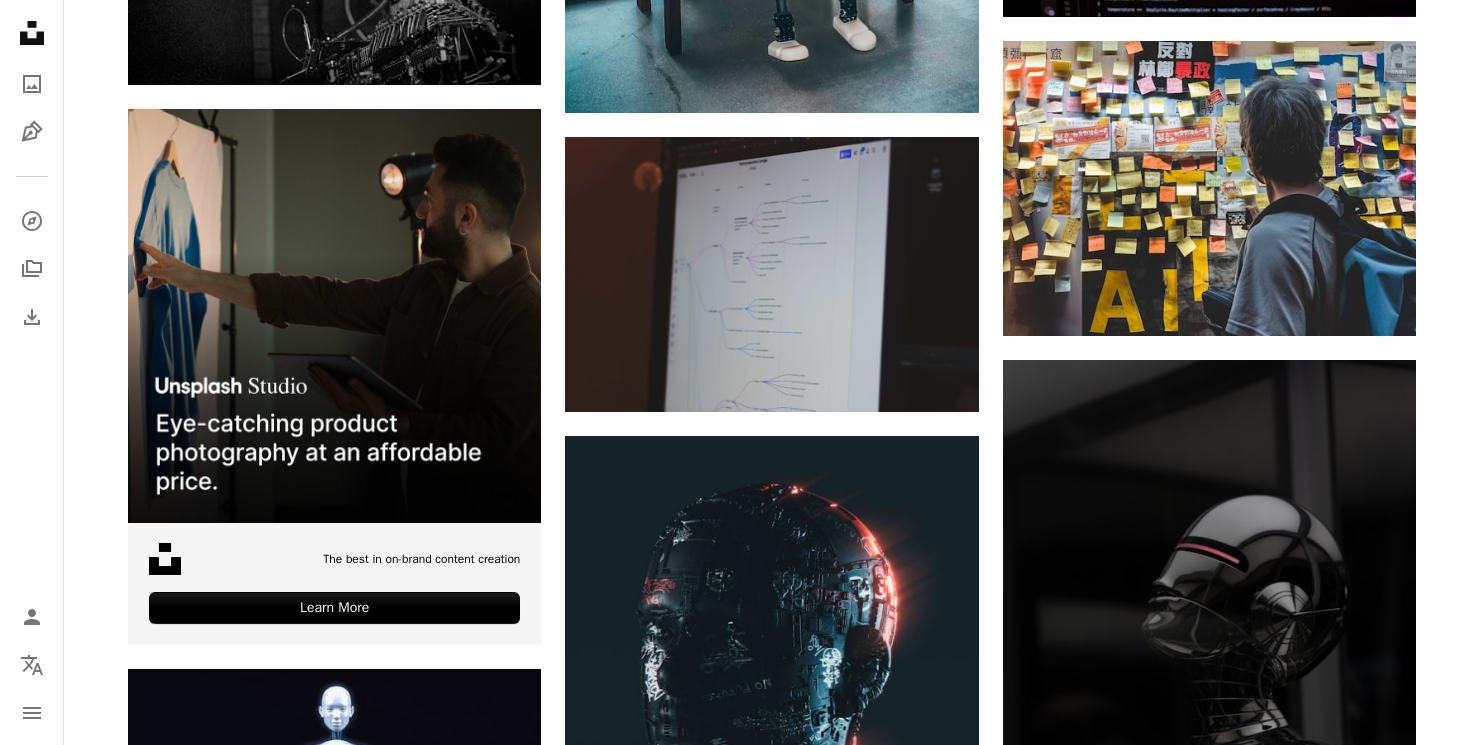 scroll, scrollTop: 3801, scrollLeft: 0, axis: vertical 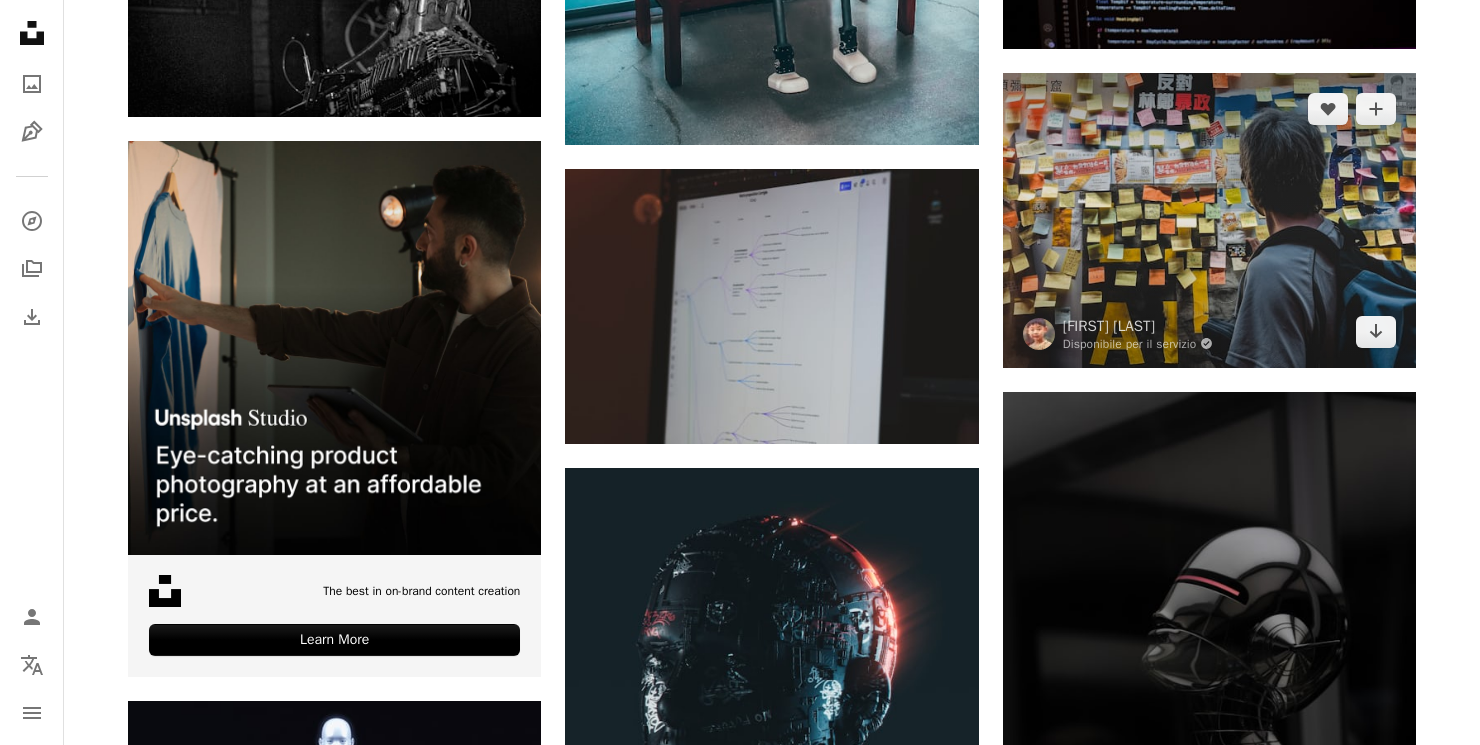 click at bounding box center [1209, 220] 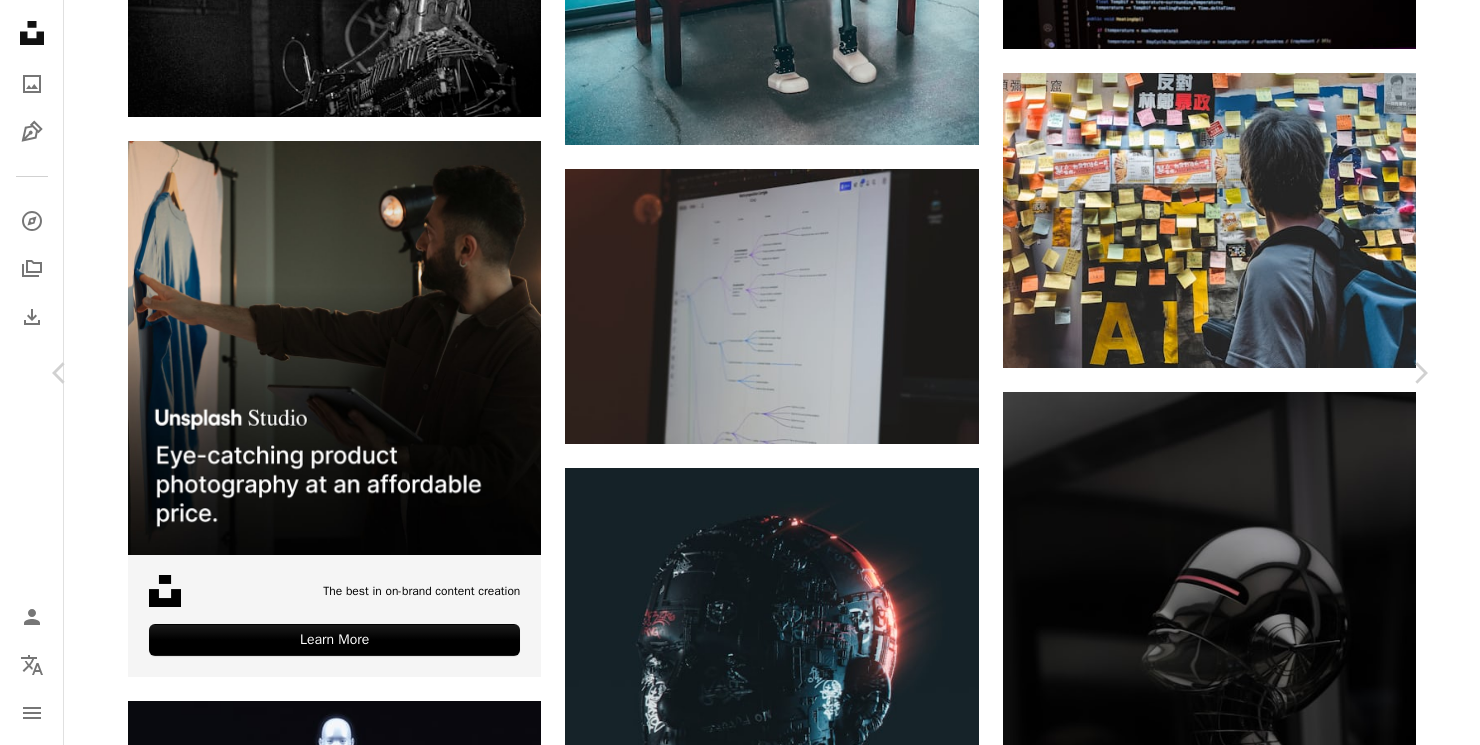 scroll, scrollTop: 1, scrollLeft: 0, axis: vertical 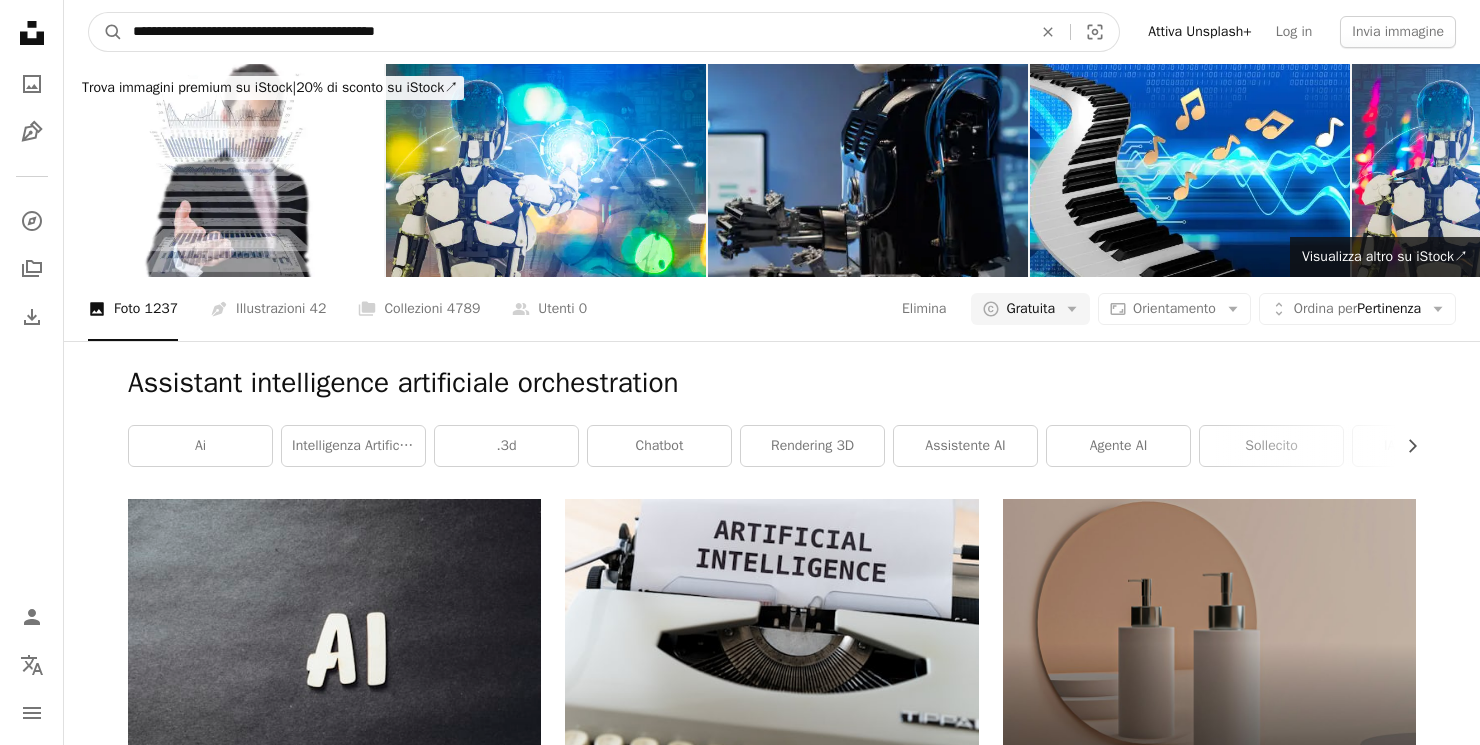 drag, startPoint x: 463, startPoint y: 34, endPoint x: 26, endPoint y: 25, distance: 437.09268 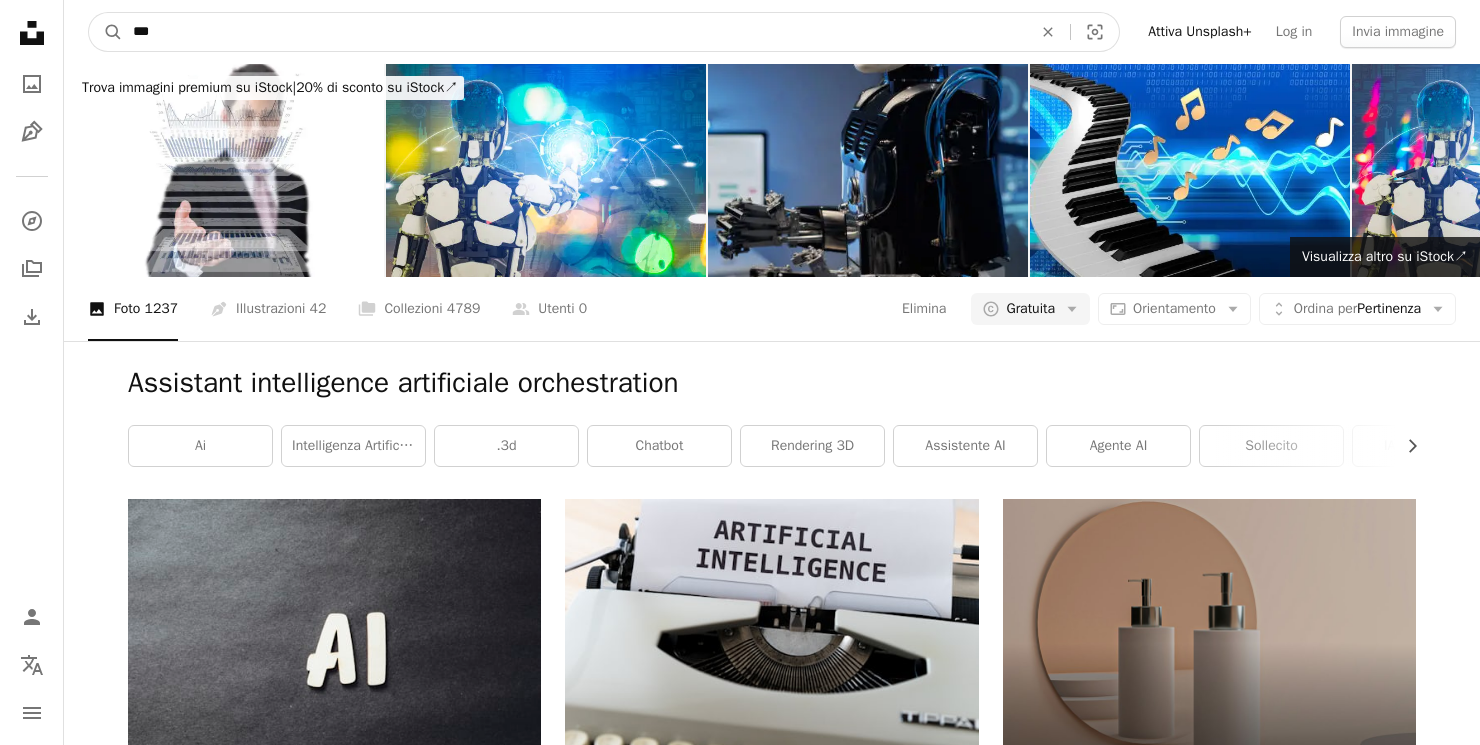 type on "****" 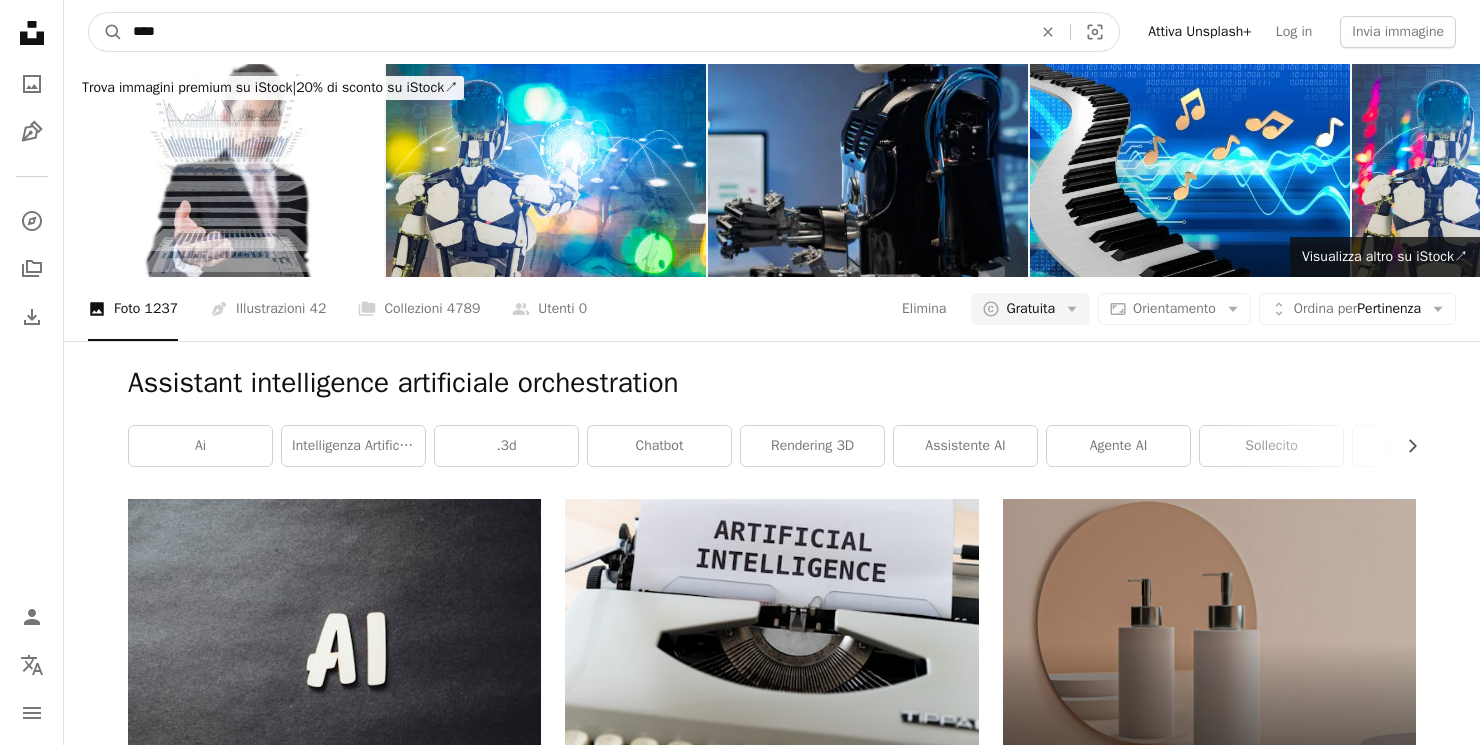 click on "A magnifying glass" at bounding box center (106, 32) 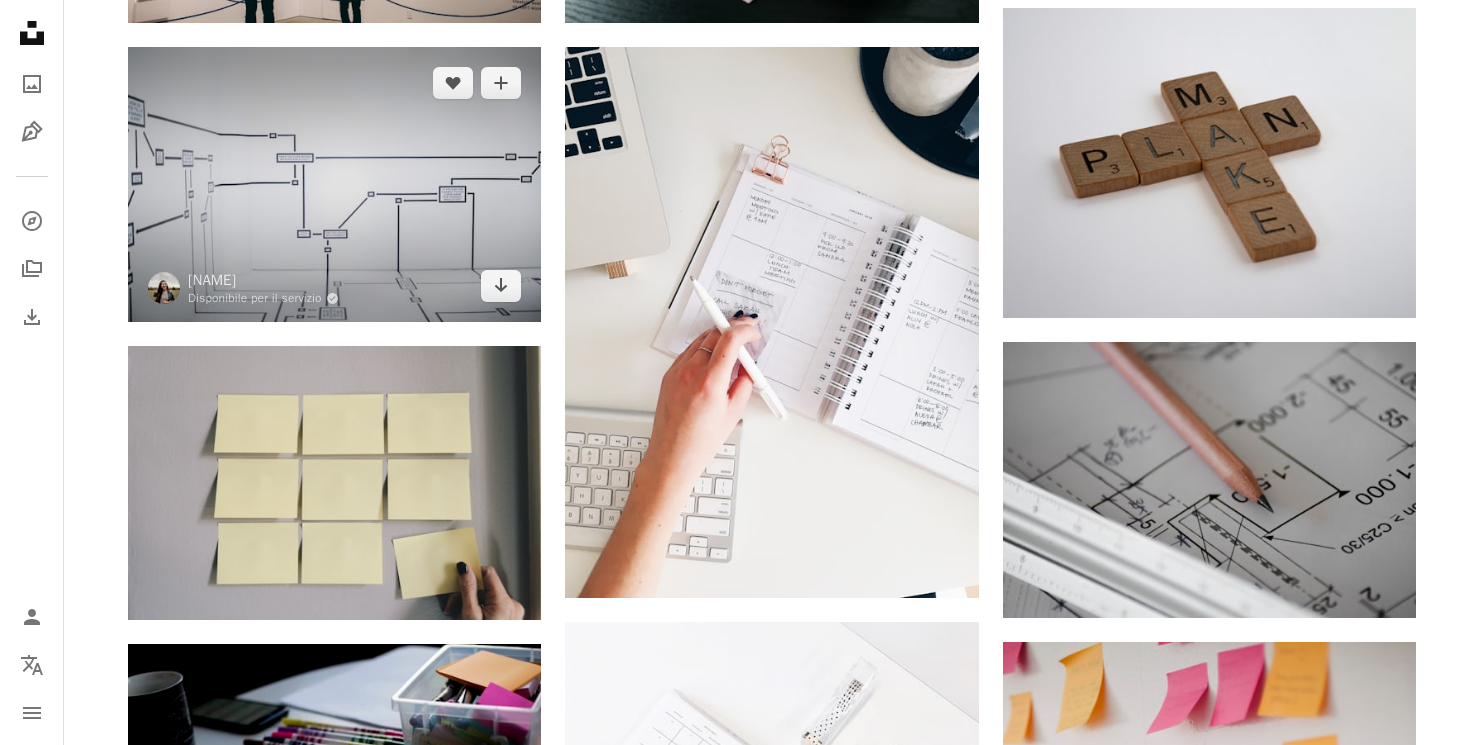 scroll, scrollTop: 1055, scrollLeft: 0, axis: vertical 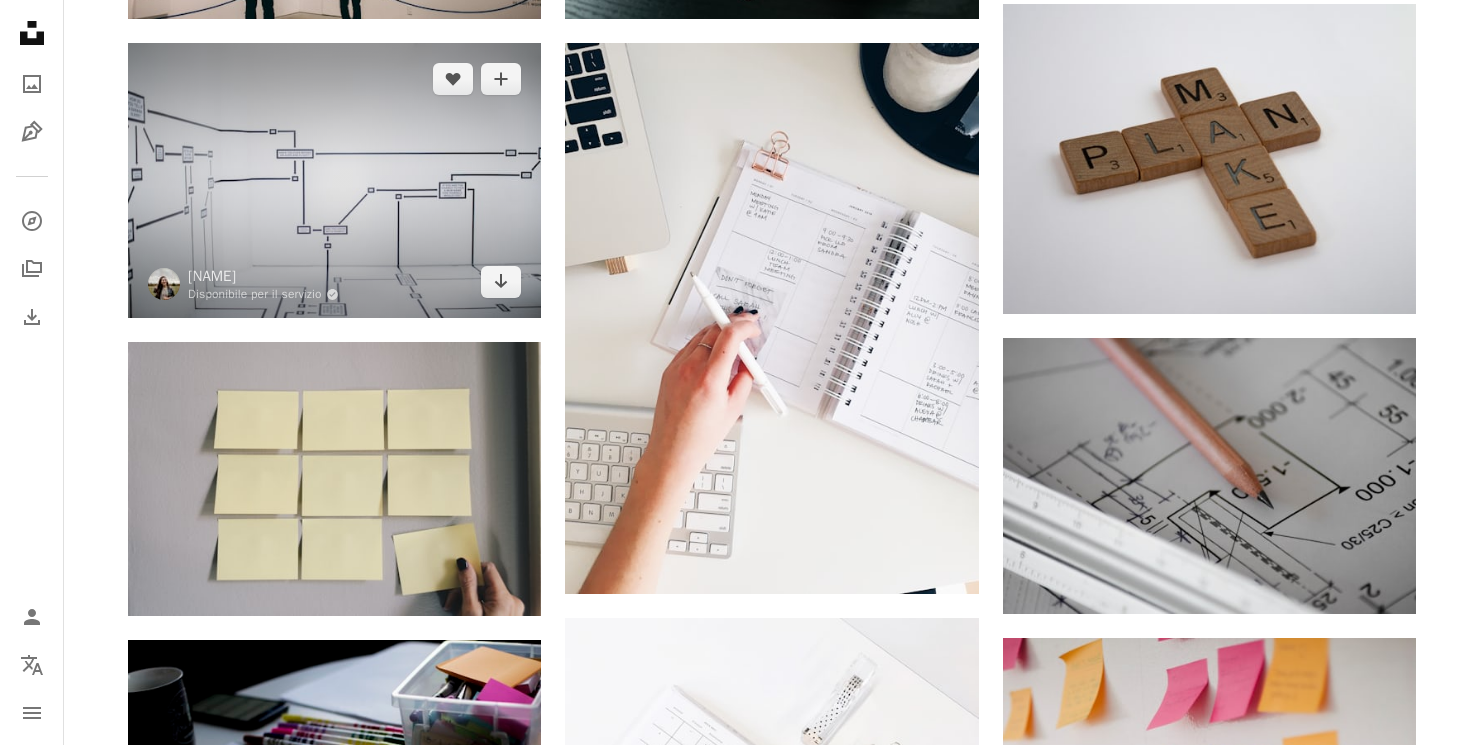 click at bounding box center (334, 180) 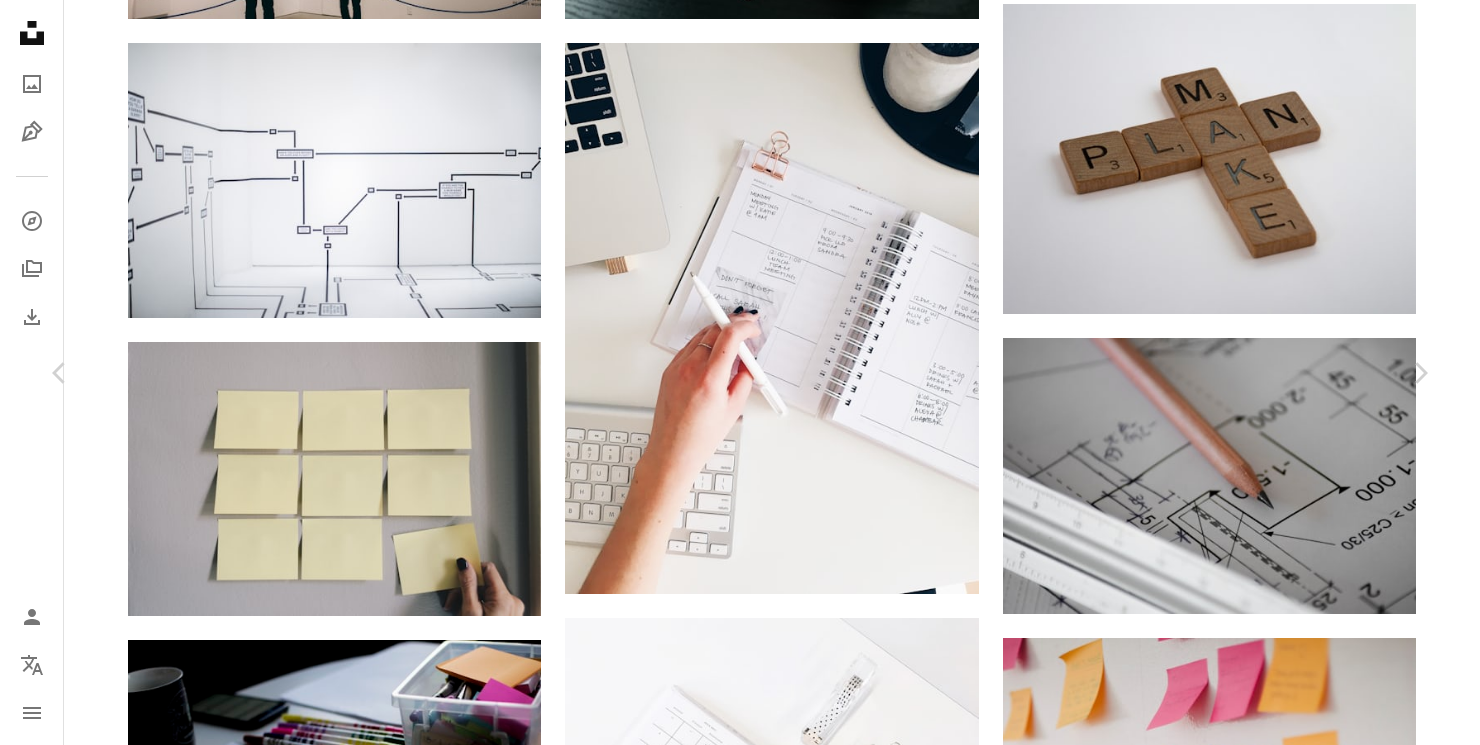 click on "Scarica gratuitamente" at bounding box center [1207, 6068] 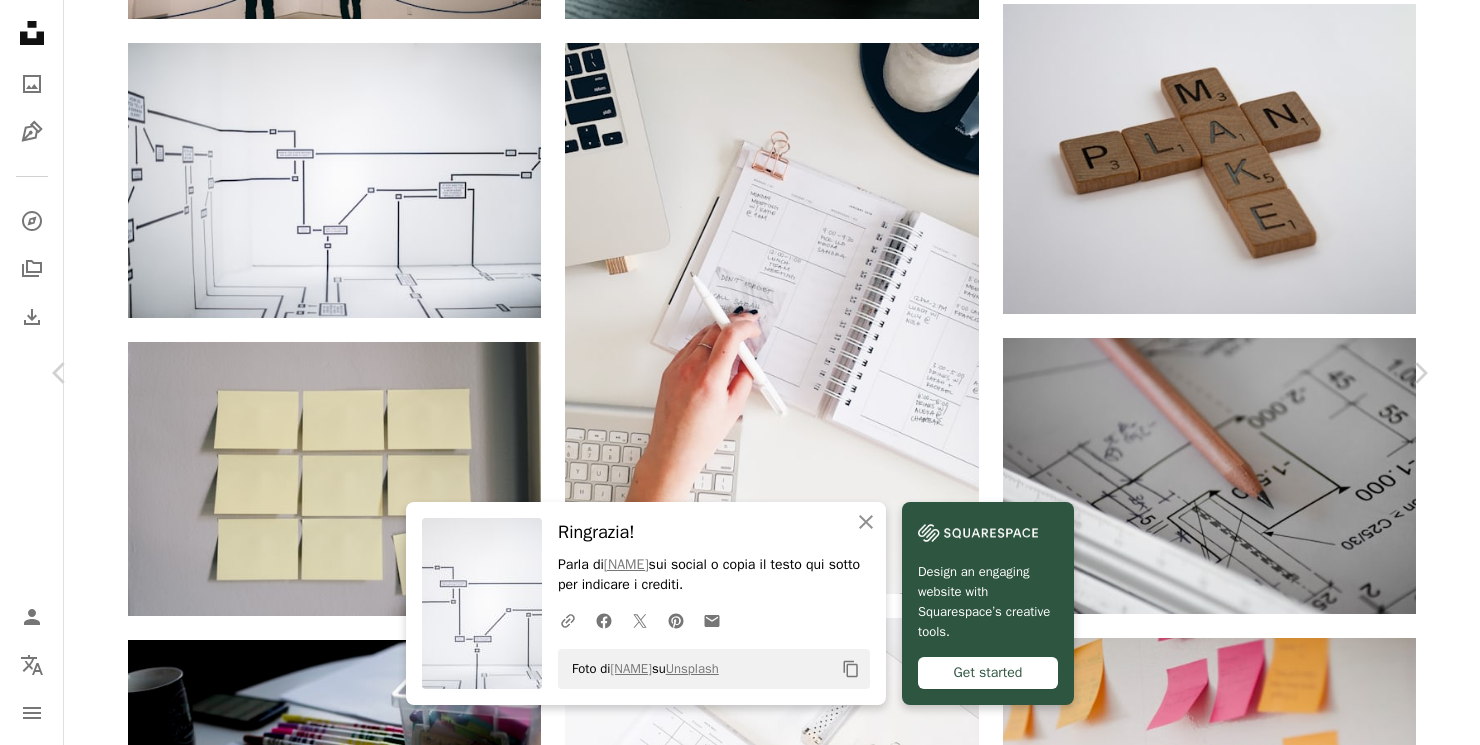 click on "Foto di [FIRST] [LAST] su Unsplash
Copy content Design an engaging website with Squarespace’s creative tools. Get started [FIRST] [LAST] Disponibile per il servizio A checkmark inside of a circle A heart A plus sign Scarica gratuitamente Chevron down Zoom in Visualizzazioni 4.363.179 Download 59.779 In primo piano su Business & Lavoro A forward-right arrow Condividi Info icon Info More Actions Calendar outlined Pubblicato il  [DATE] Camera [CAMERA_MAKE], [CAMERA_MODEL] Safety Può essere utilizzato gratuitamente ai sensi della  Licenza Unsplash Azienda bianco piano impianto idraulico diagramma complotto palo dell'utilità Immagini gratuite Sfoglia immagini premium correlate su iStock  |  Risparmia il 20% con il codice UNSPLASH20 Visualizza altro su iStock  ↗" at bounding box center (740, 6393) 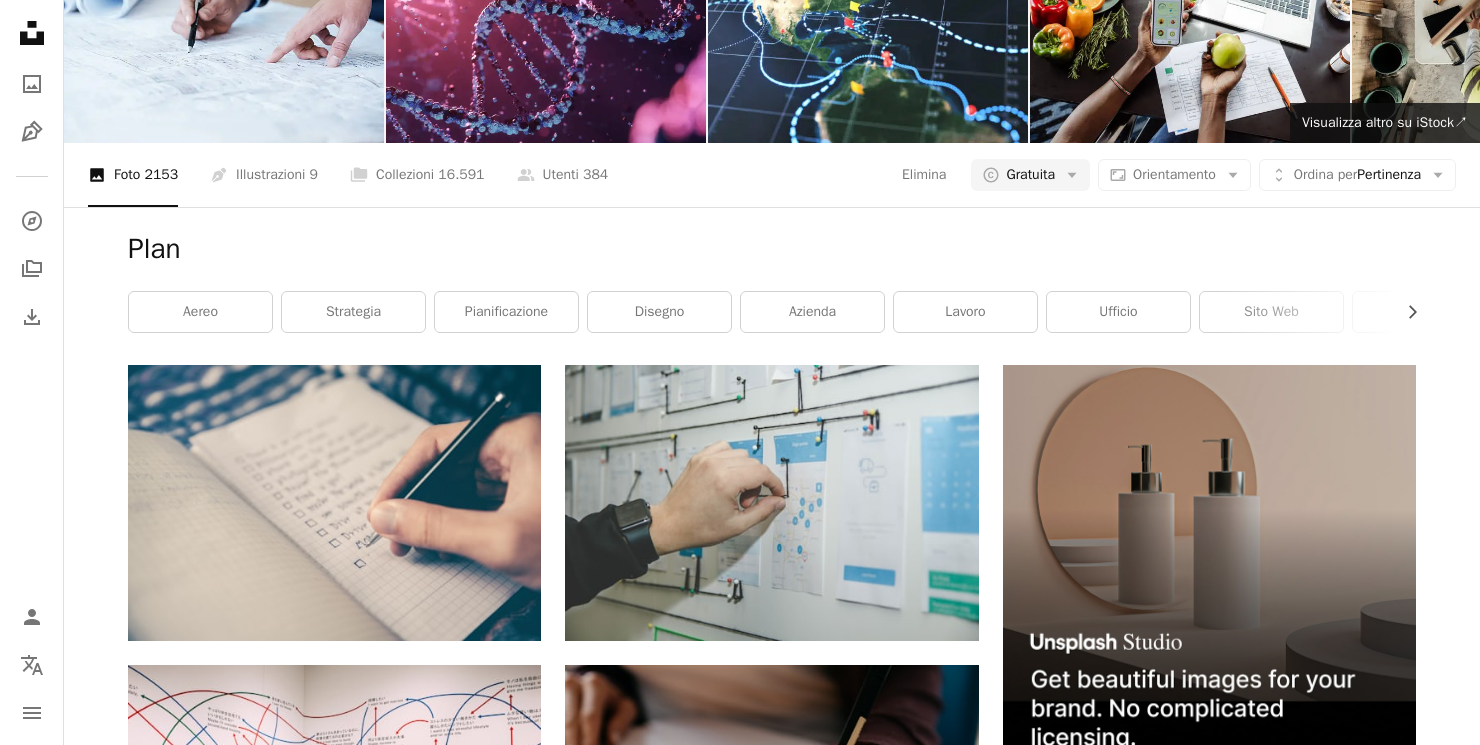 scroll, scrollTop: 0, scrollLeft: 0, axis: both 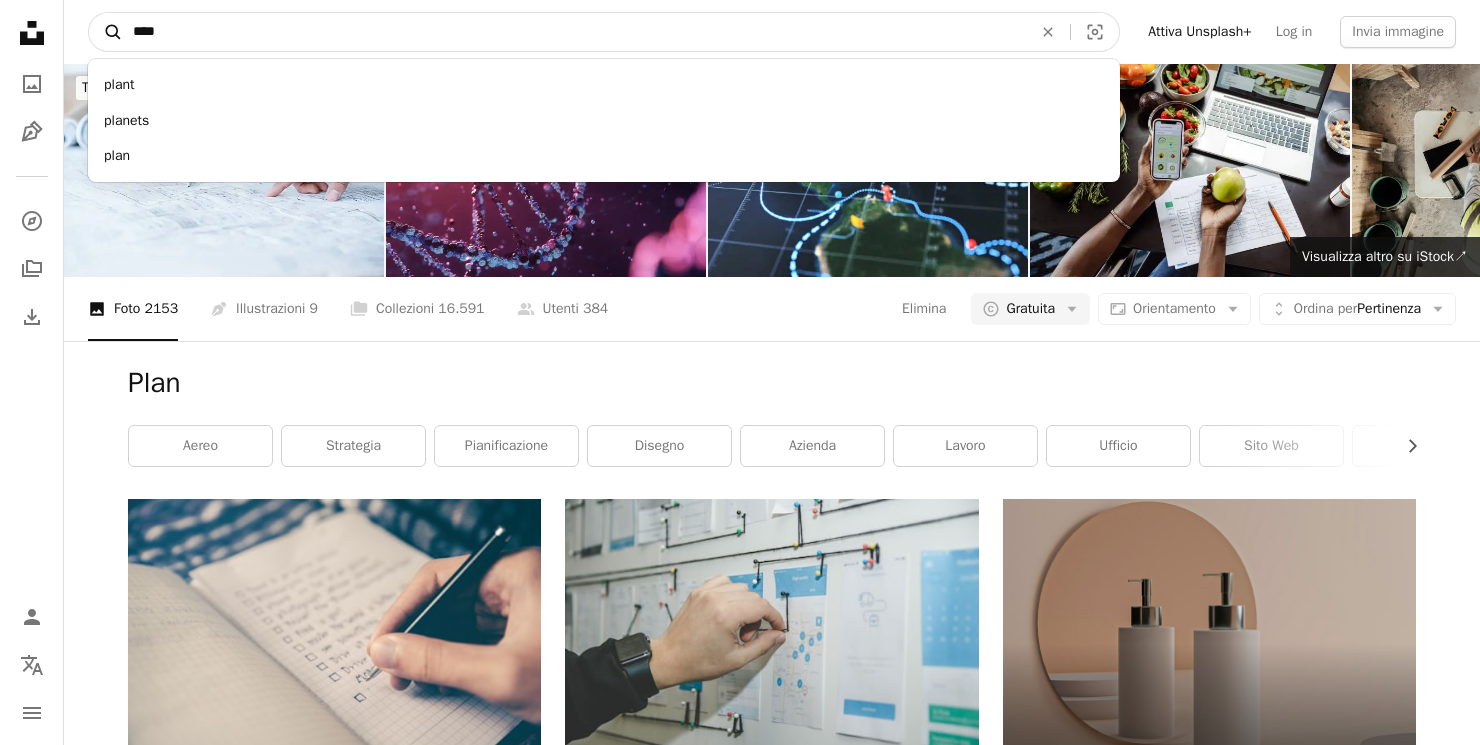 drag, startPoint x: 192, startPoint y: 45, endPoint x: 99, endPoint y: 39, distance: 93.193344 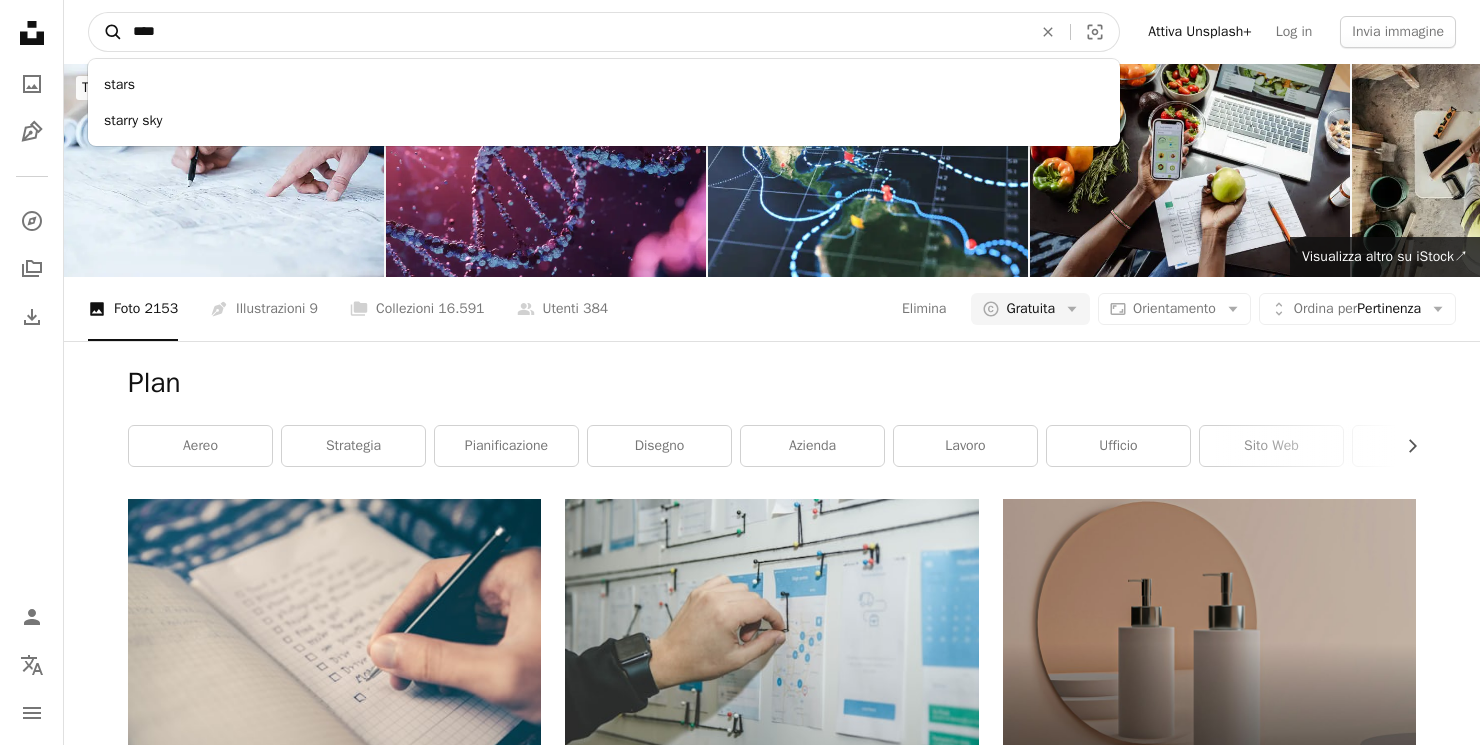 type on "*****" 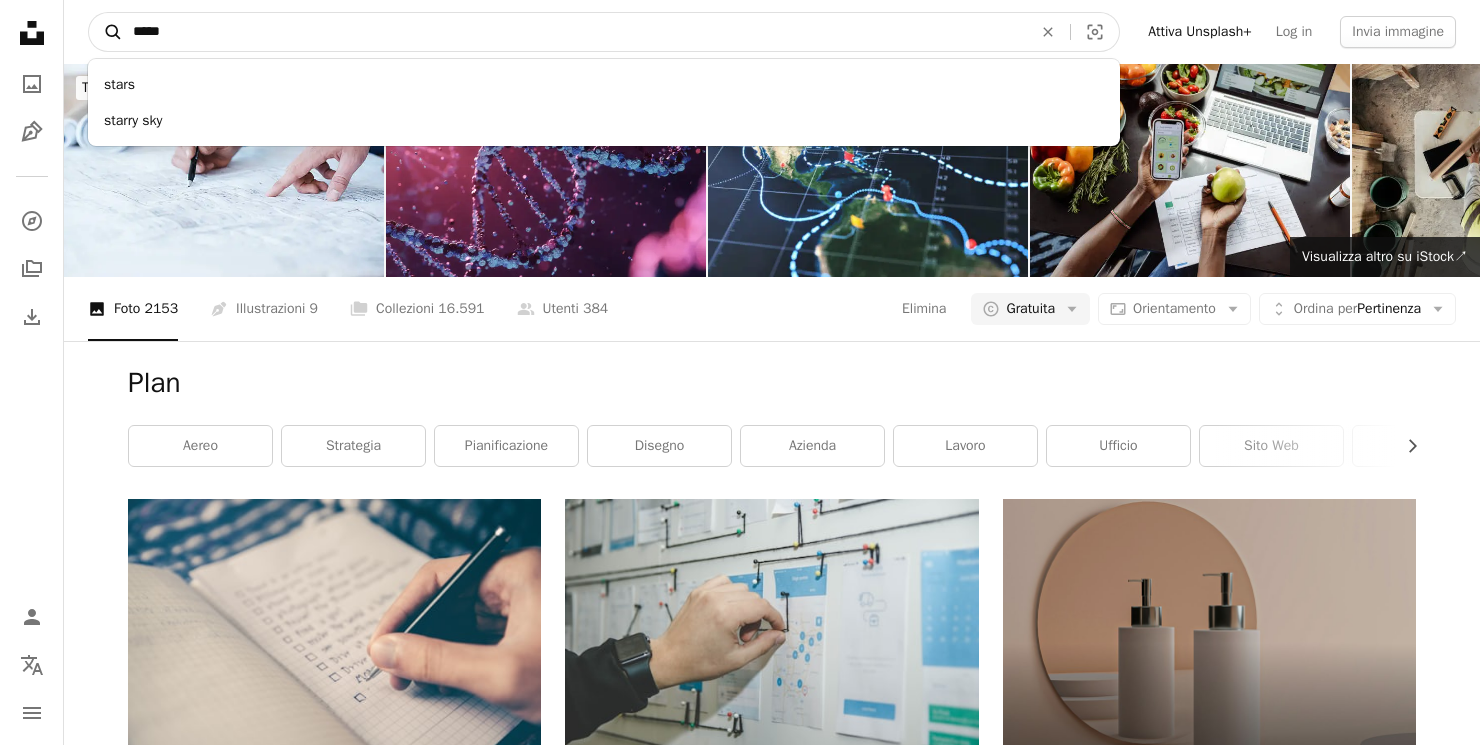 click on "A magnifying glass" at bounding box center (106, 32) 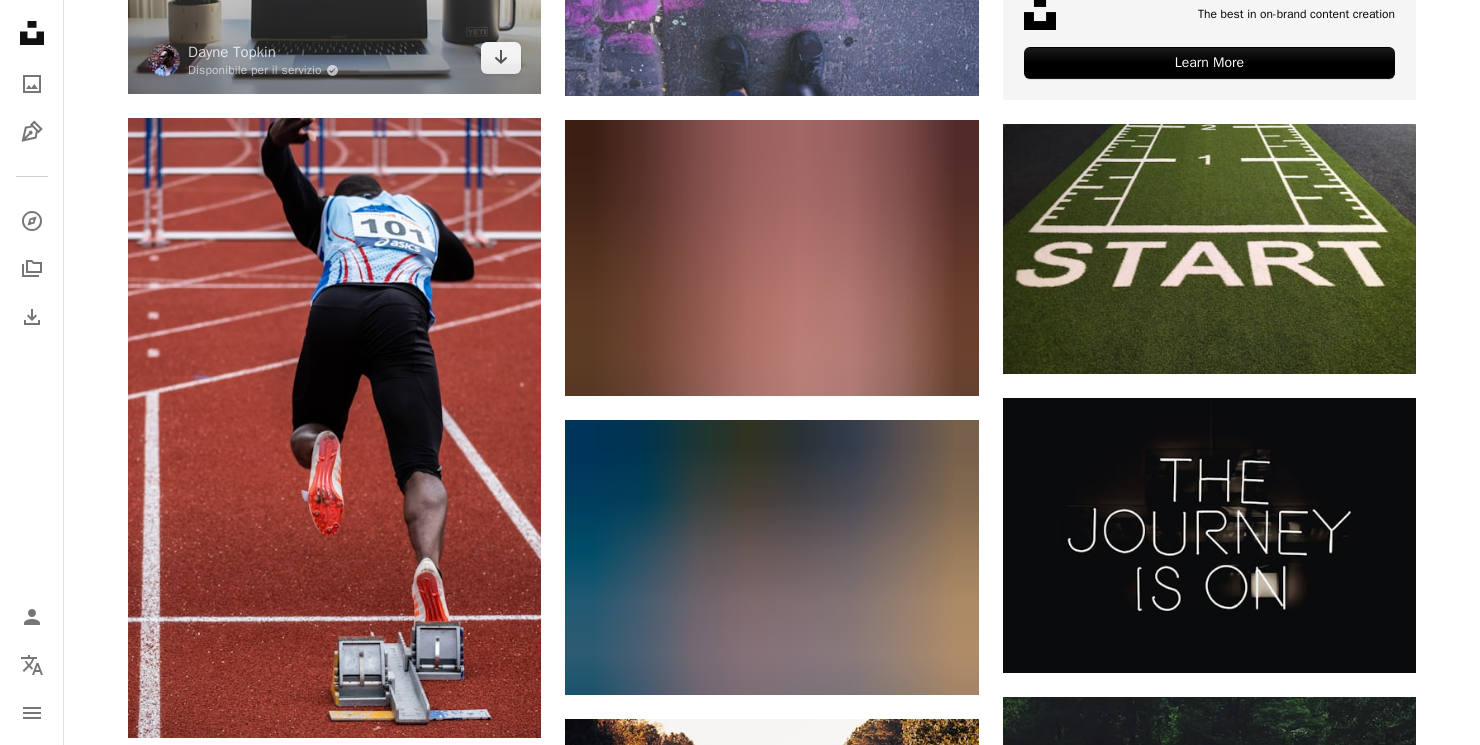 scroll, scrollTop: 0, scrollLeft: 0, axis: both 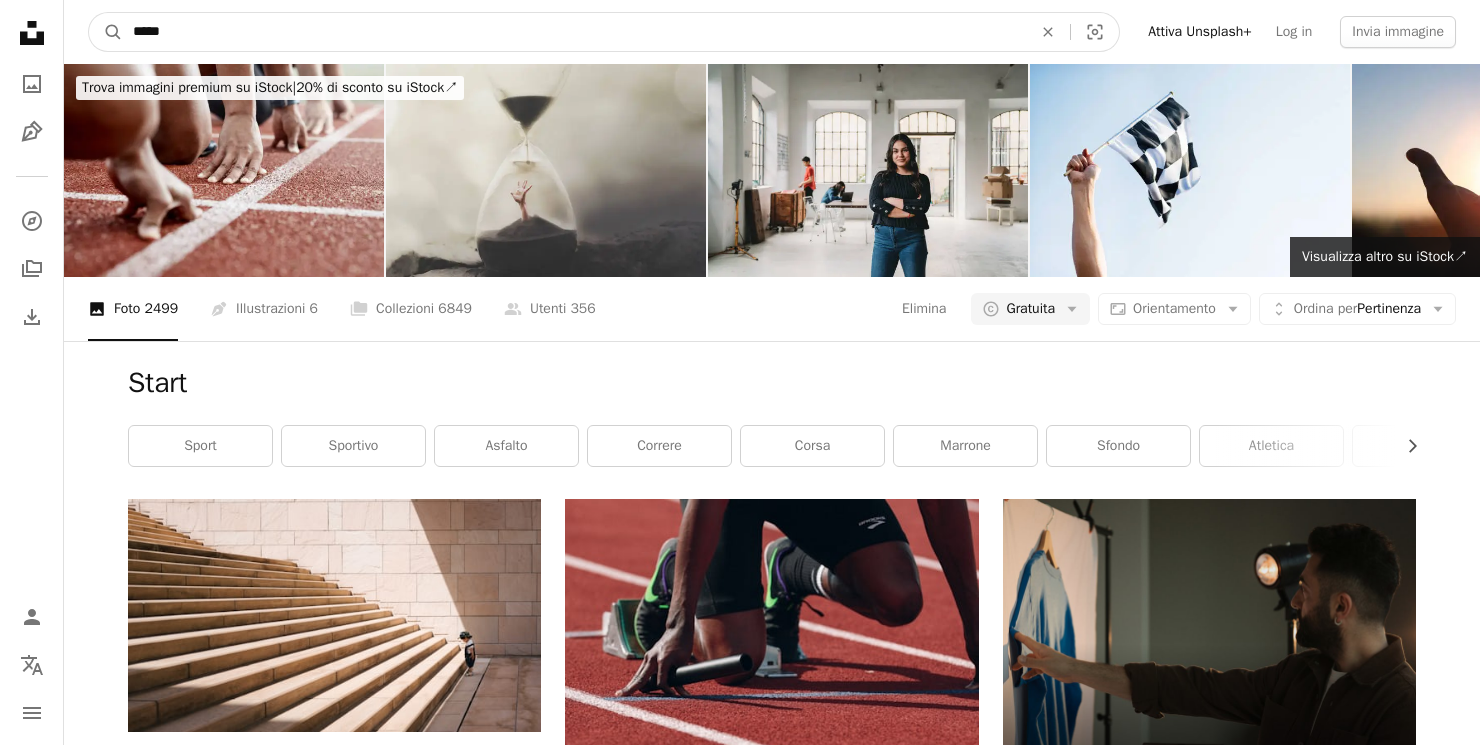click on "*****" at bounding box center (574, 32) 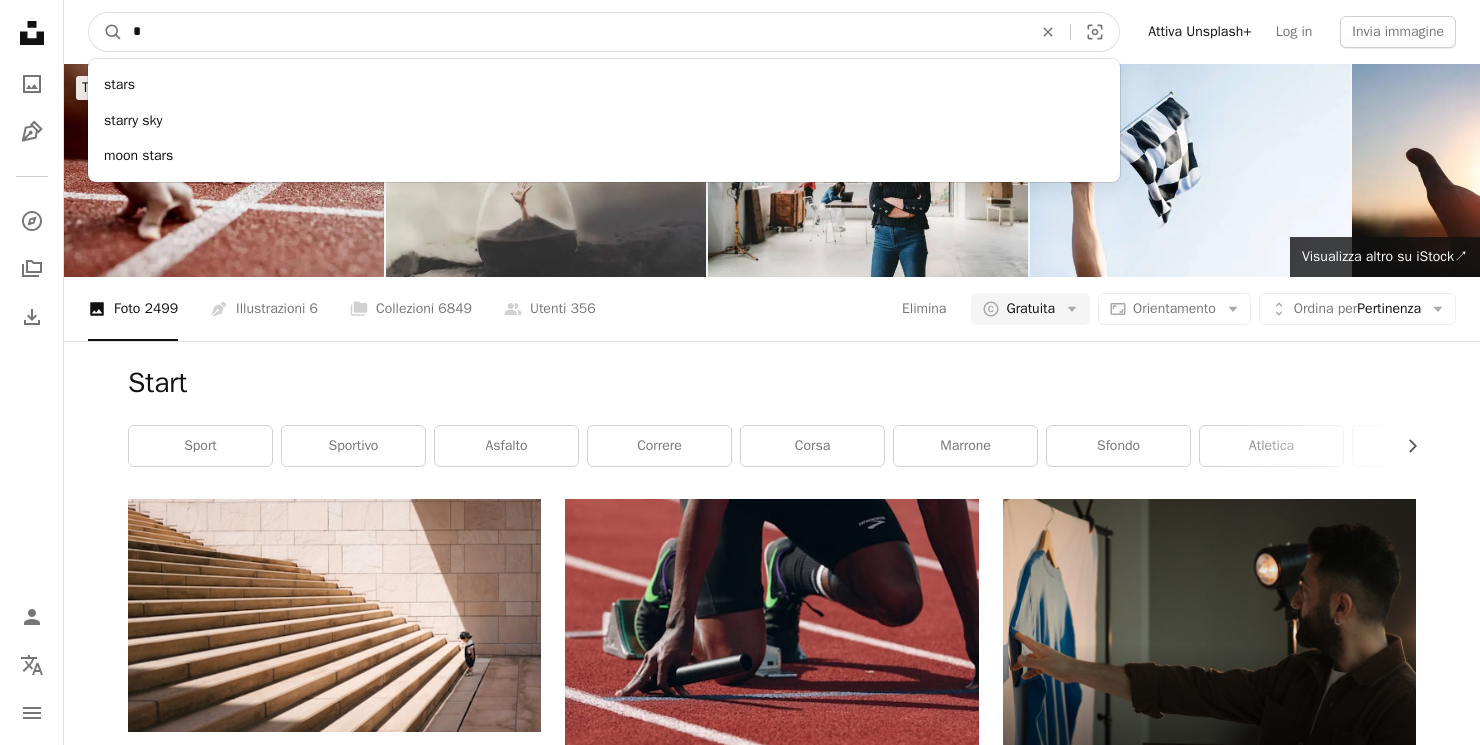 type on "**" 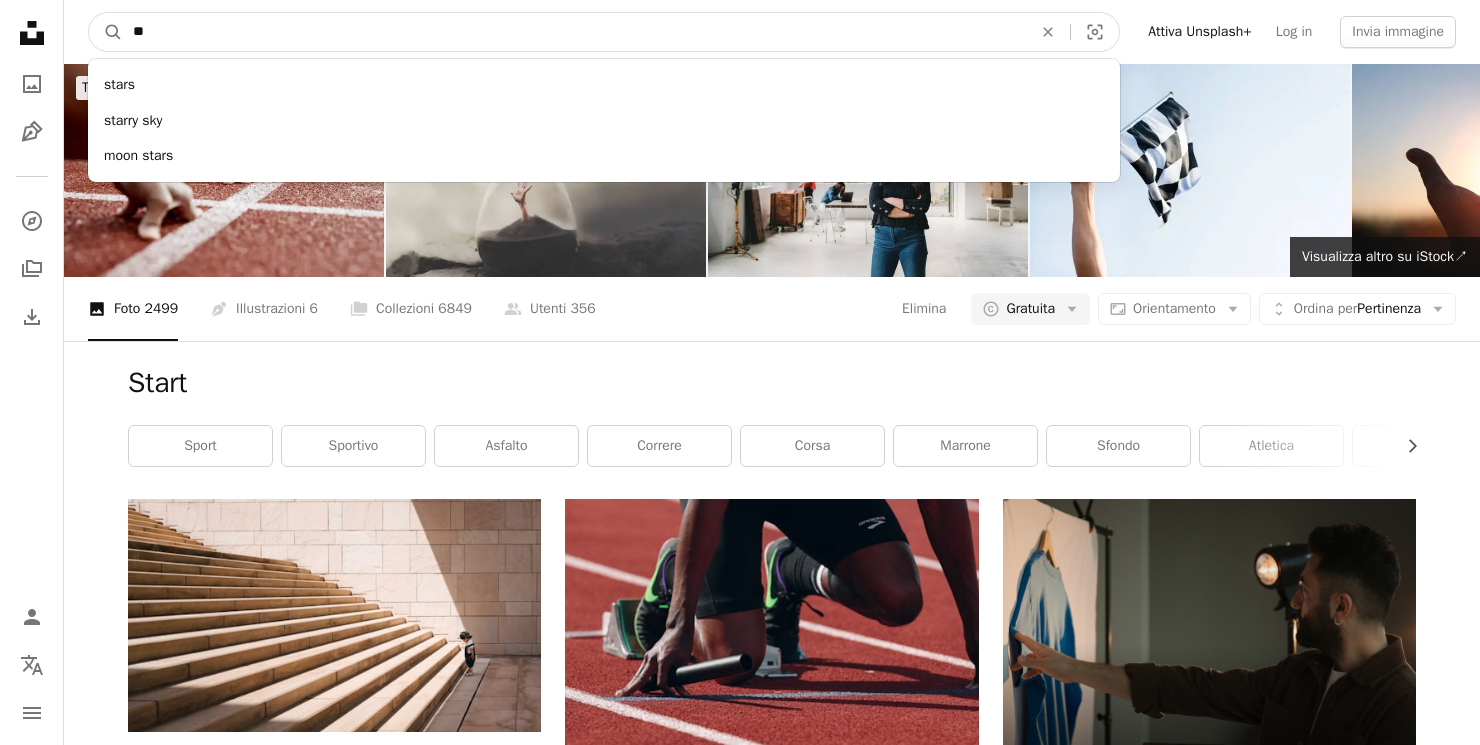 click on "A magnifying glass" at bounding box center [106, 32] 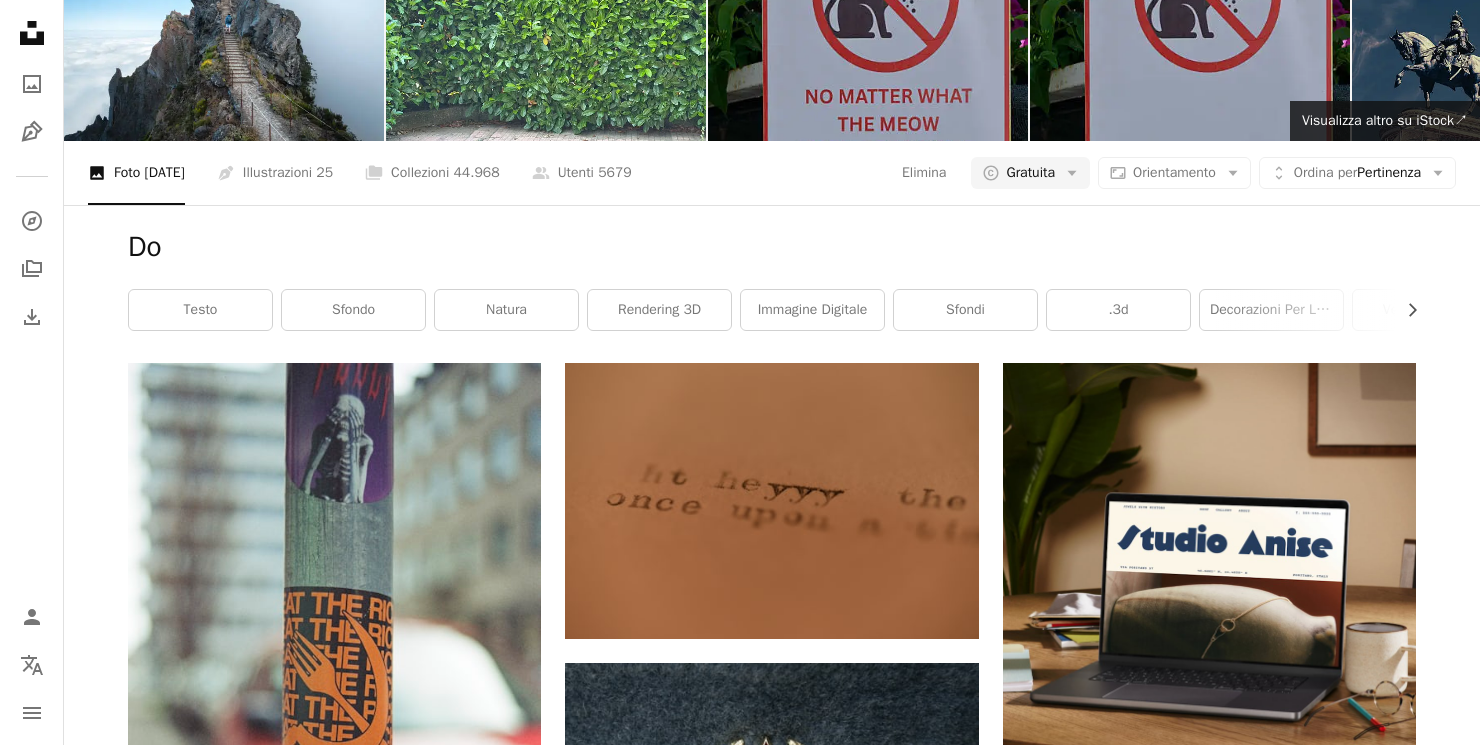 scroll, scrollTop: 0, scrollLeft: 0, axis: both 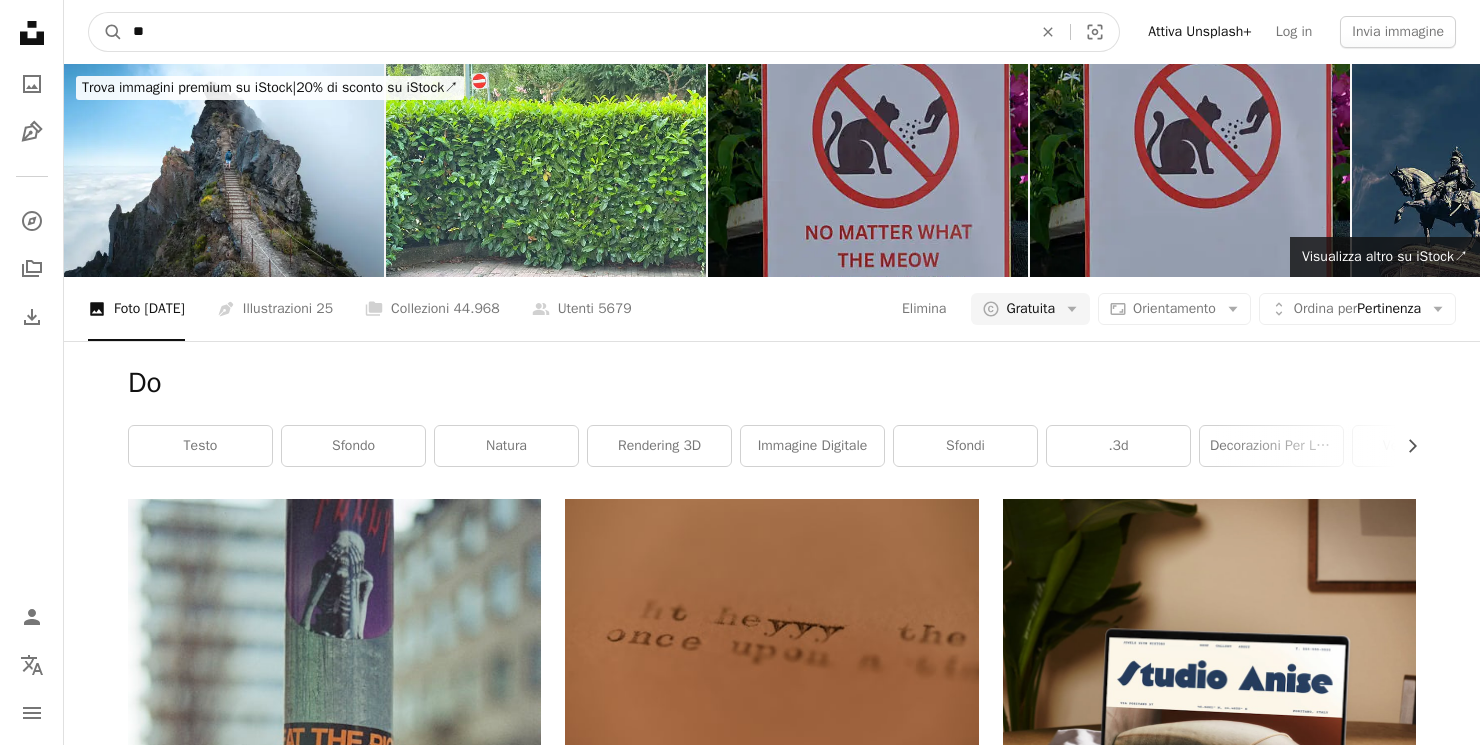 click on "**" at bounding box center [574, 32] 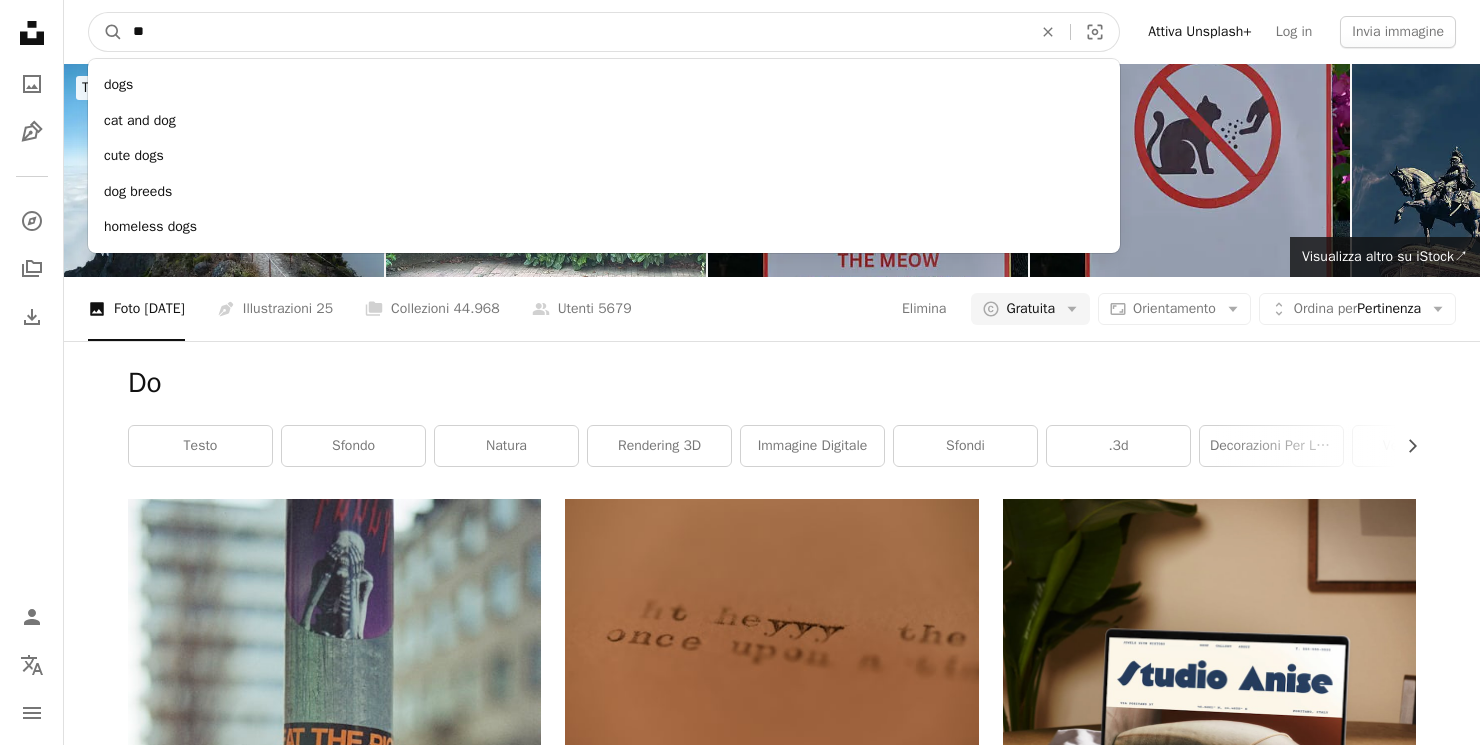 type on "*" 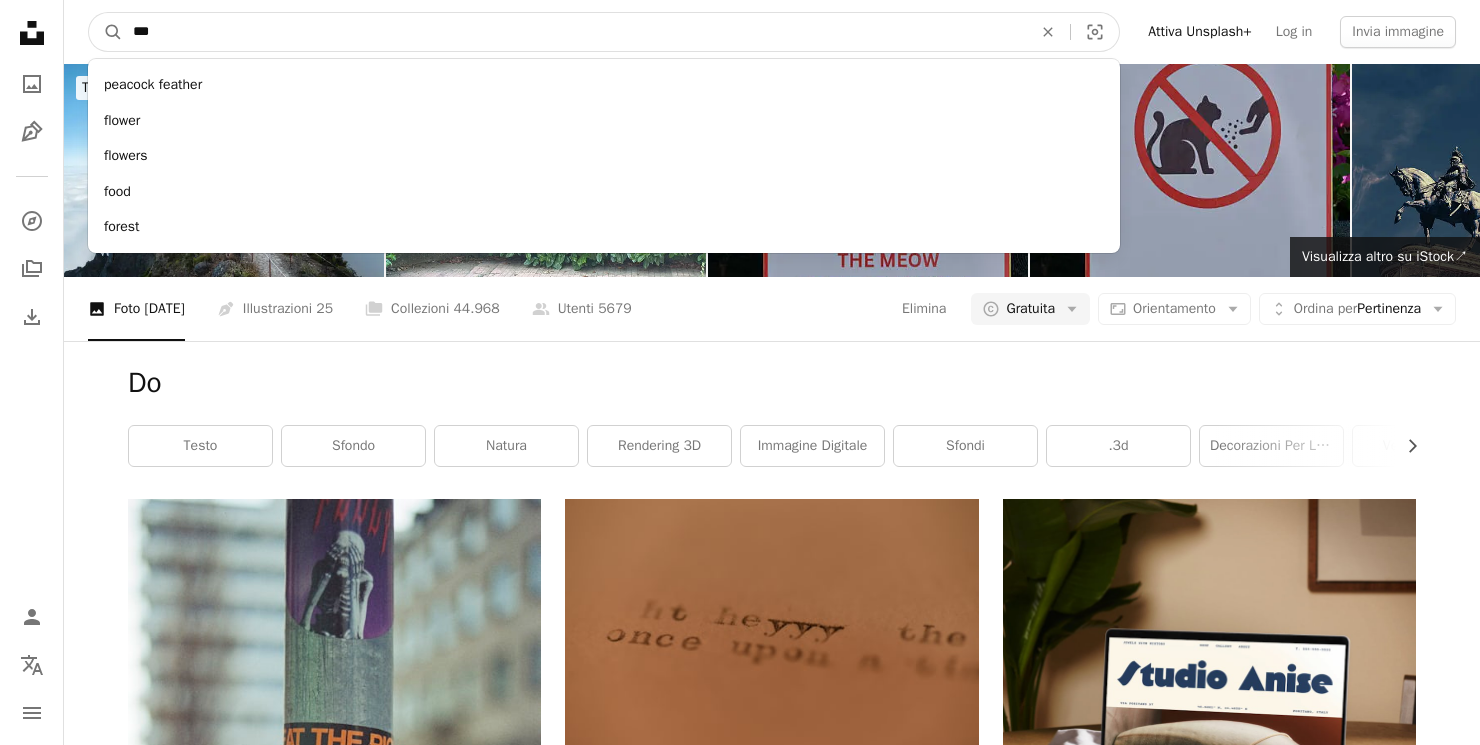type on "****" 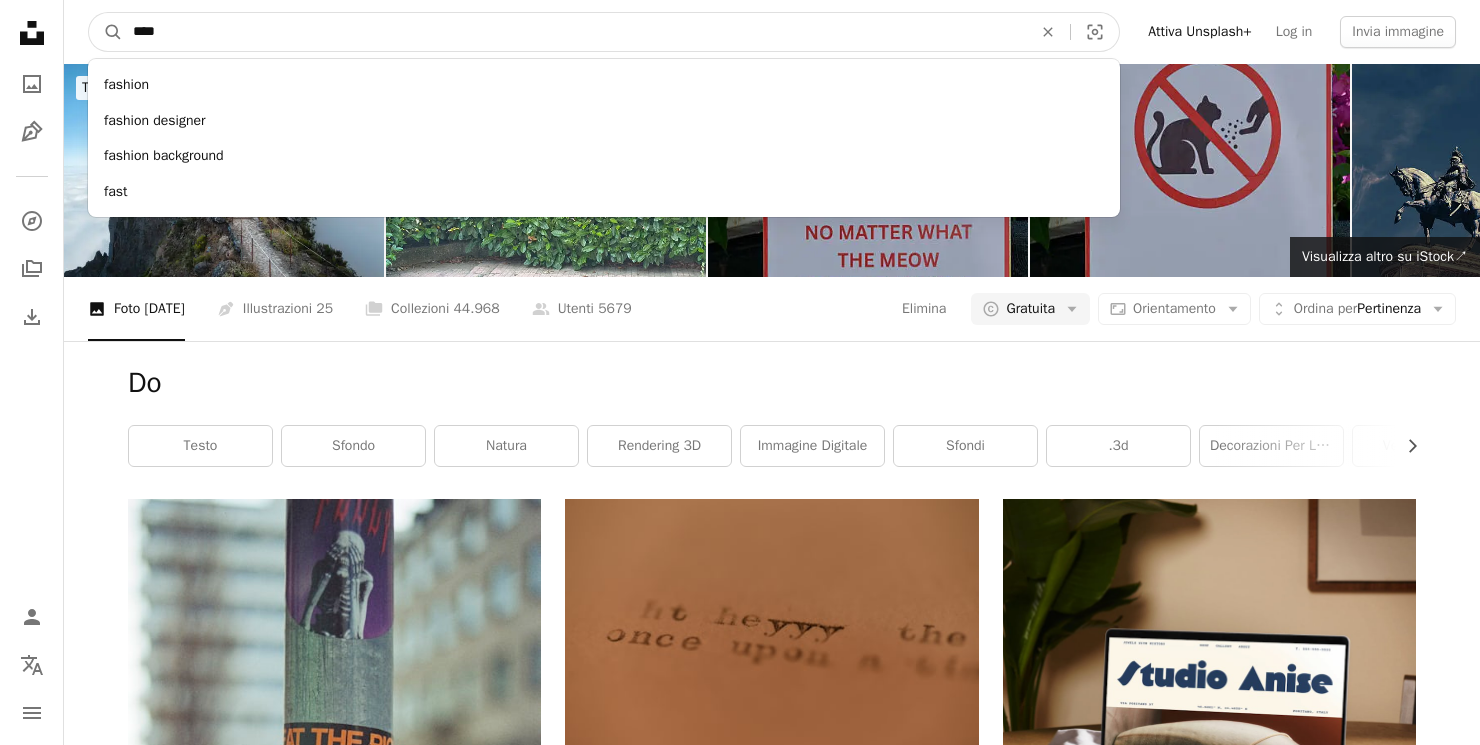 click on "A magnifying glass" at bounding box center [106, 32] 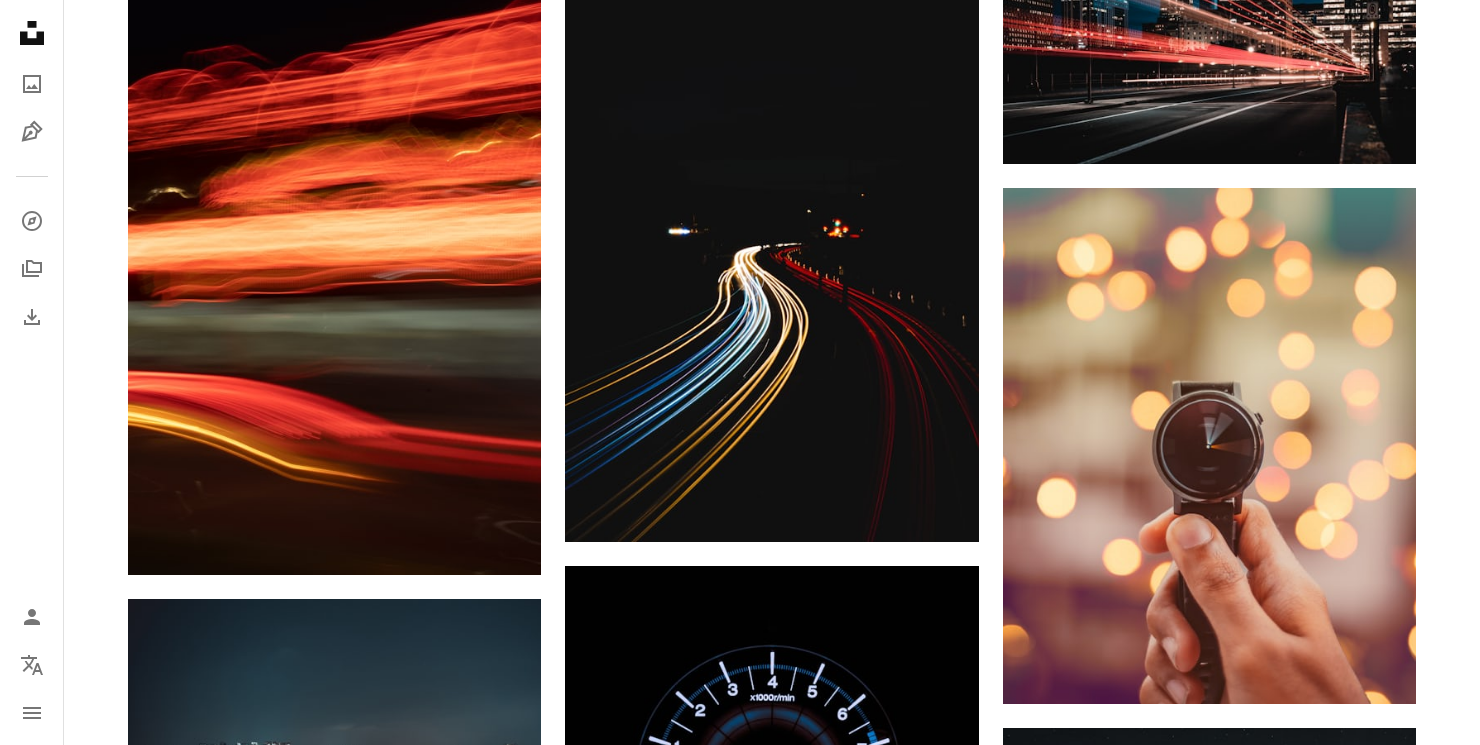 scroll, scrollTop: 0, scrollLeft: 0, axis: both 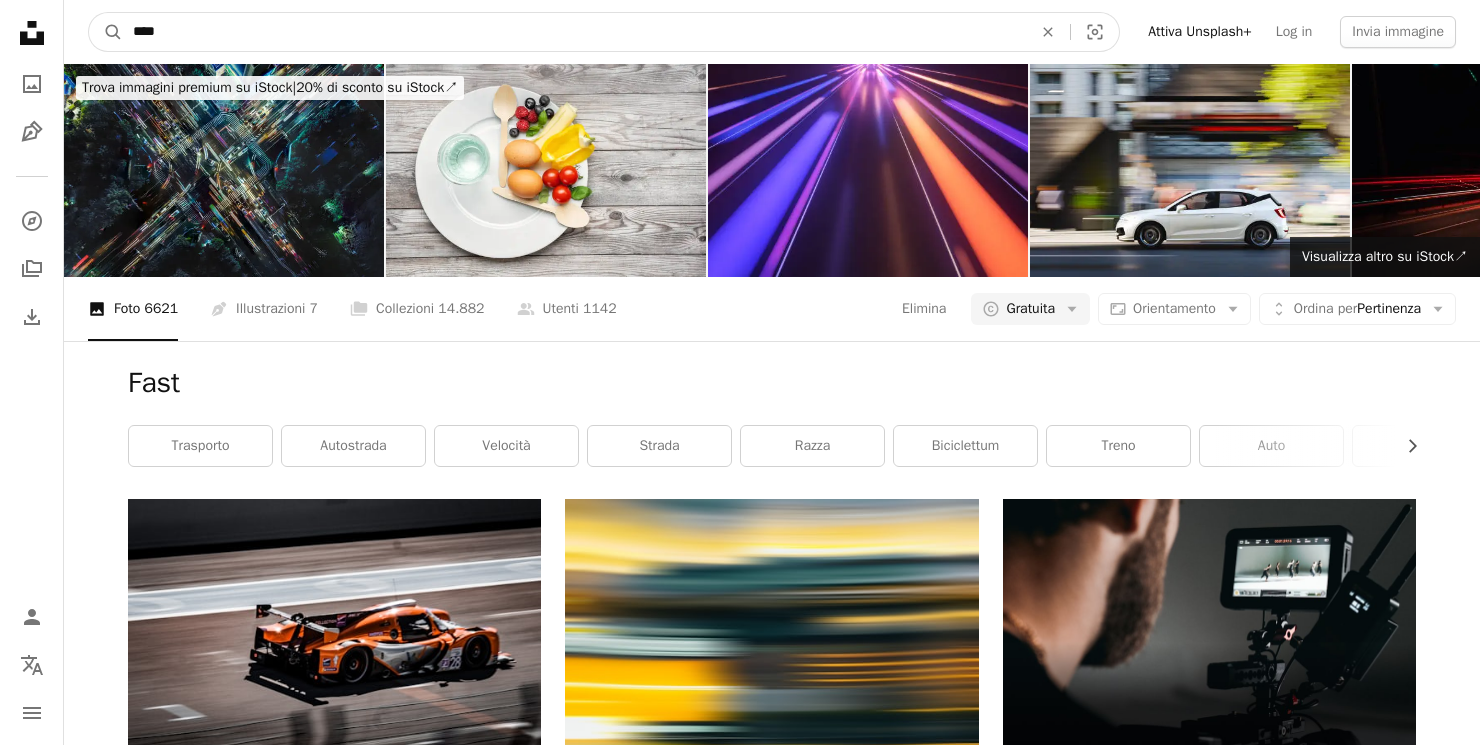 drag, startPoint x: 223, startPoint y: 38, endPoint x: 43, endPoint y: 21, distance: 180.801 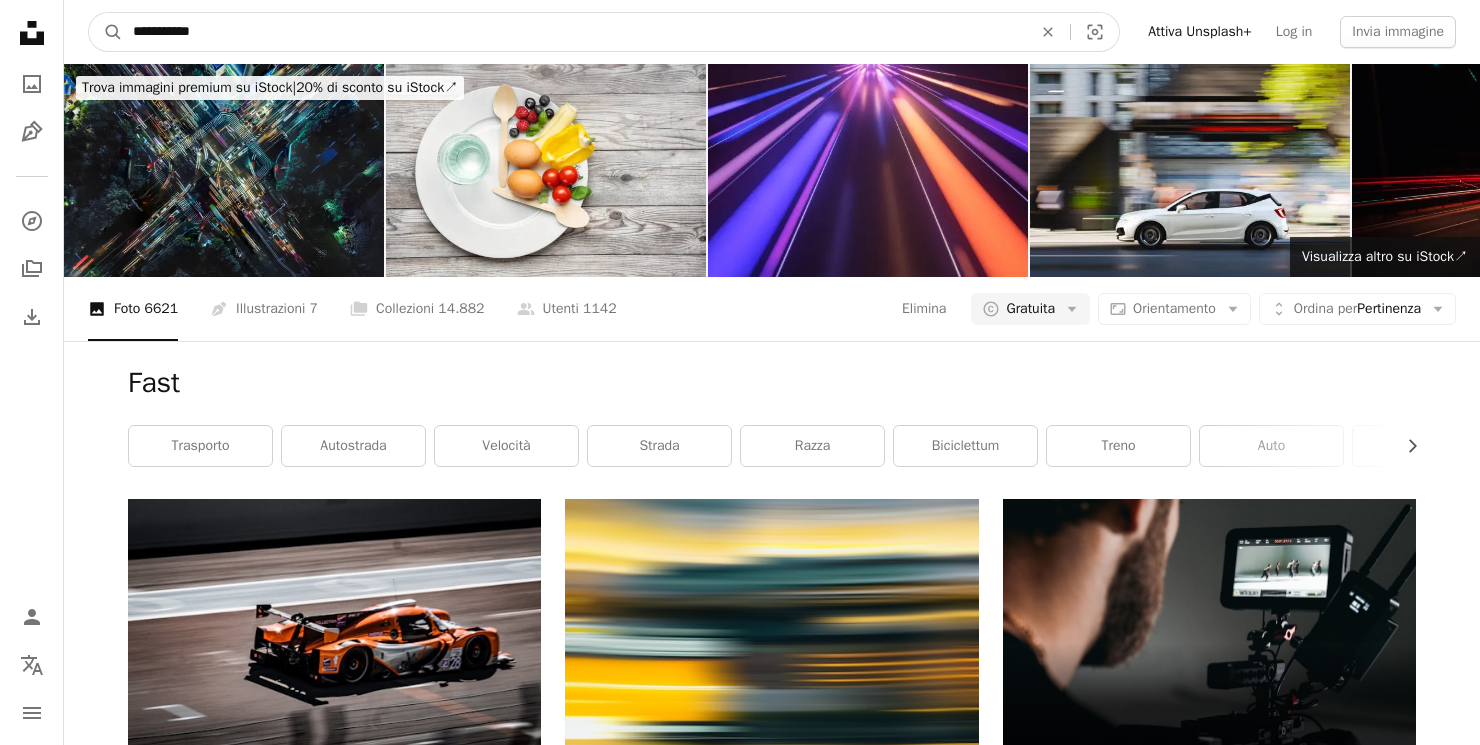 type on "**********" 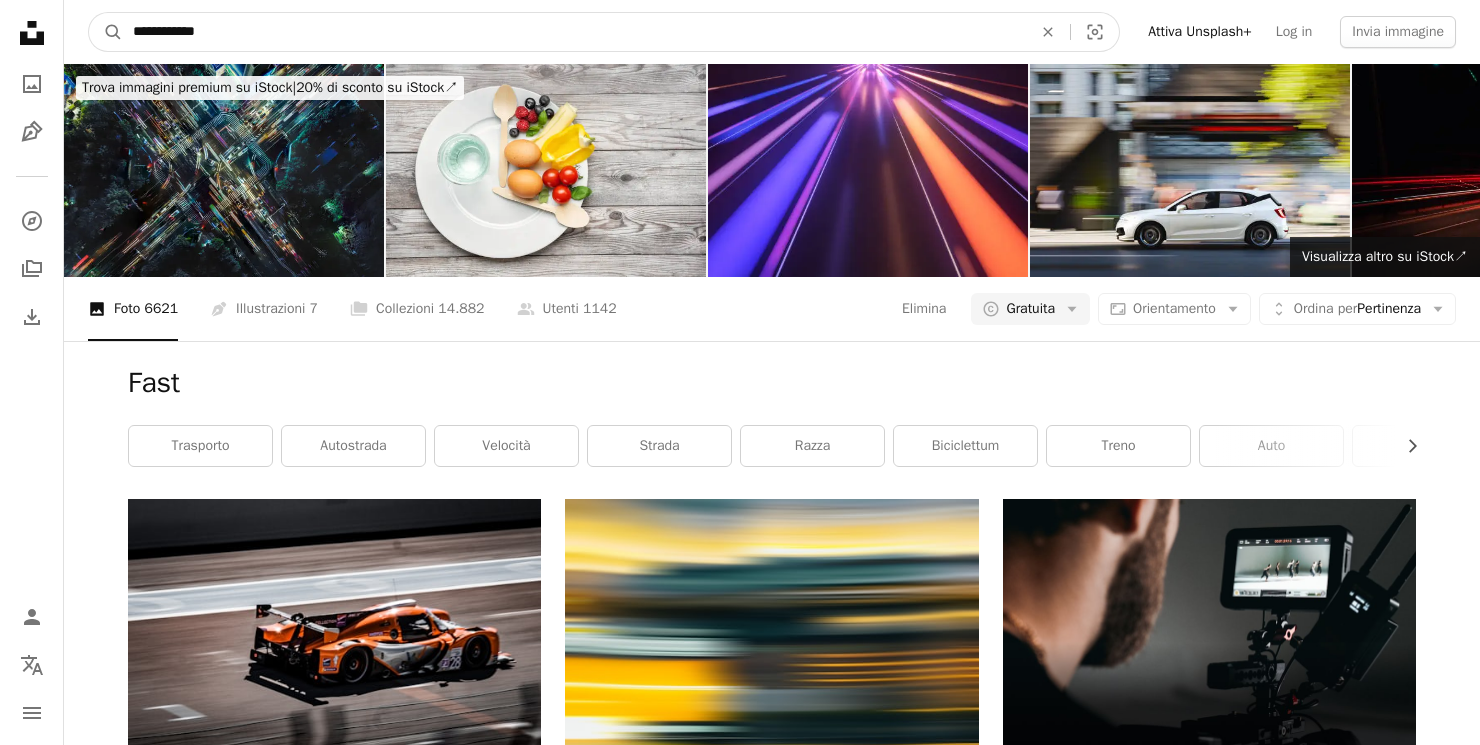 click on "A magnifying glass" at bounding box center [106, 32] 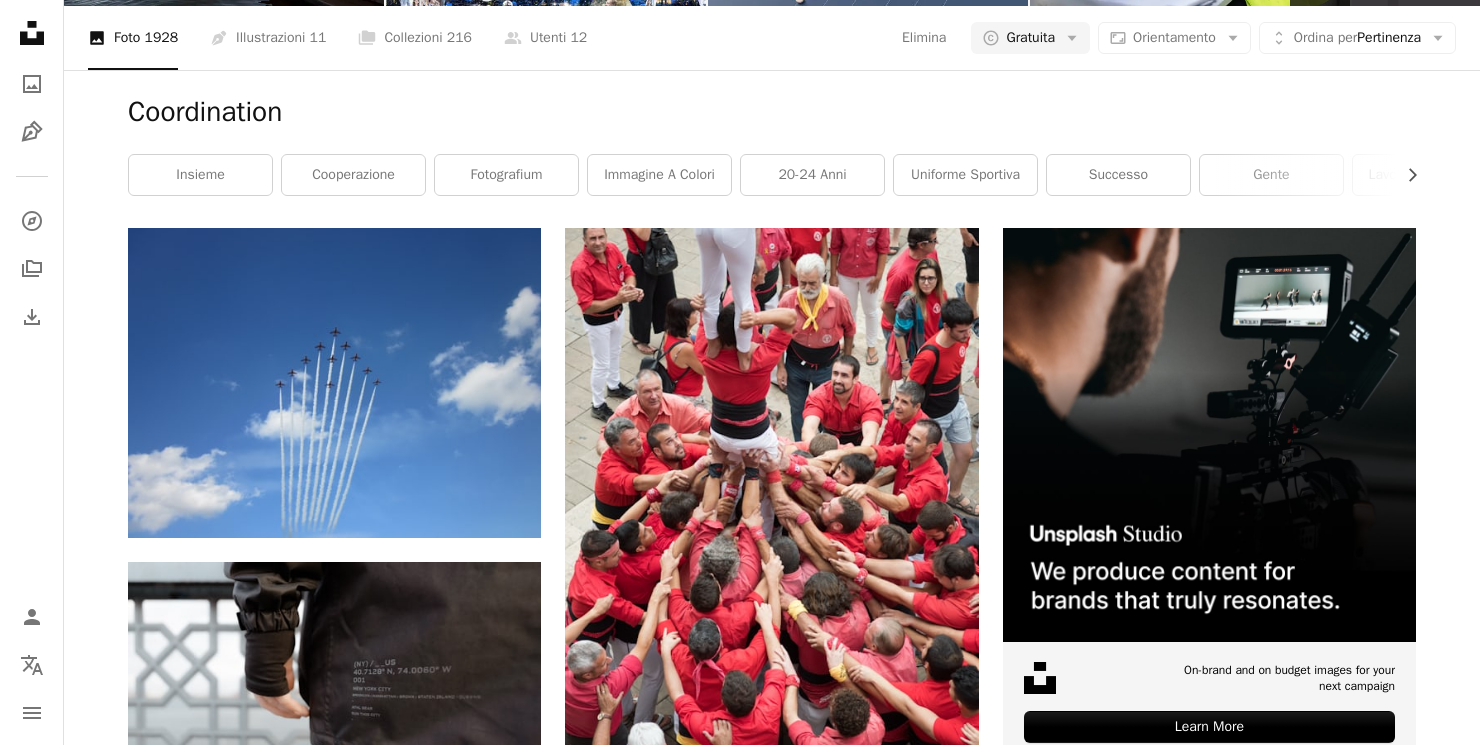 scroll, scrollTop: 0, scrollLeft: 0, axis: both 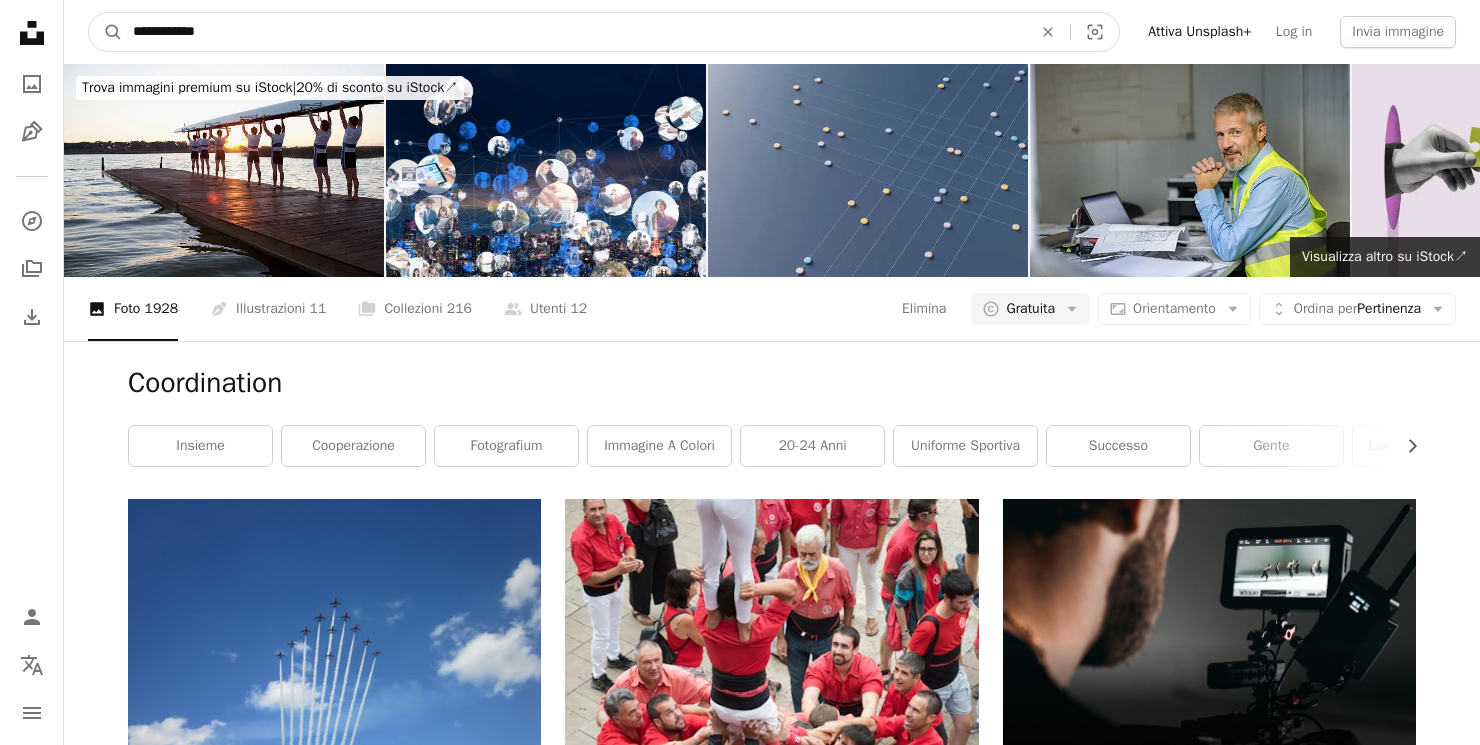 drag, startPoint x: 263, startPoint y: 34, endPoint x: 63, endPoint y: 4, distance: 202.23749 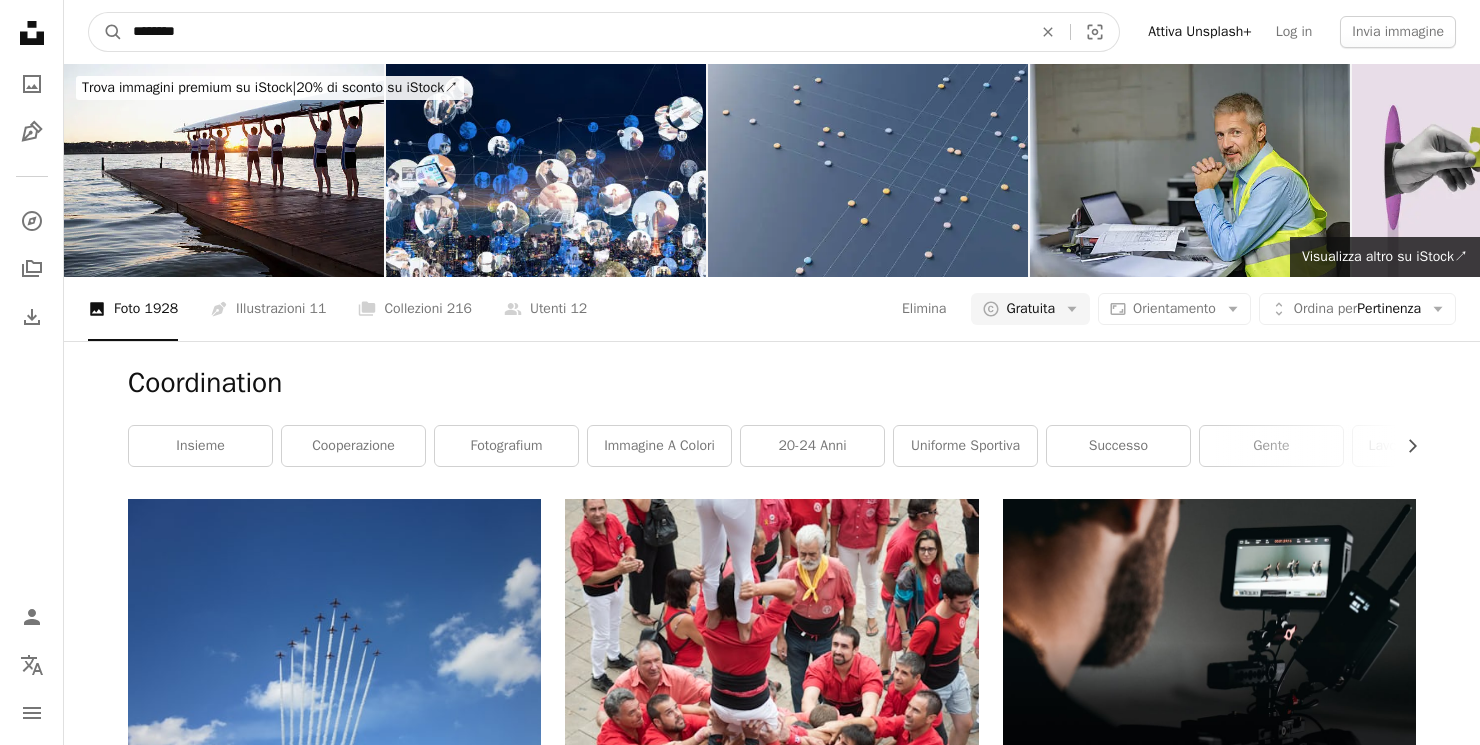 type on "*********" 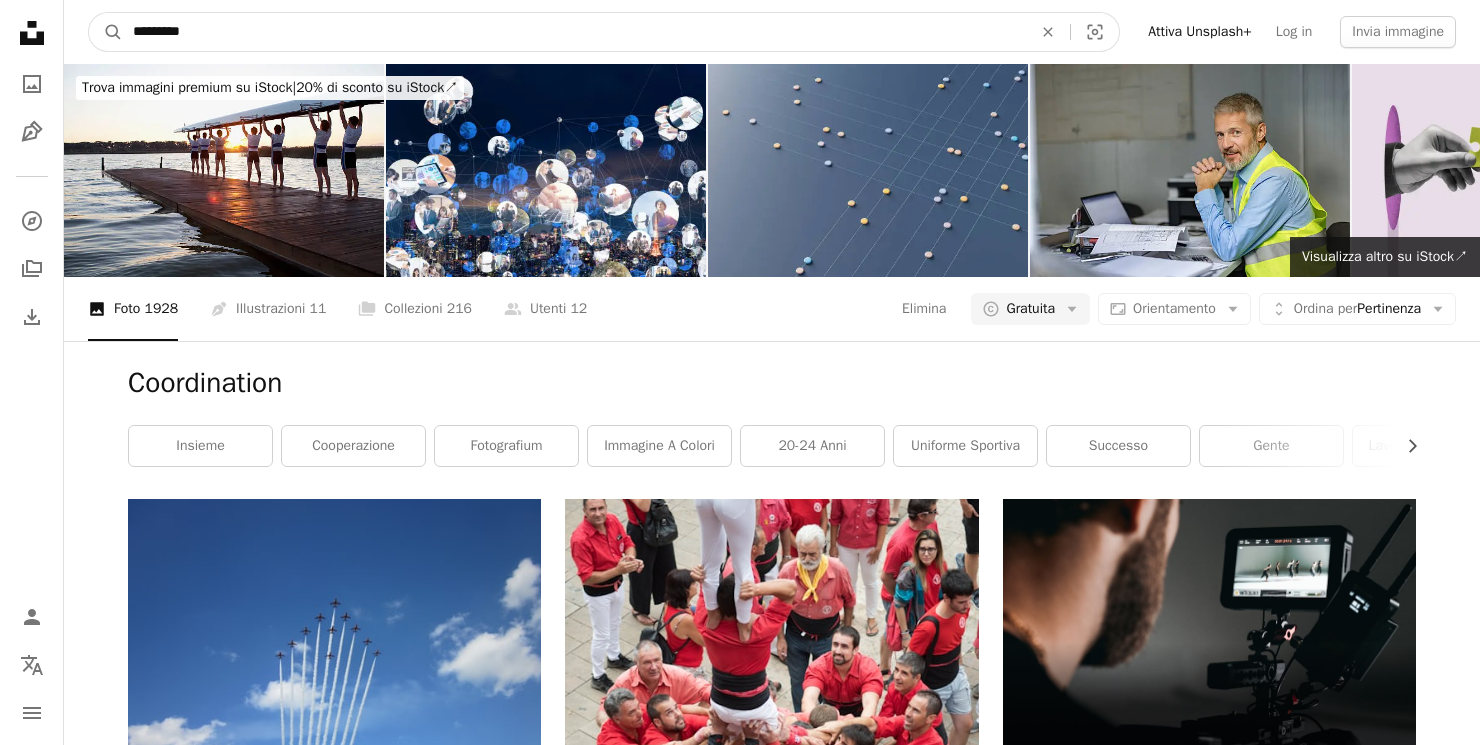 click on "A magnifying glass" at bounding box center (106, 32) 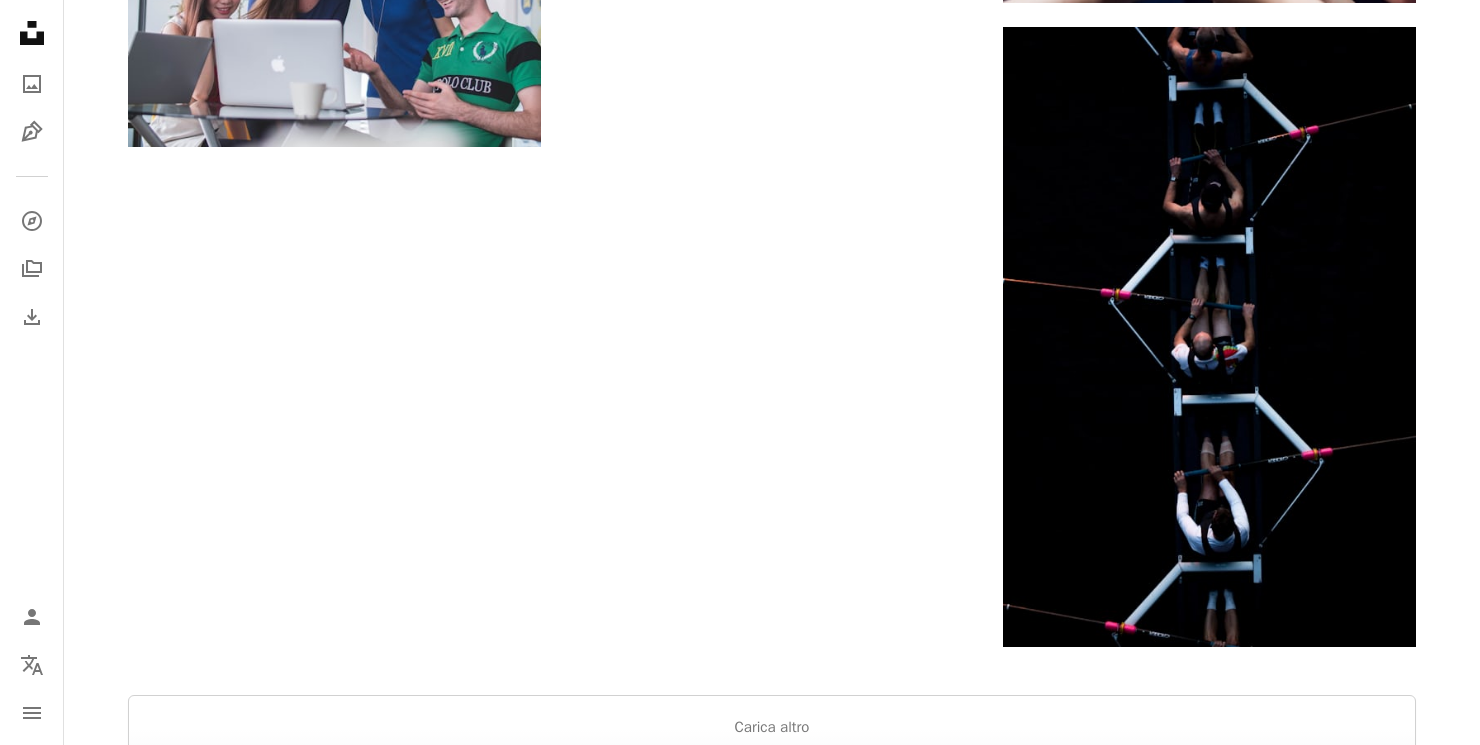 scroll, scrollTop: 3181, scrollLeft: 0, axis: vertical 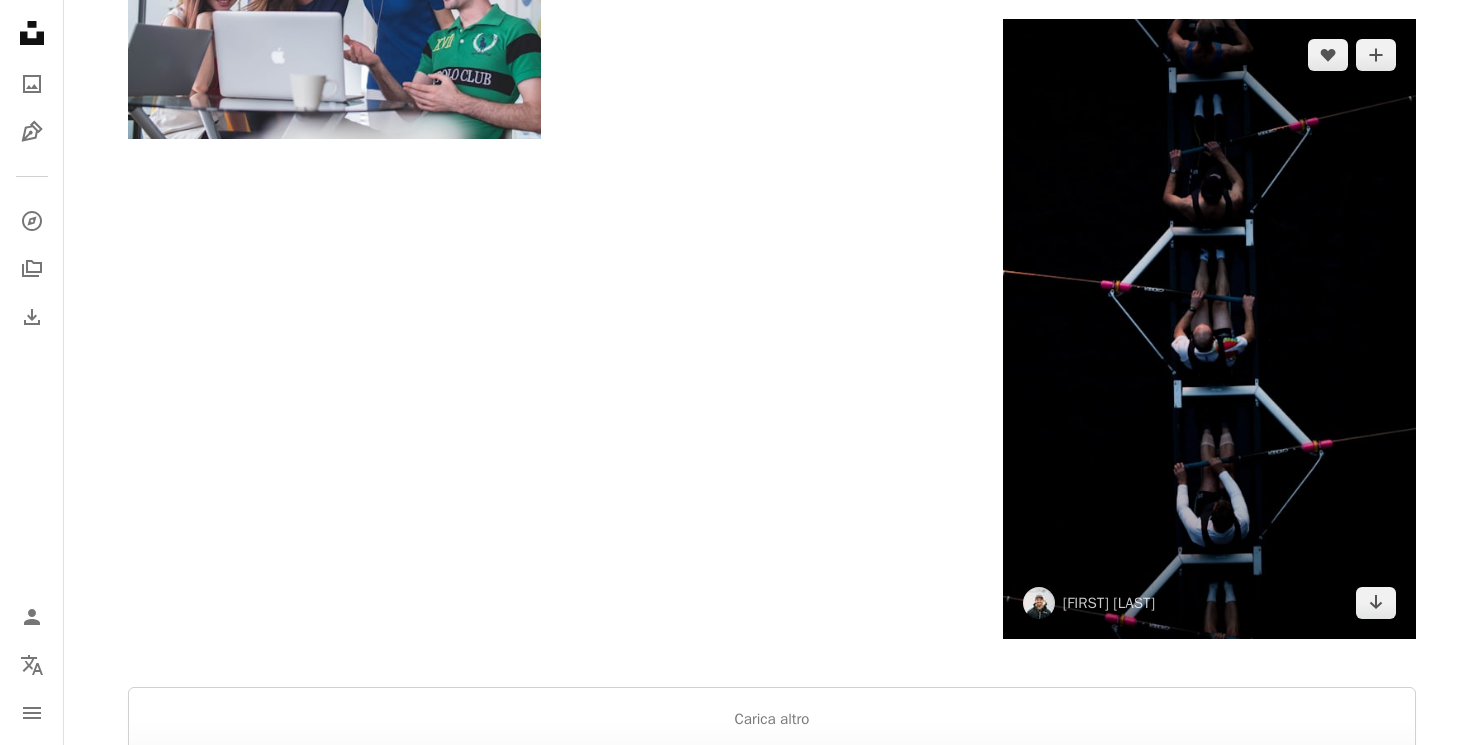 click at bounding box center (1209, 329) 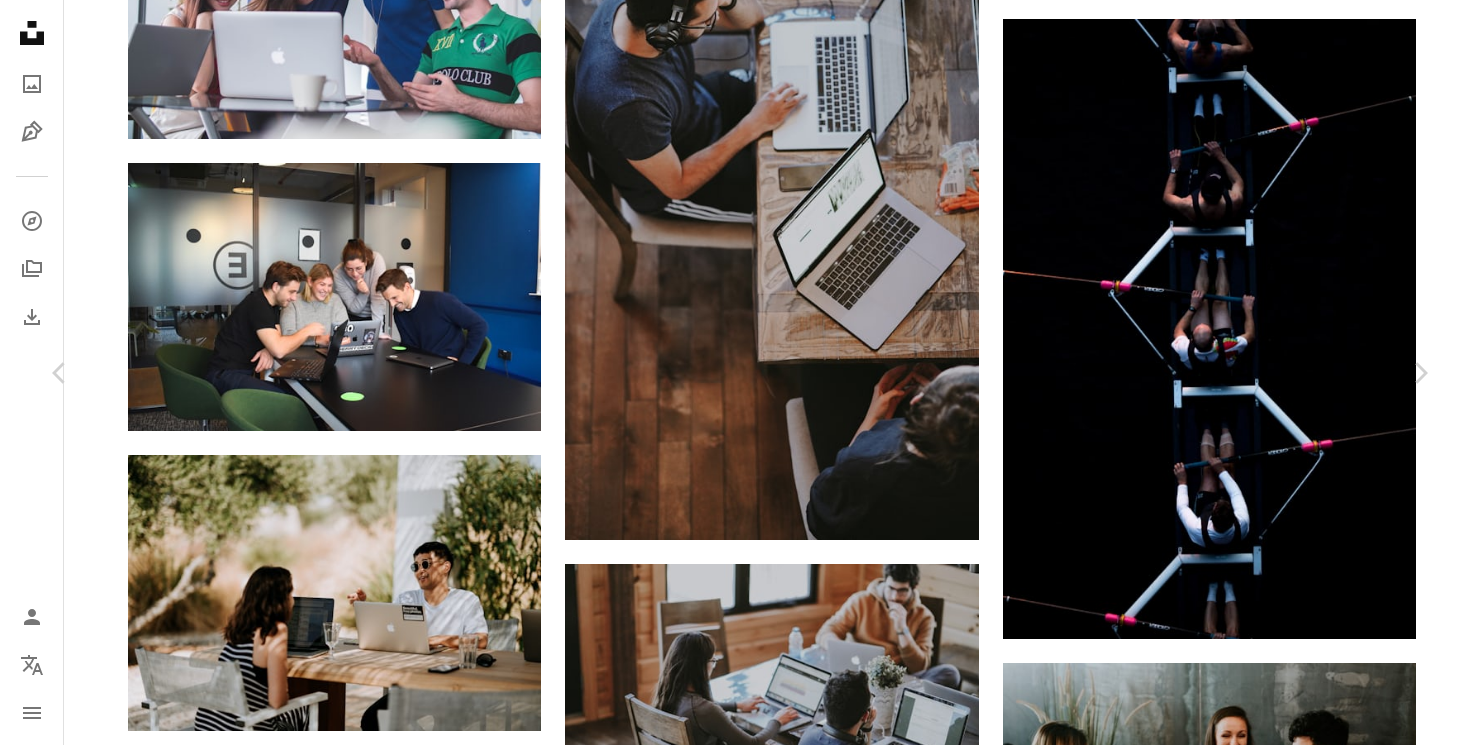 click on "Scarica gratuitamente" at bounding box center [1207, 4045] 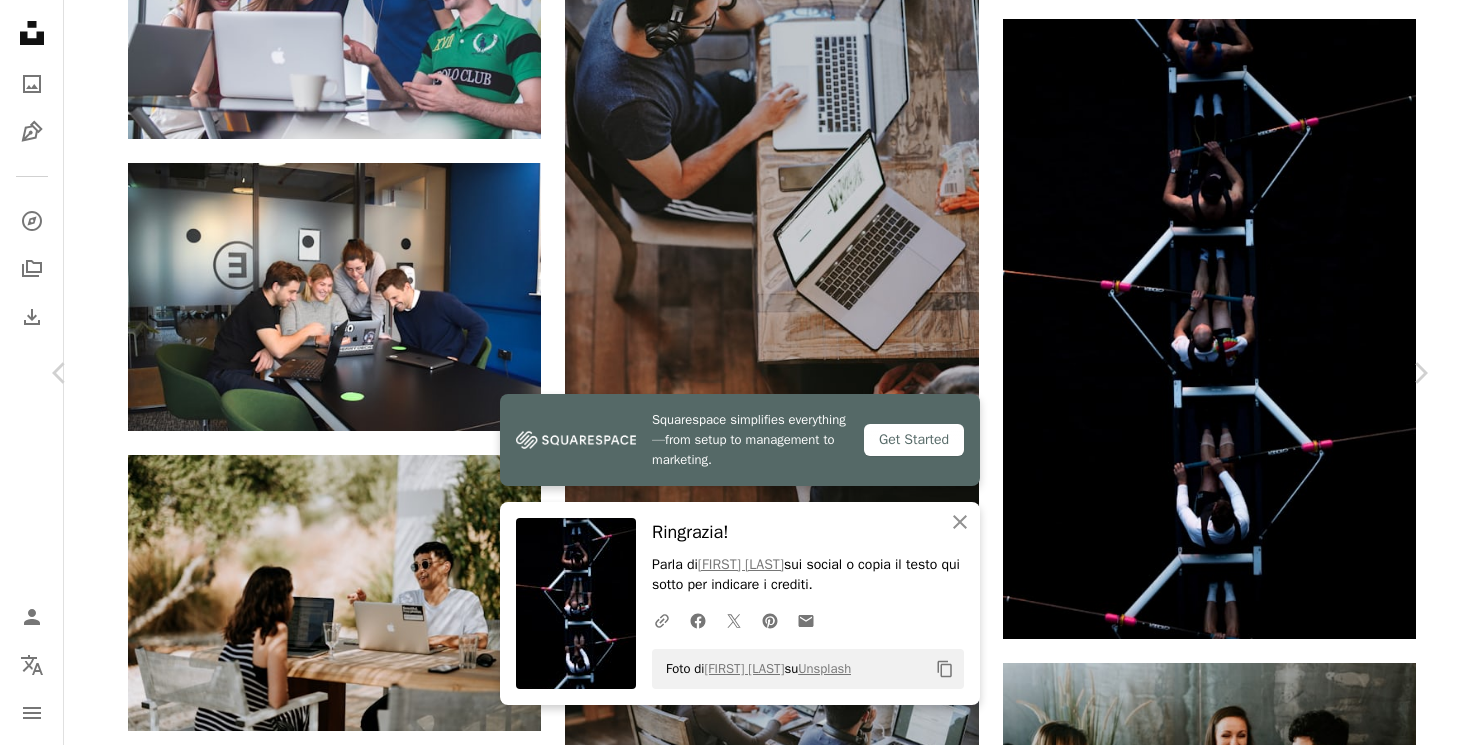 click on "Foto di [FIRST] [LAST] su Unsplash
Copy content [FIRST] [LAST] [USERNAME] A heart A plus sign Scarica gratuitamente Chevron down Zoom in Visualizzazioni 47.911.416 Download 353.782 In primo piano su Foto ,  Sportivo ,  Salute & Benessere A forward-right arrow Condividi Info icon Info More Actions A map marker [STREET], [CITY], [COUNTRY] Calendar outlined Pubblicato il  [DATE] Camera [CAMERA_MAKE], [CAMERA_MODEL] Safety Può essere utilizzato gratuitamente ai sensi della  Licenza Unsplash sfondo uomo modello sport sportivo maschio barca formazione esercizio velocità atleta razza tizio concorrenza Vista drone equipaggio regata remo Background sportivi Sfondi sportivi" at bounding box center (740, 4370) 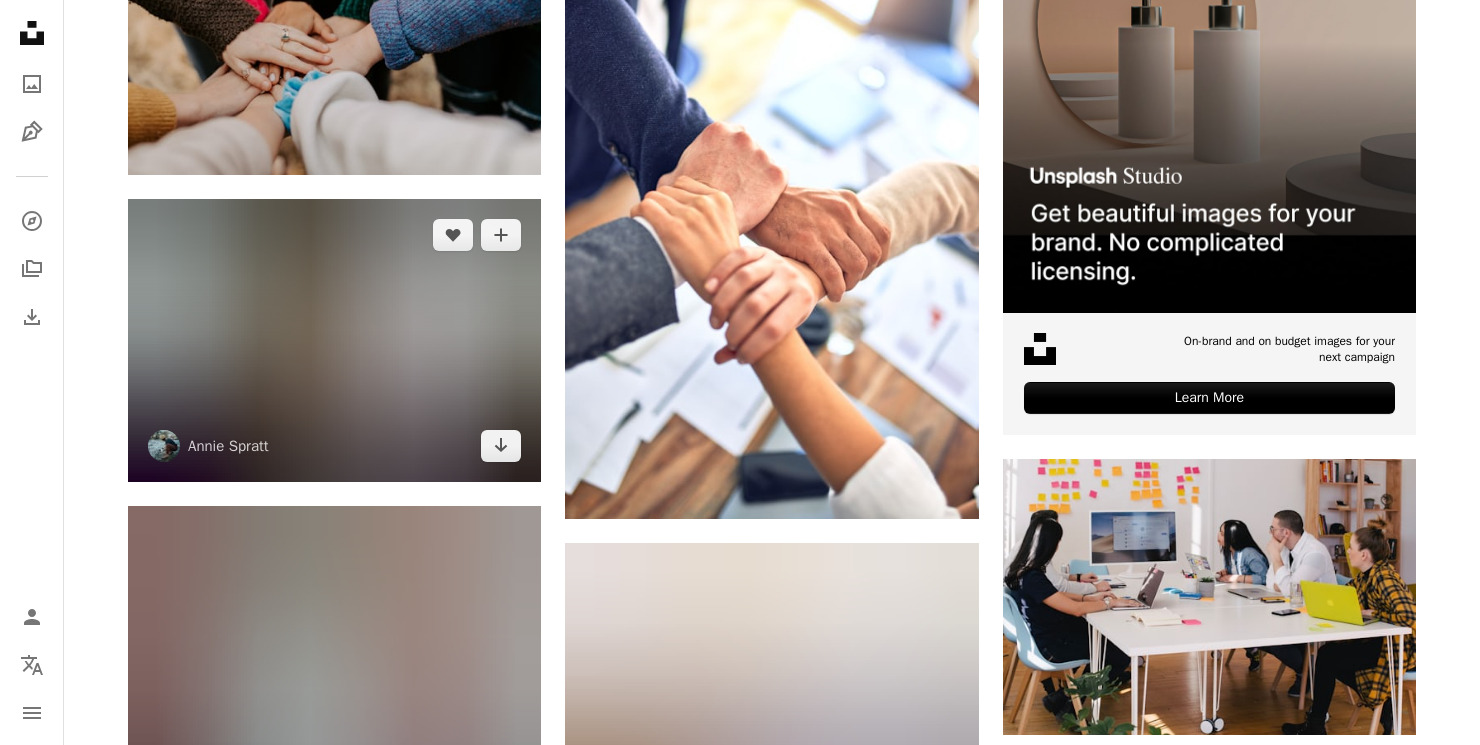 scroll, scrollTop: 0, scrollLeft: 0, axis: both 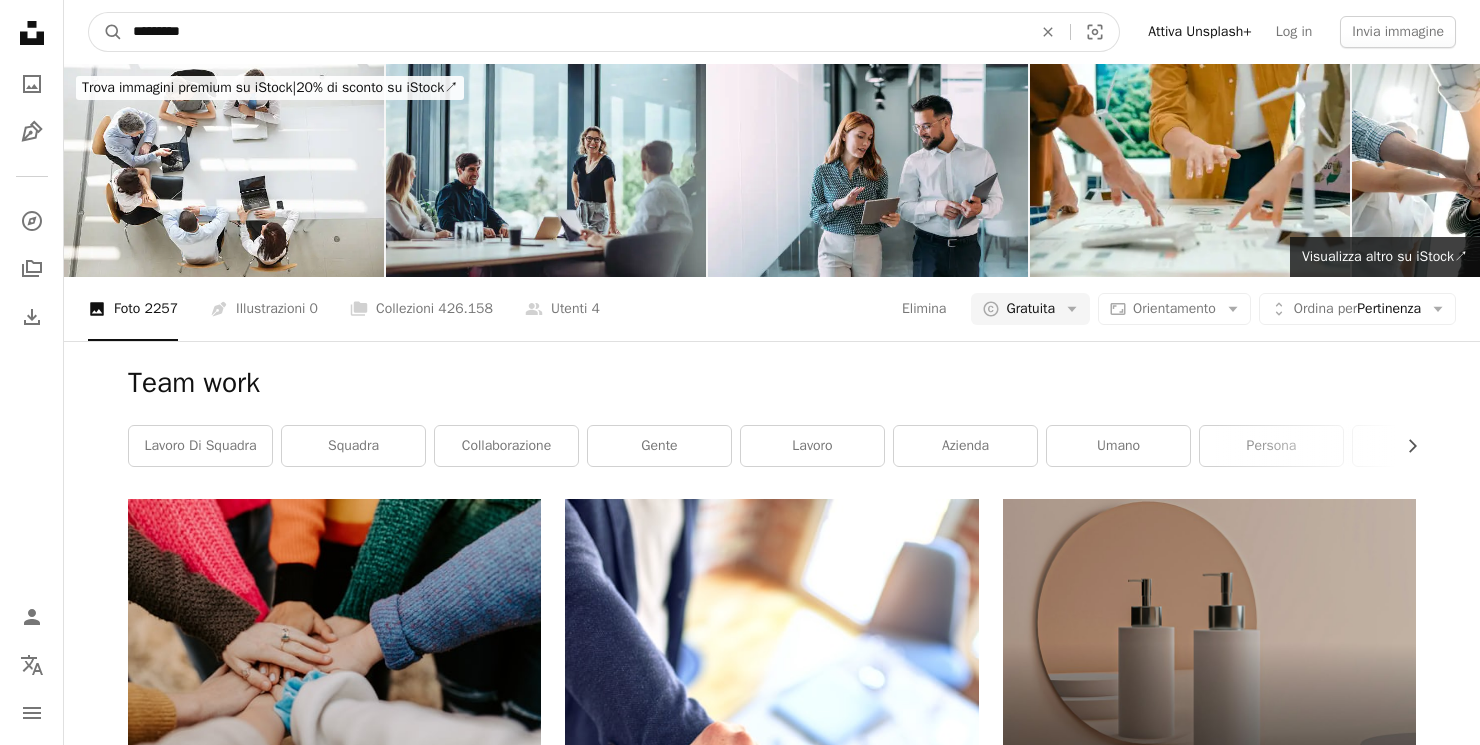 drag, startPoint x: 237, startPoint y: 35, endPoint x: 85, endPoint y: 20, distance: 152.73834 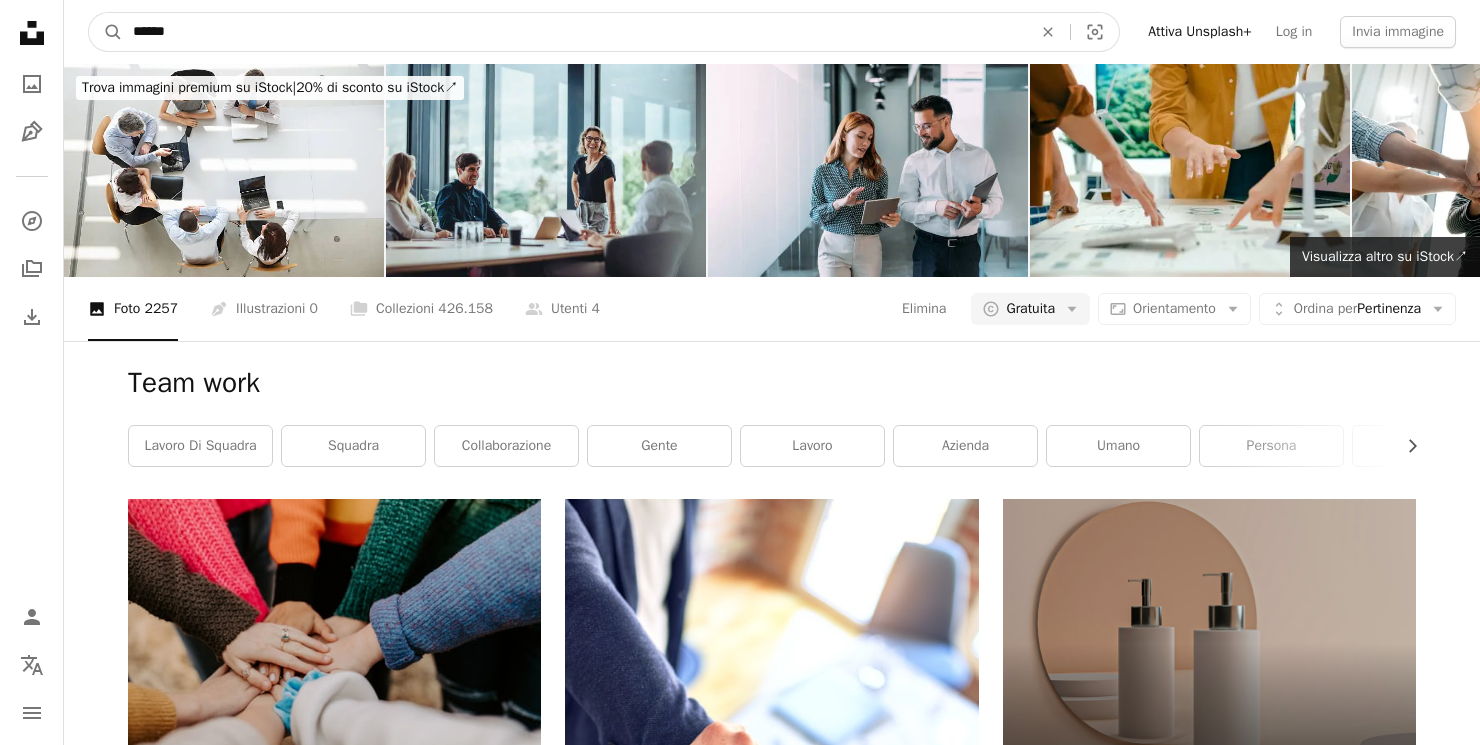 type on "*******" 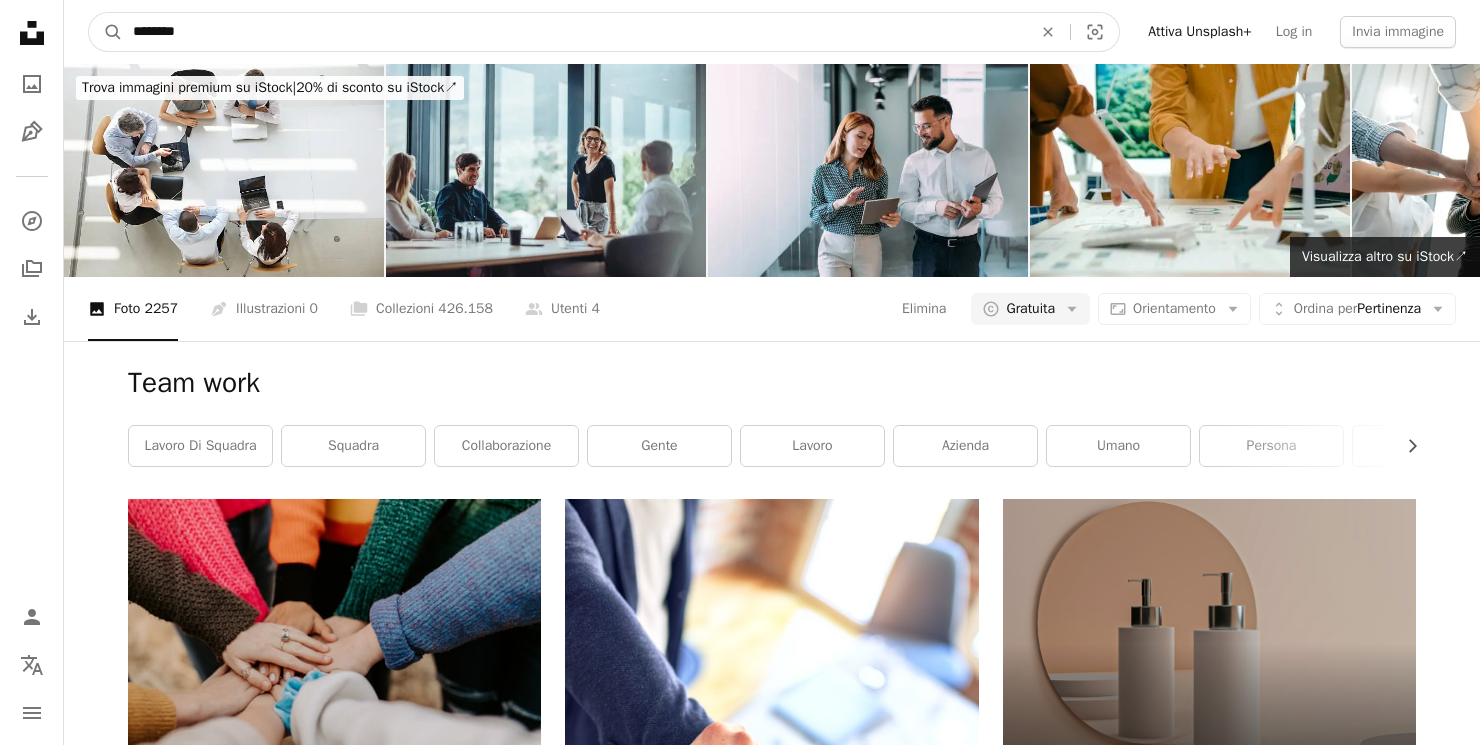 click on "A magnifying glass" at bounding box center [106, 32] 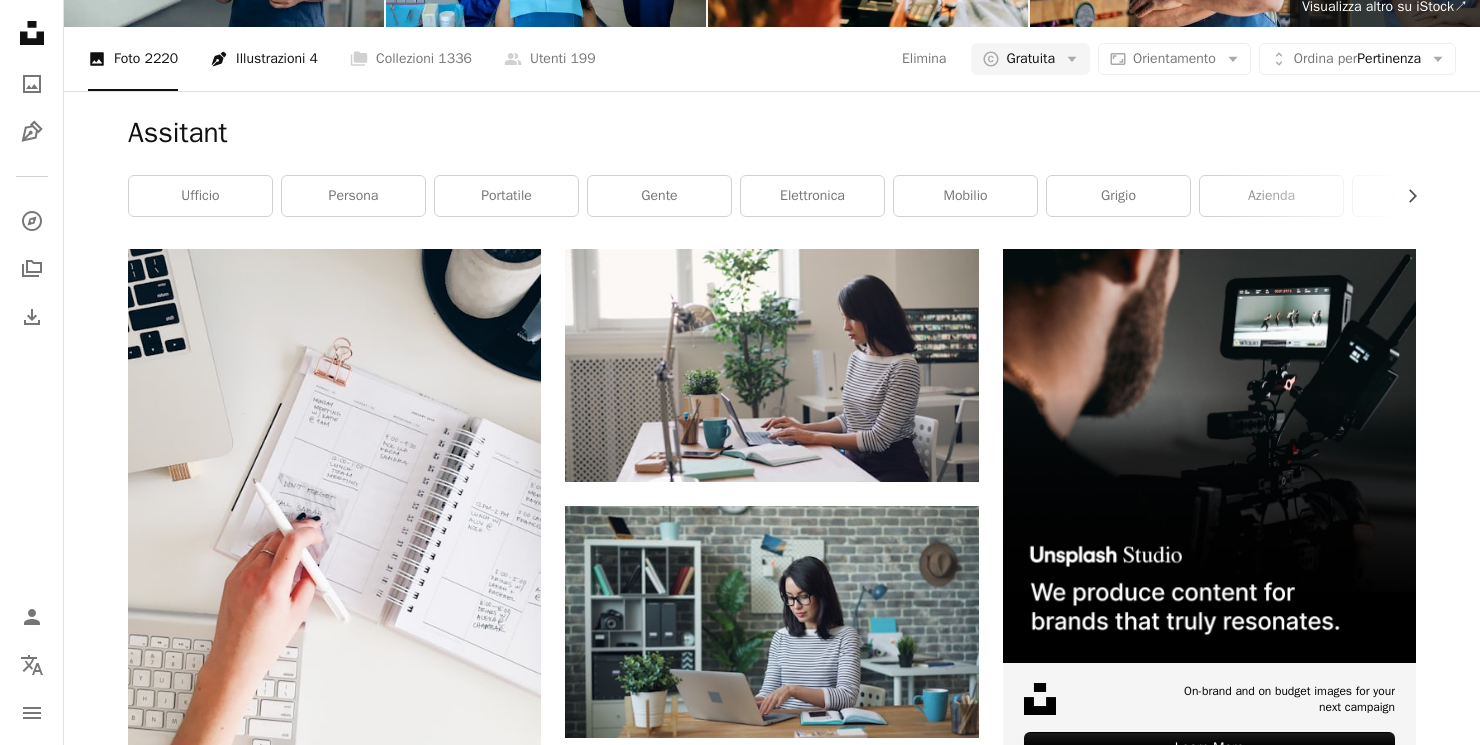 scroll, scrollTop: 0, scrollLeft: 0, axis: both 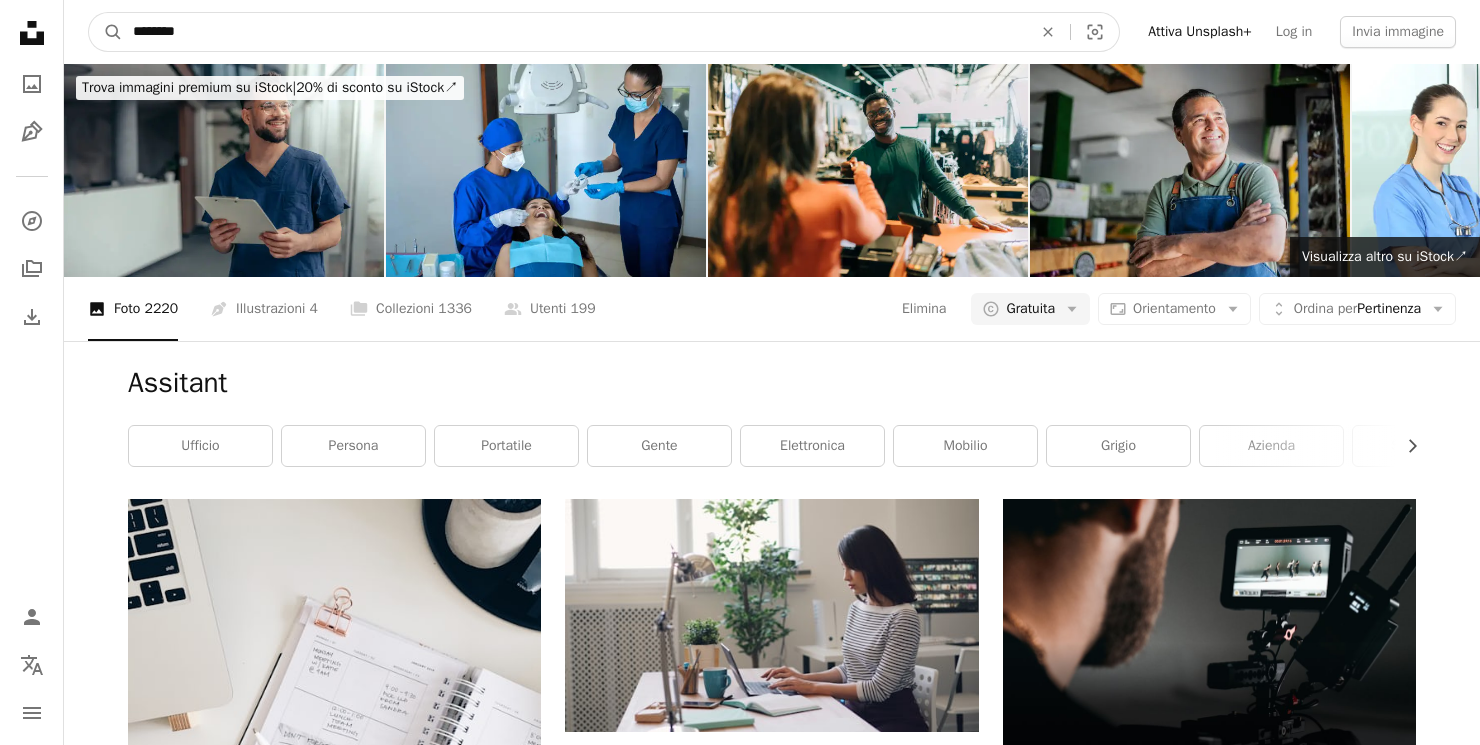 drag, startPoint x: 178, startPoint y: 42, endPoint x: 88, endPoint y: 37, distance: 90.13878 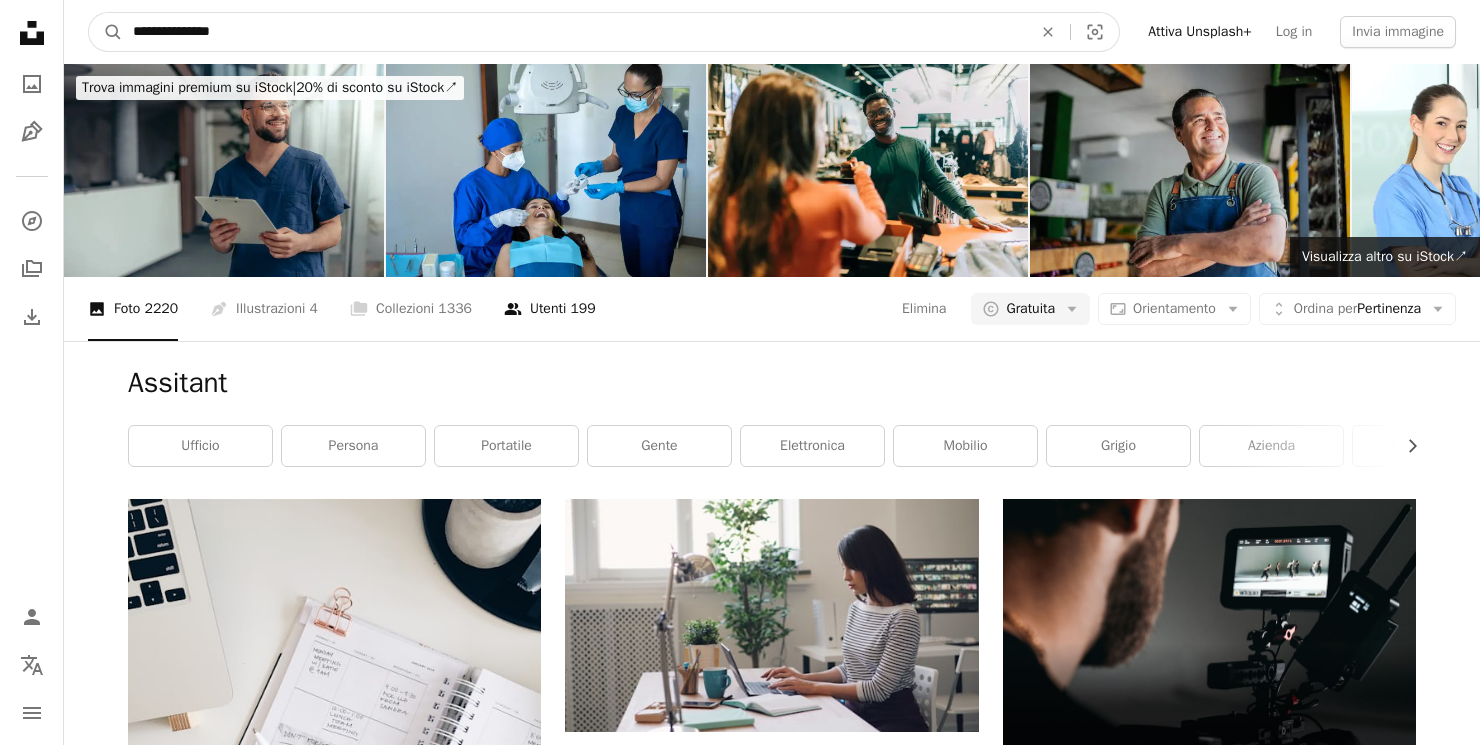 type on "**********" 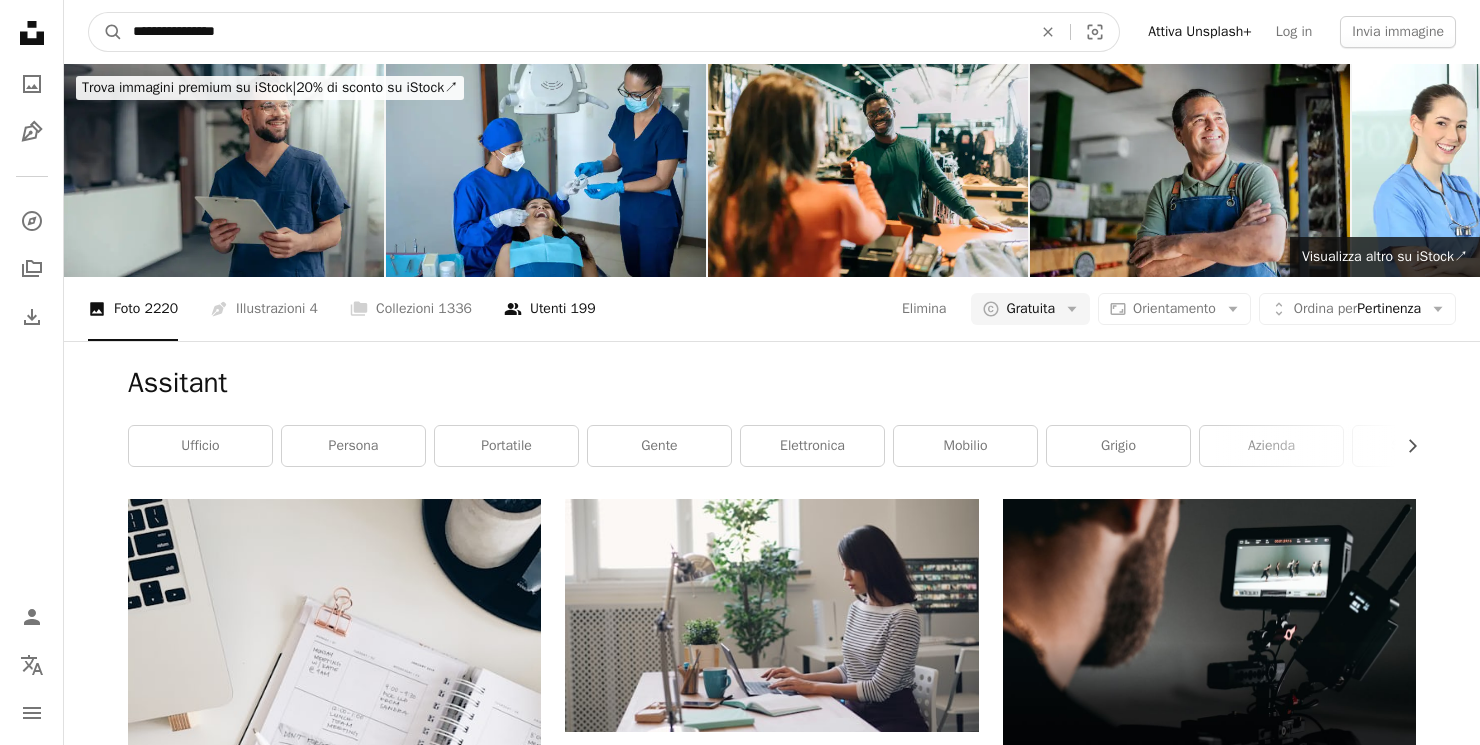 click on "A magnifying glass" at bounding box center [106, 32] 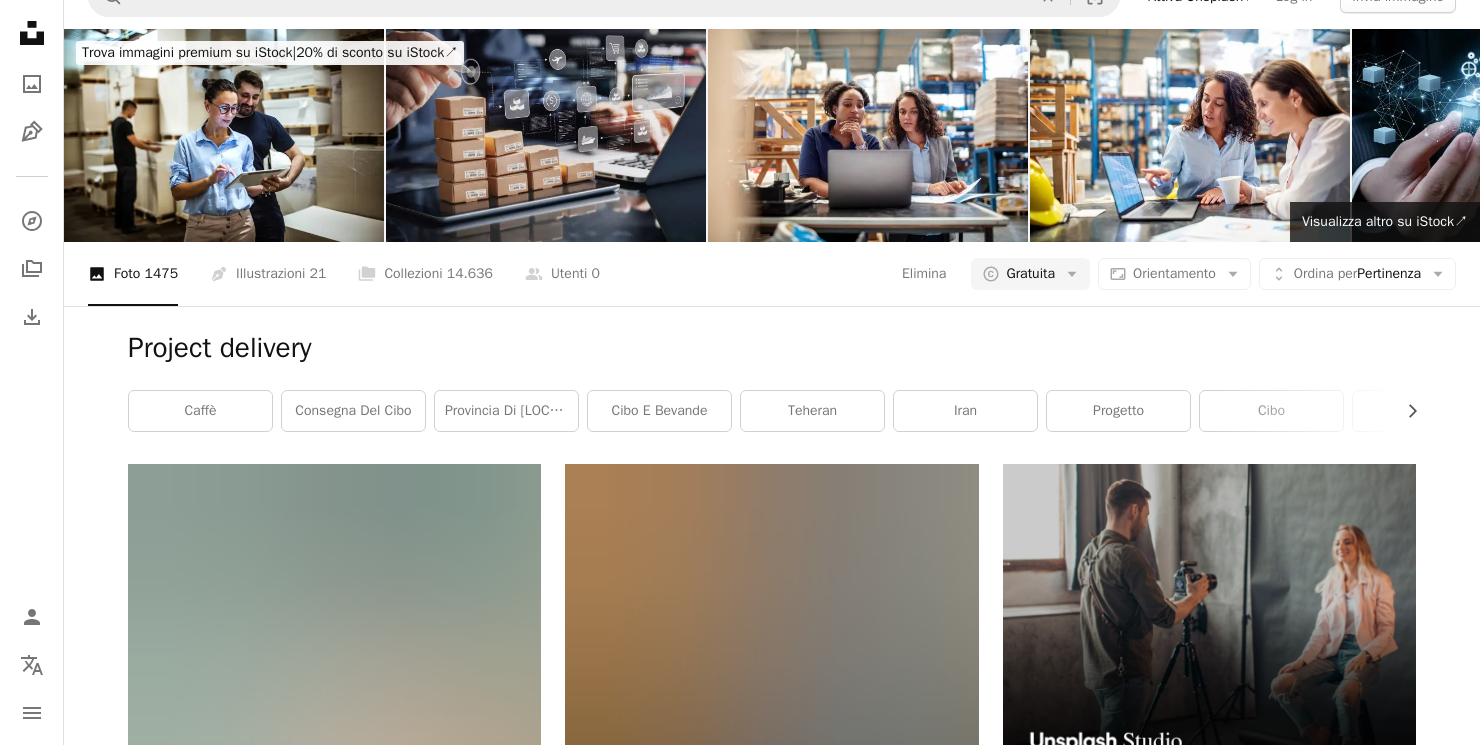 scroll, scrollTop: 0, scrollLeft: 0, axis: both 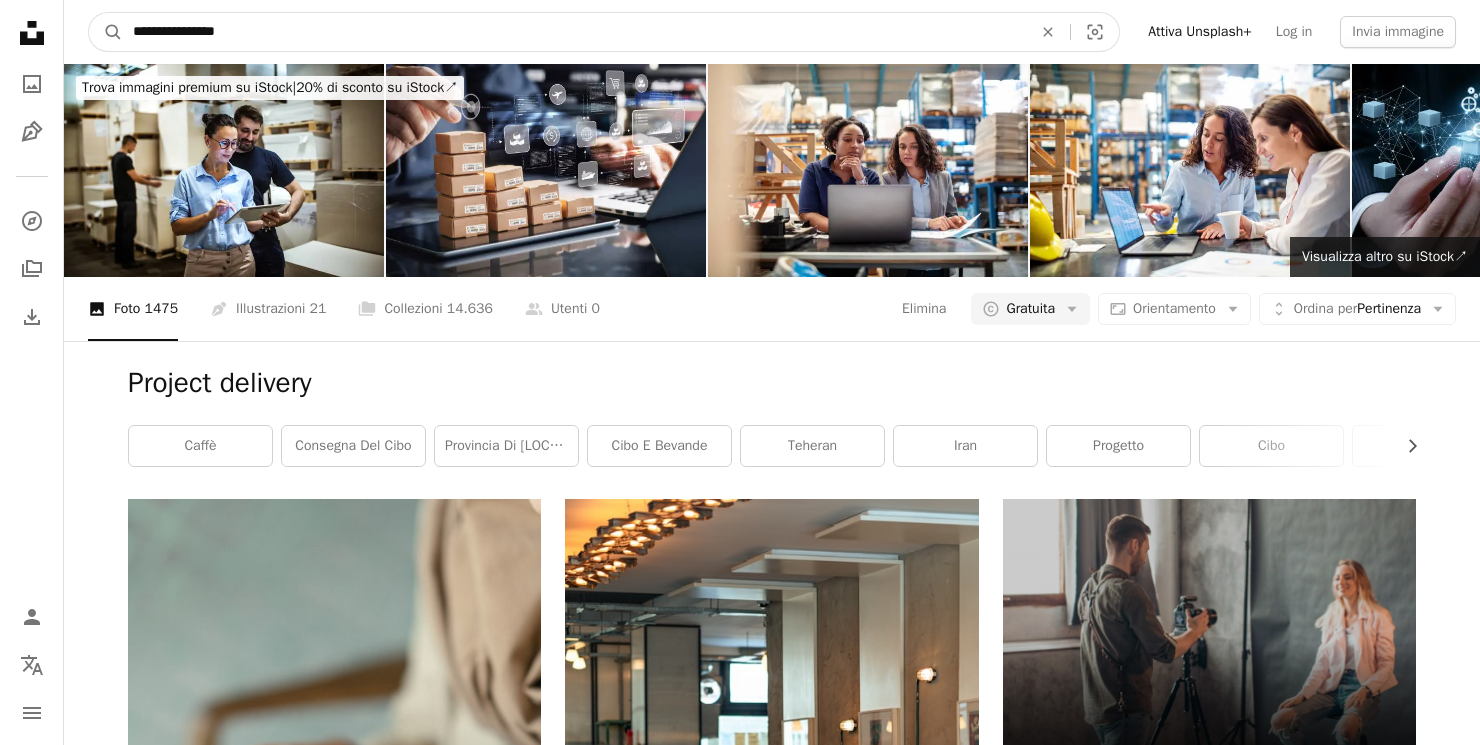drag, startPoint x: 182, startPoint y: 32, endPoint x: 366, endPoint y: 33, distance: 184.00272 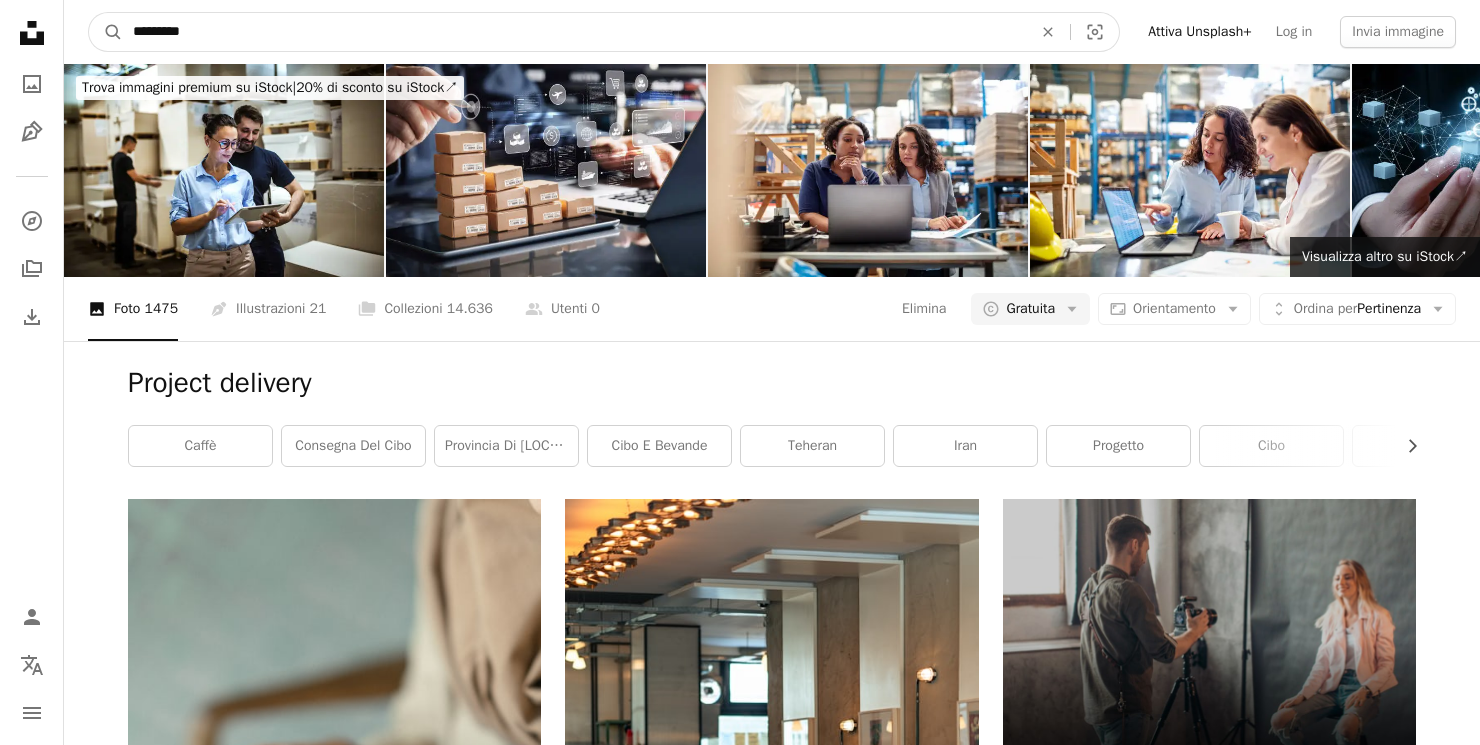 type on "**********" 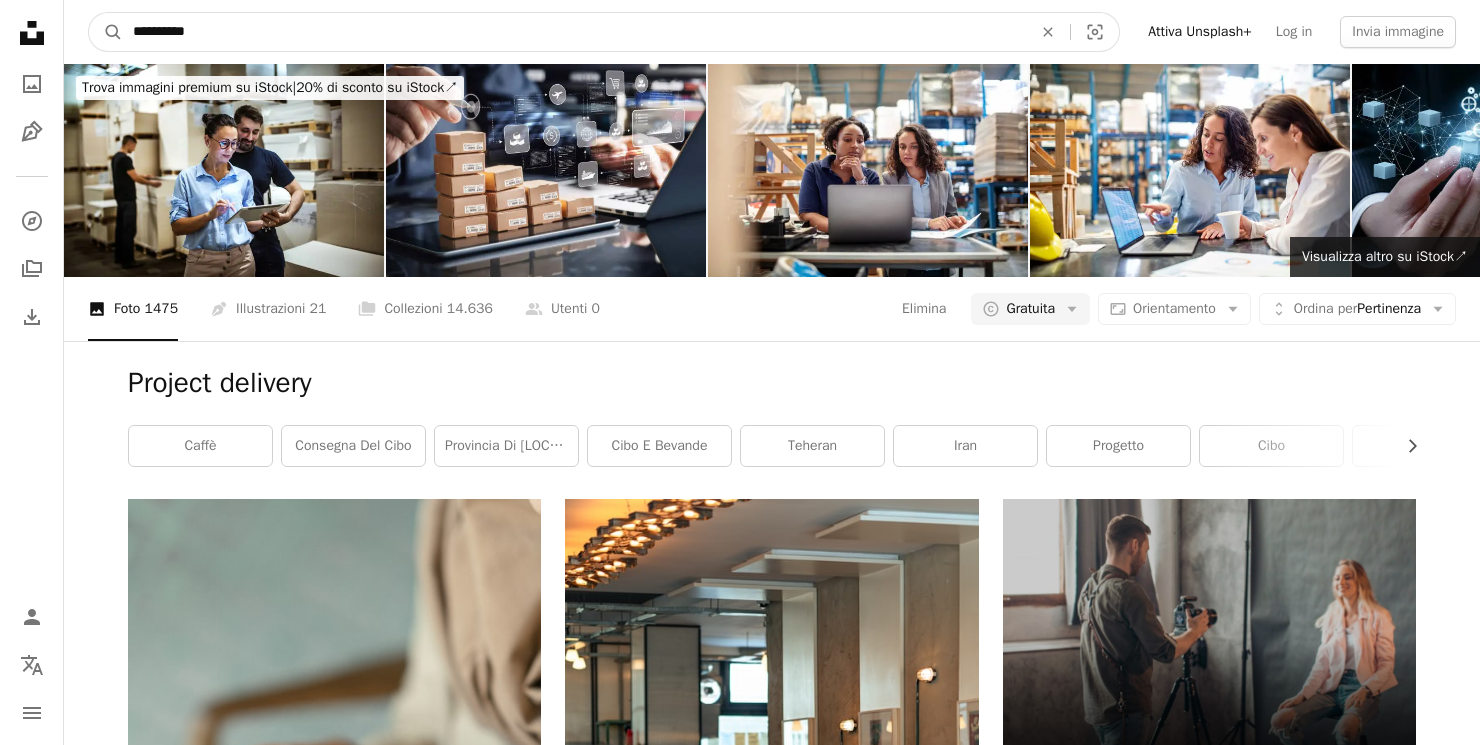 click on "A magnifying glass" at bounding box center [106, 32] 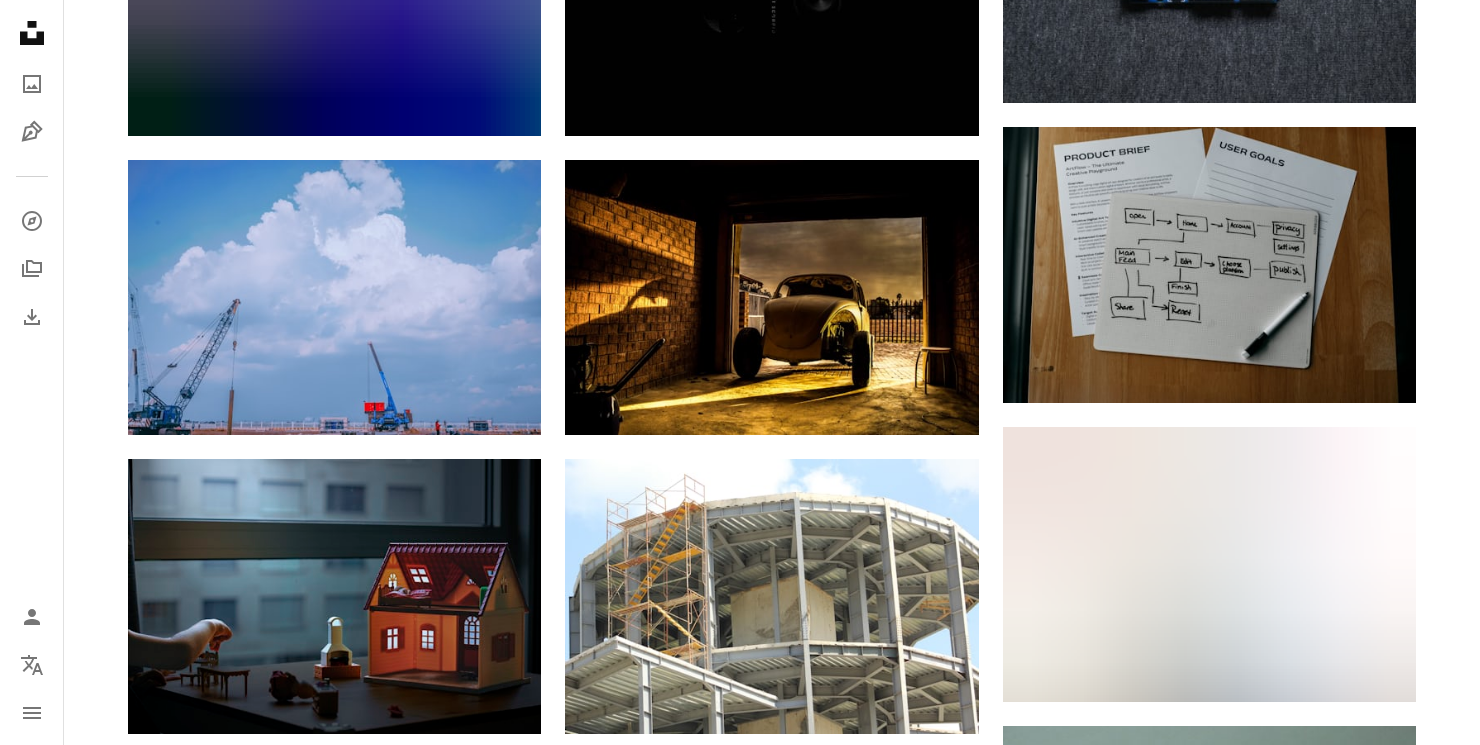 scroll, scrollTop: 1924, scrollLeft: 0, axis: vertical 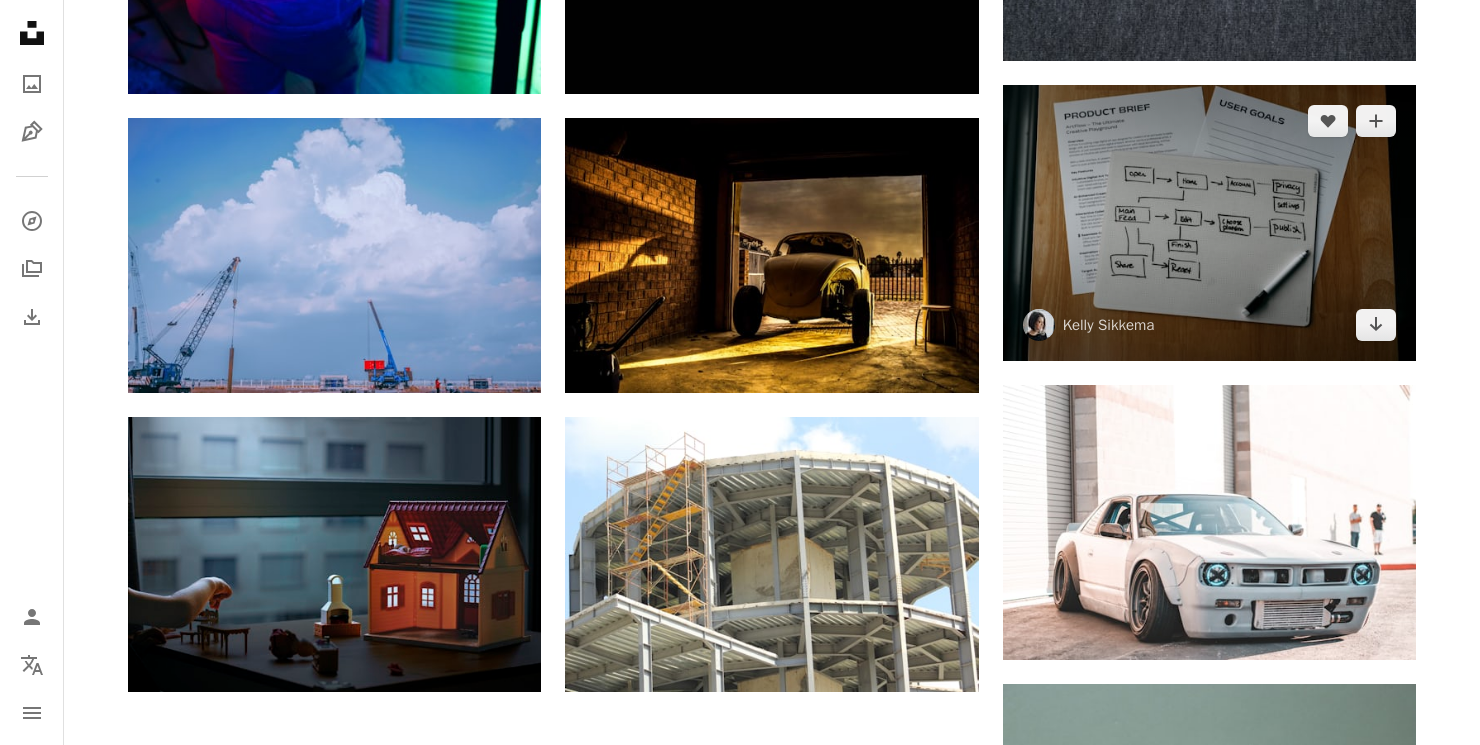 click at bounding box center (1209, 222) 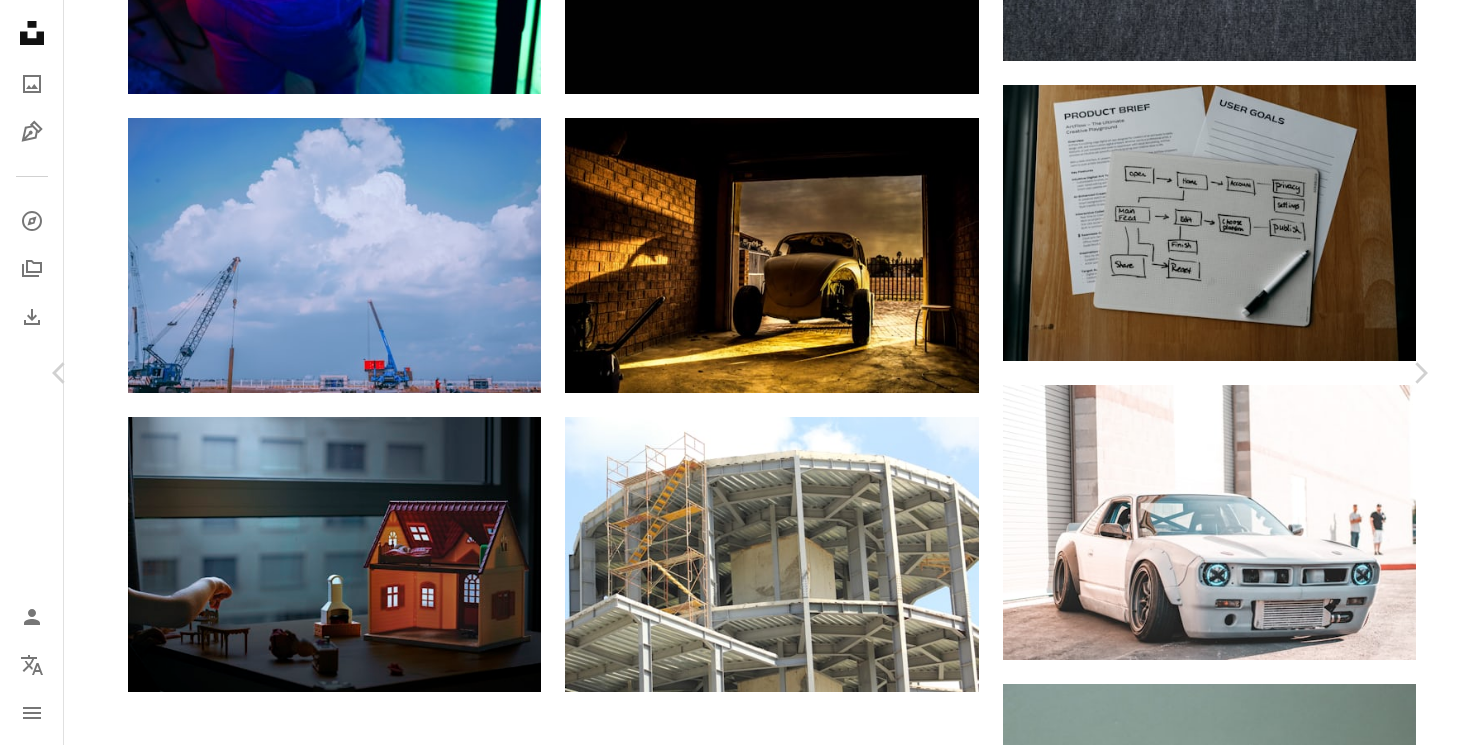 scroll, scrollTop: 757, scrollLeft: 0, axis: vertical 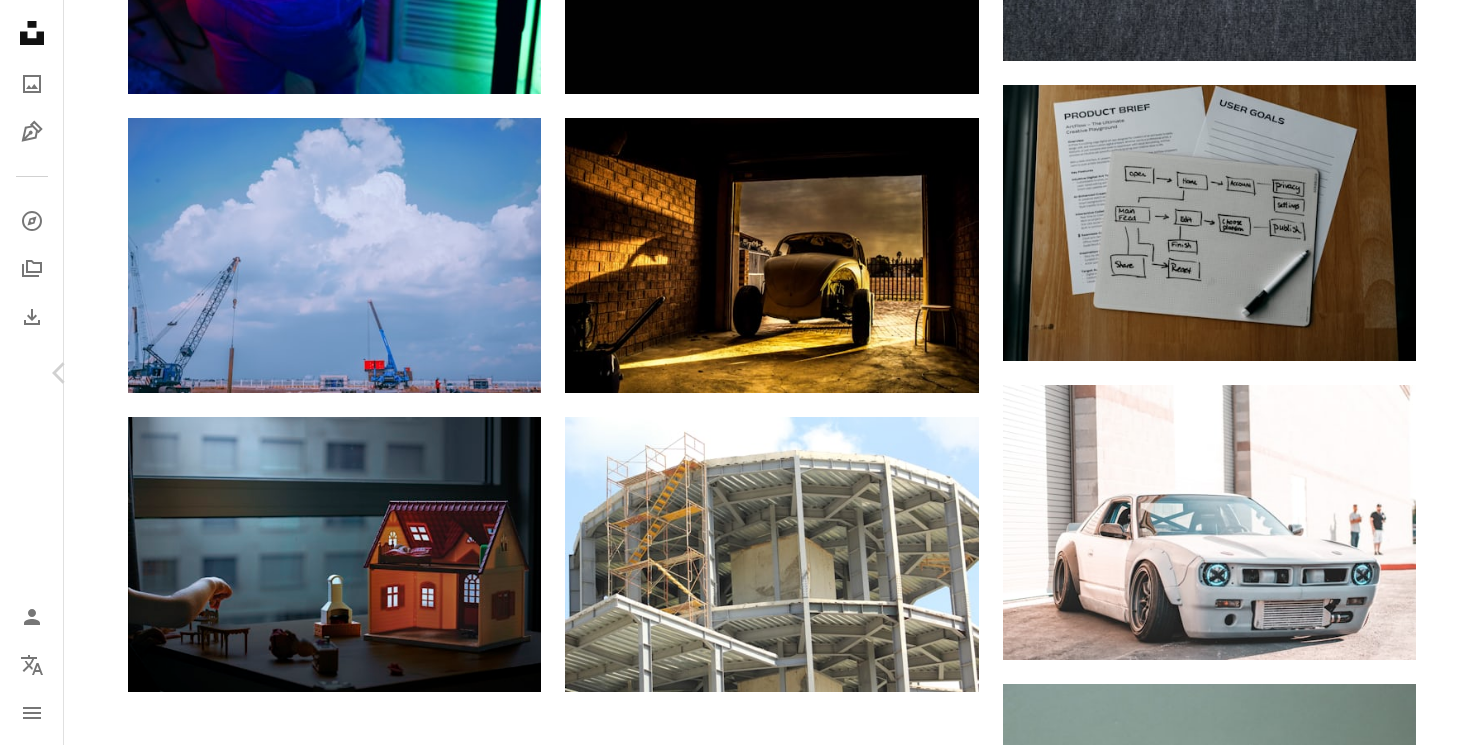 click on "Chevron right" at bounding box center (1420, 373) 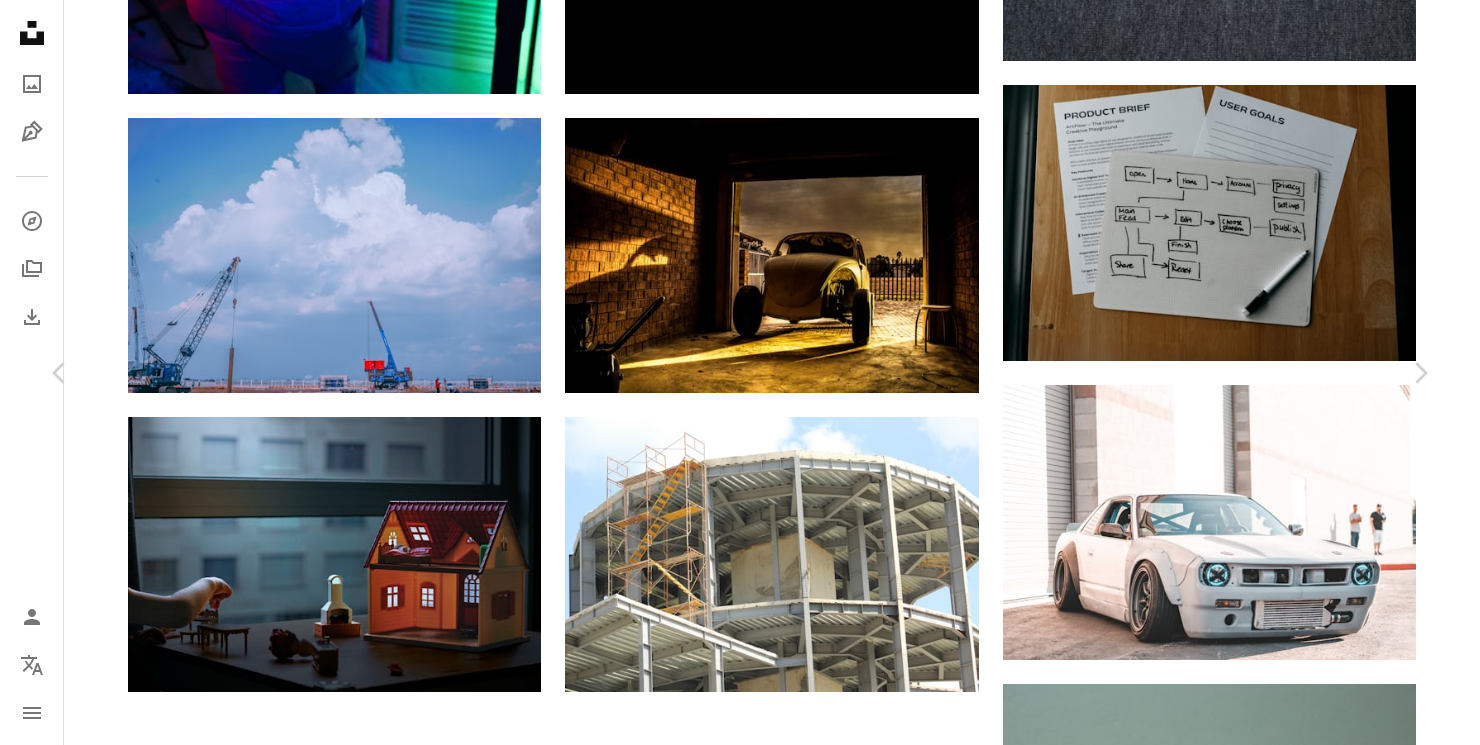 click on "An X shape" at bounding box center [20, 20] 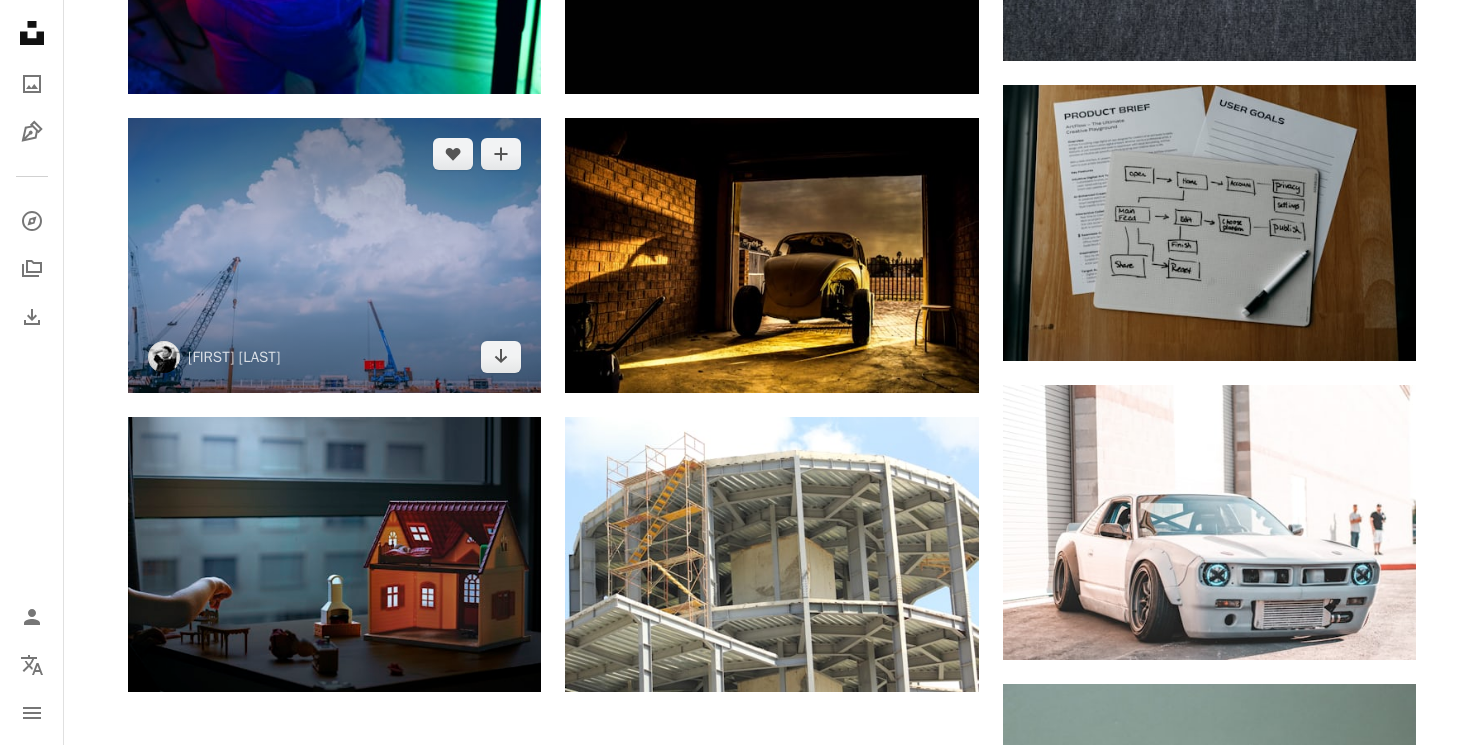 scroll, scrollTop: 0, scrollLeft: 0, axis: both 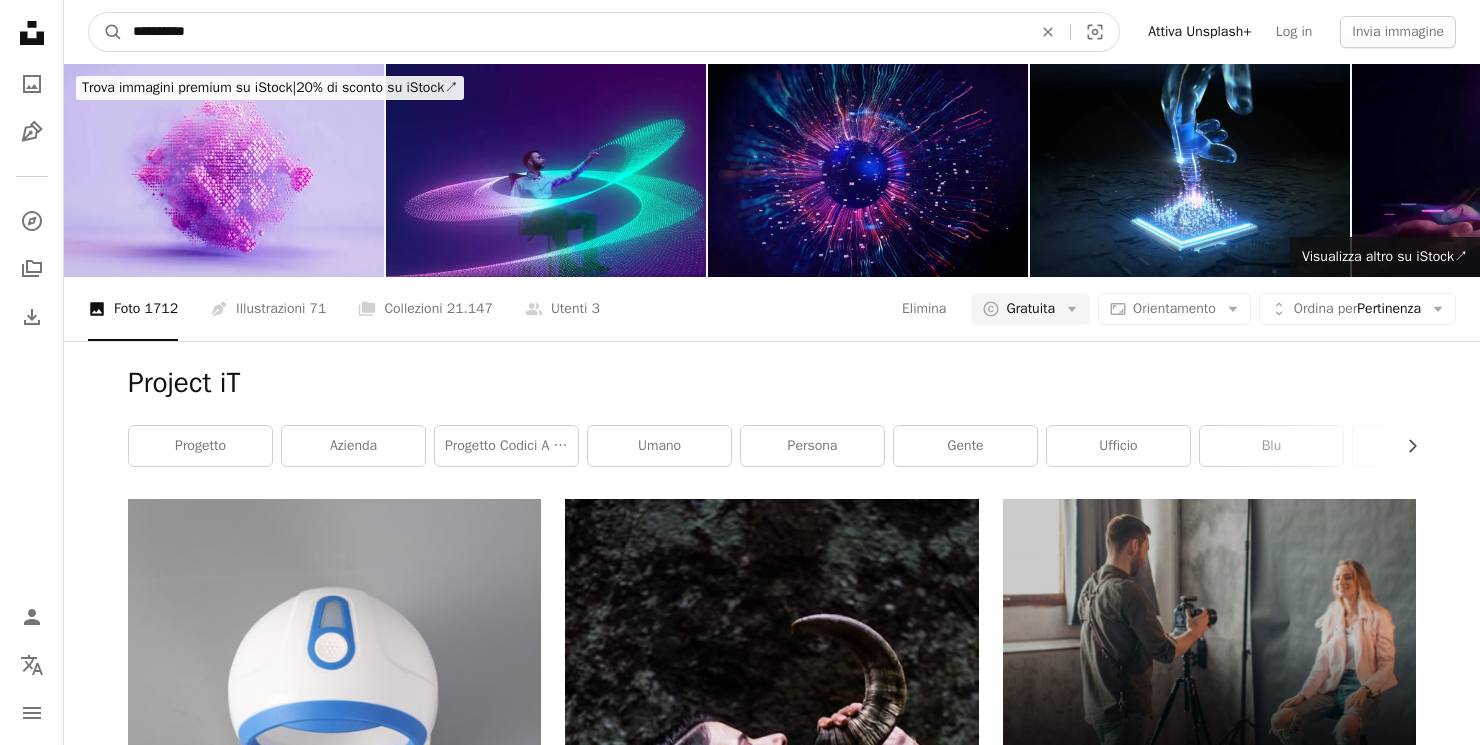 click on "**********" at bounding box center [574, 32] 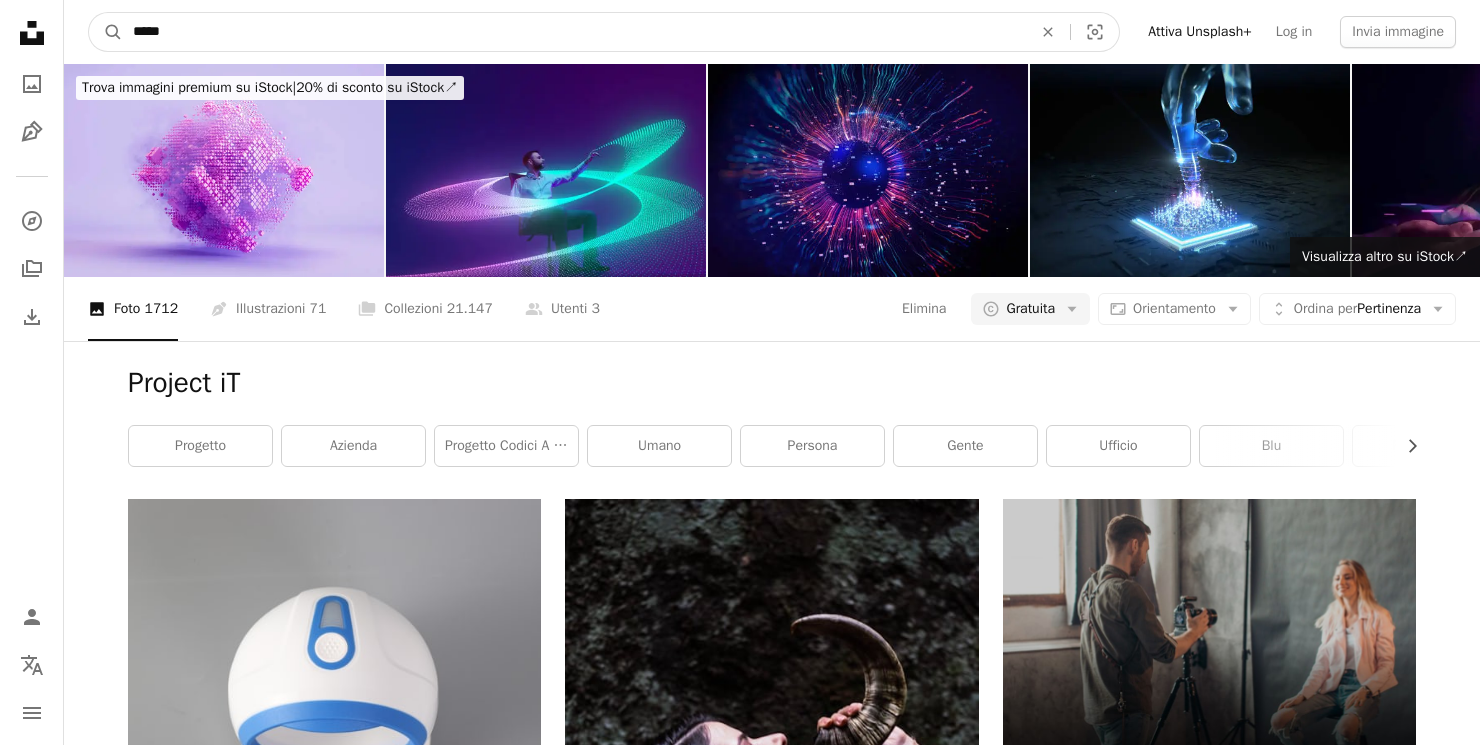 type on "******" 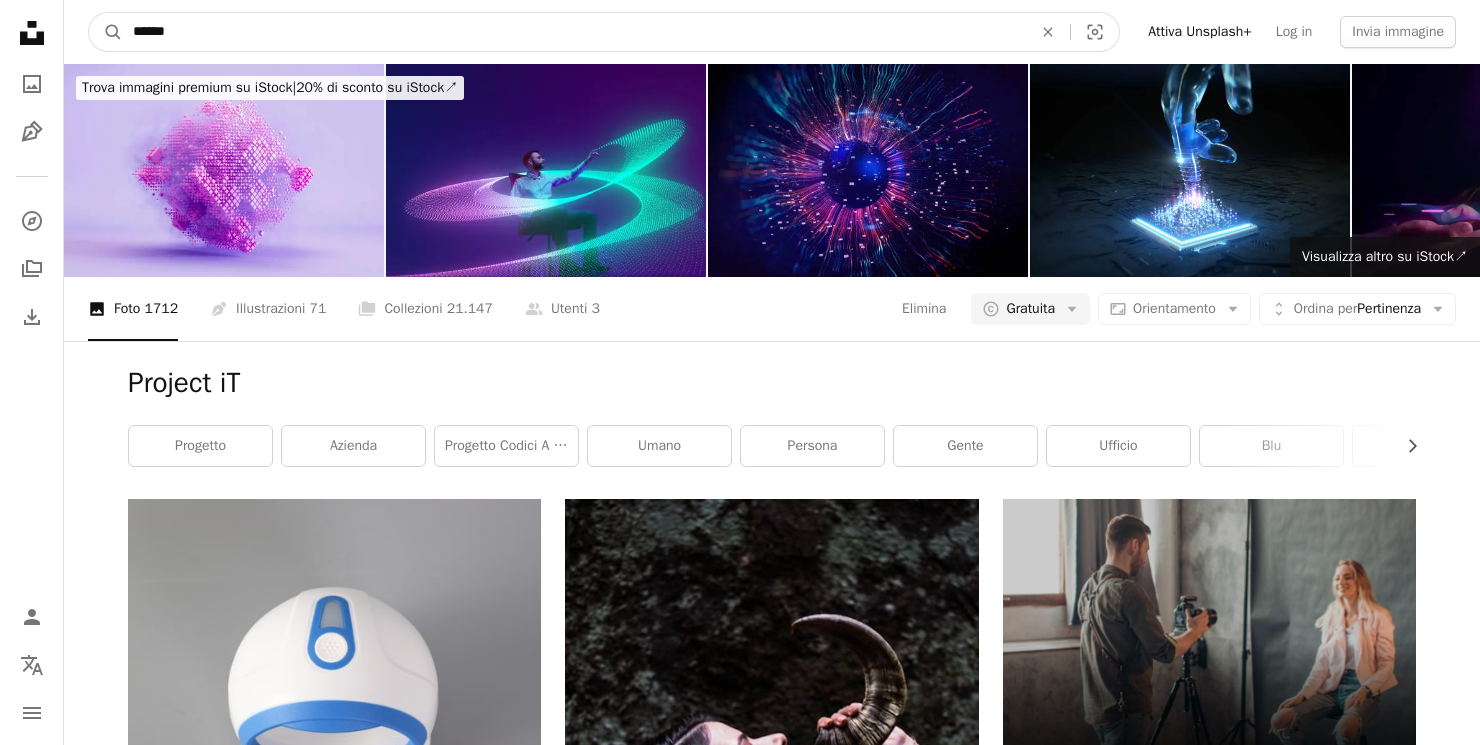 click on "A magnifying glass" at bounding box center [106, 32] 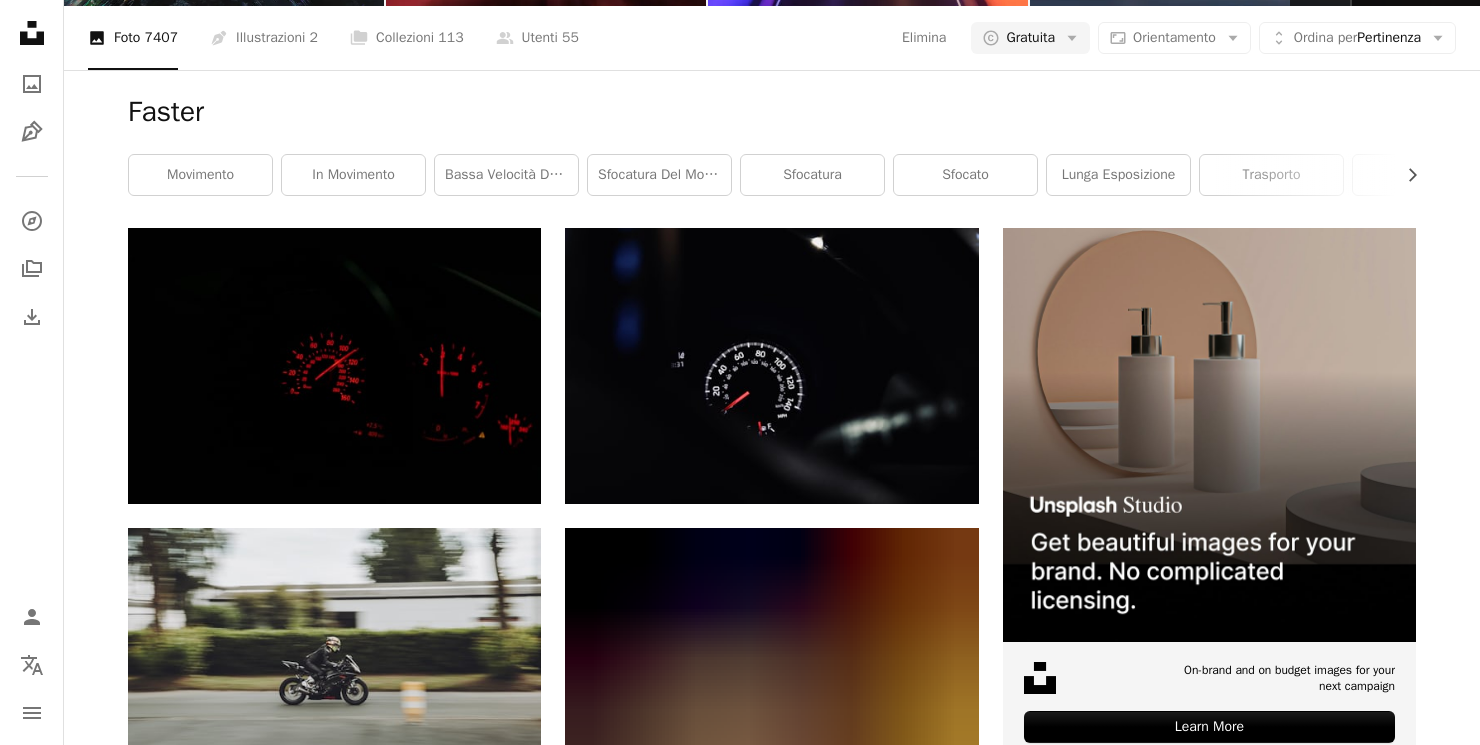 scroll, scrollTop: 0, scrollLeft: 0, axis: both 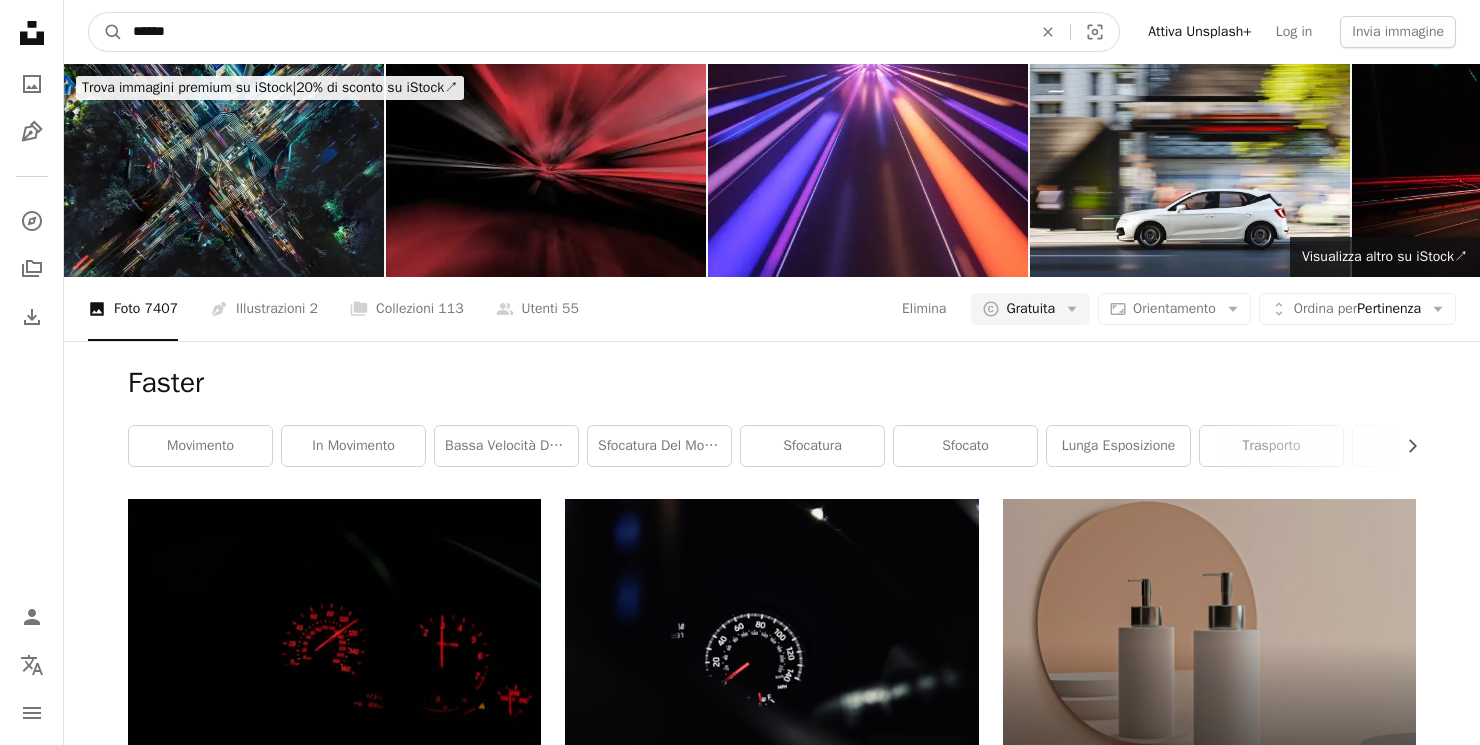 drag, startPoint x: 189, startPoint y: 26, endPoint x: 75, endPoint y: 23, distance: 114.03947 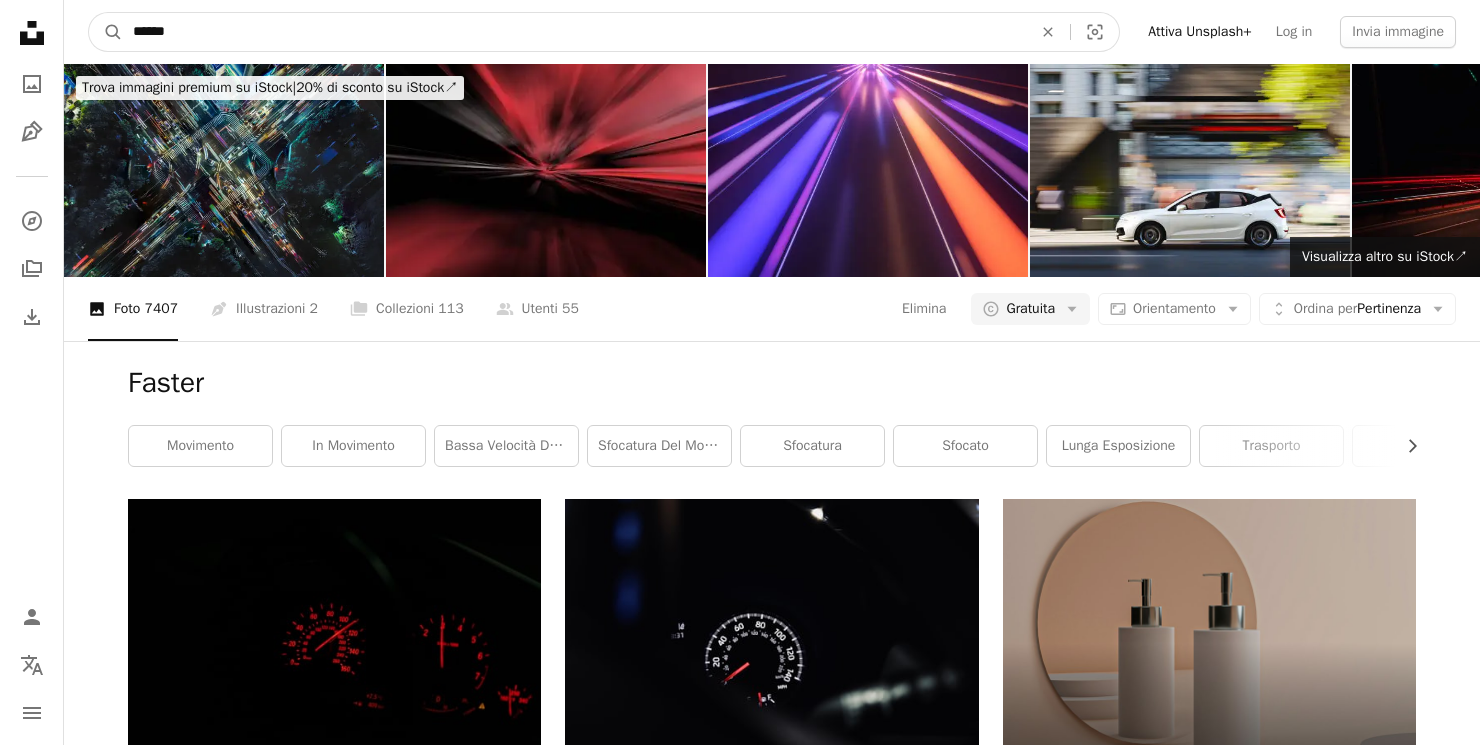 type on "*******" 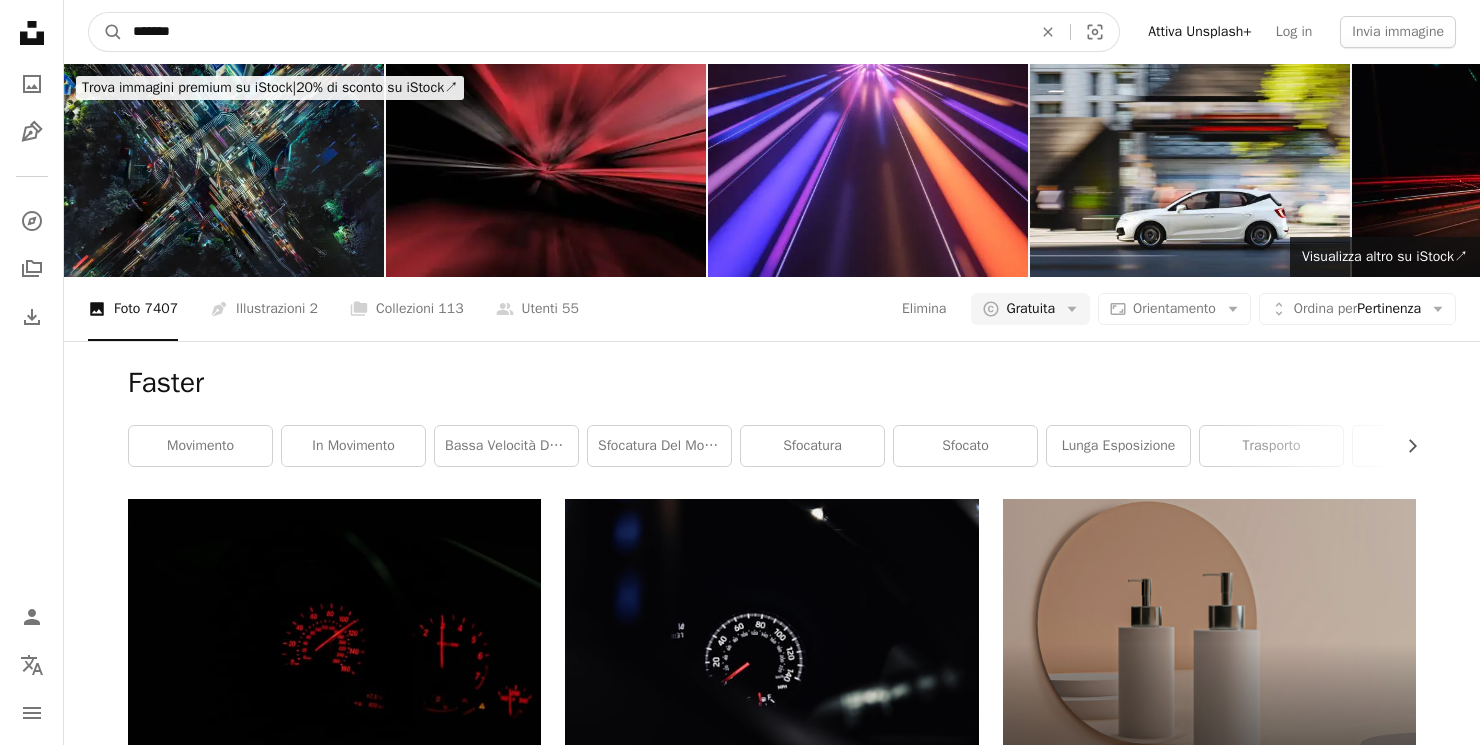click on "A magnifying glass" at bounding box center [106, 32] 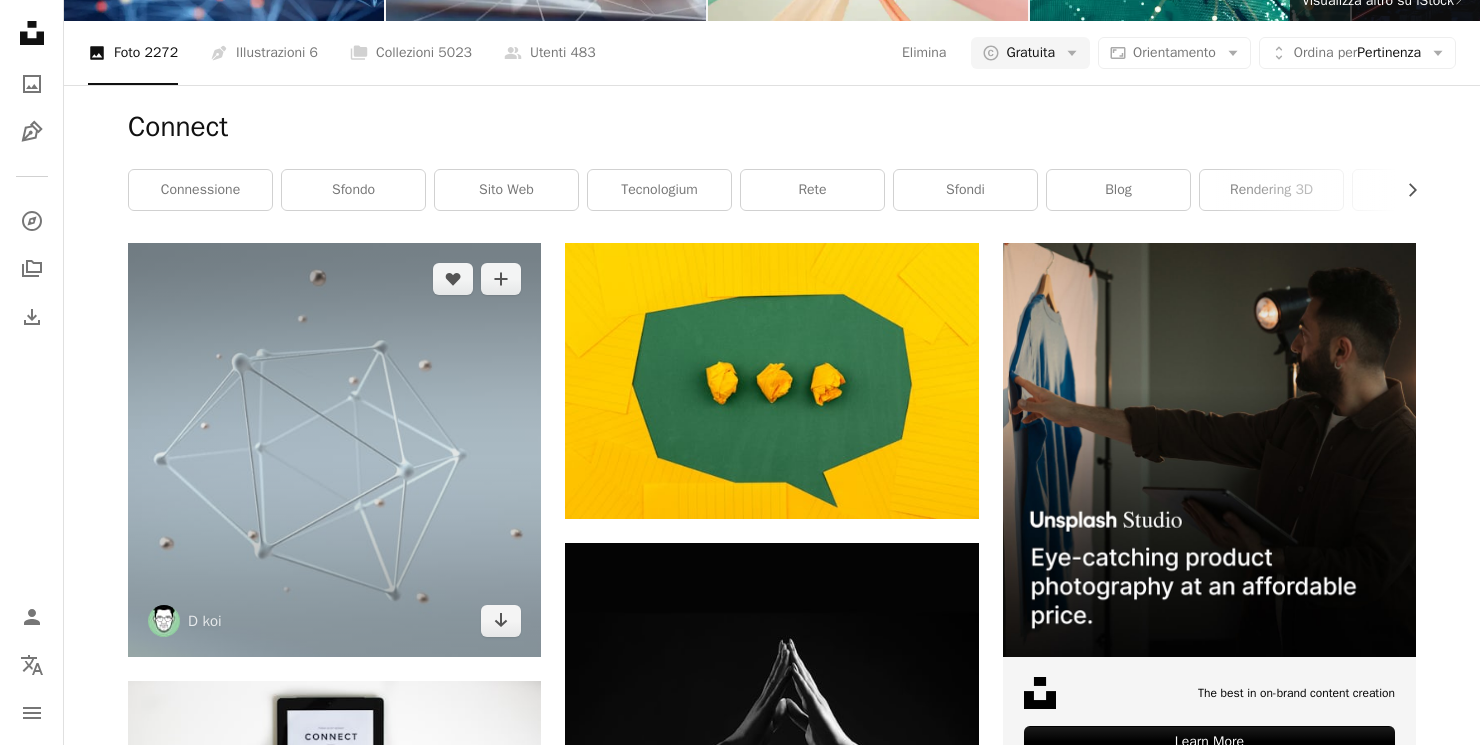 scroll, scrollTop: 275, scrollLeft: 0, axis: vertical 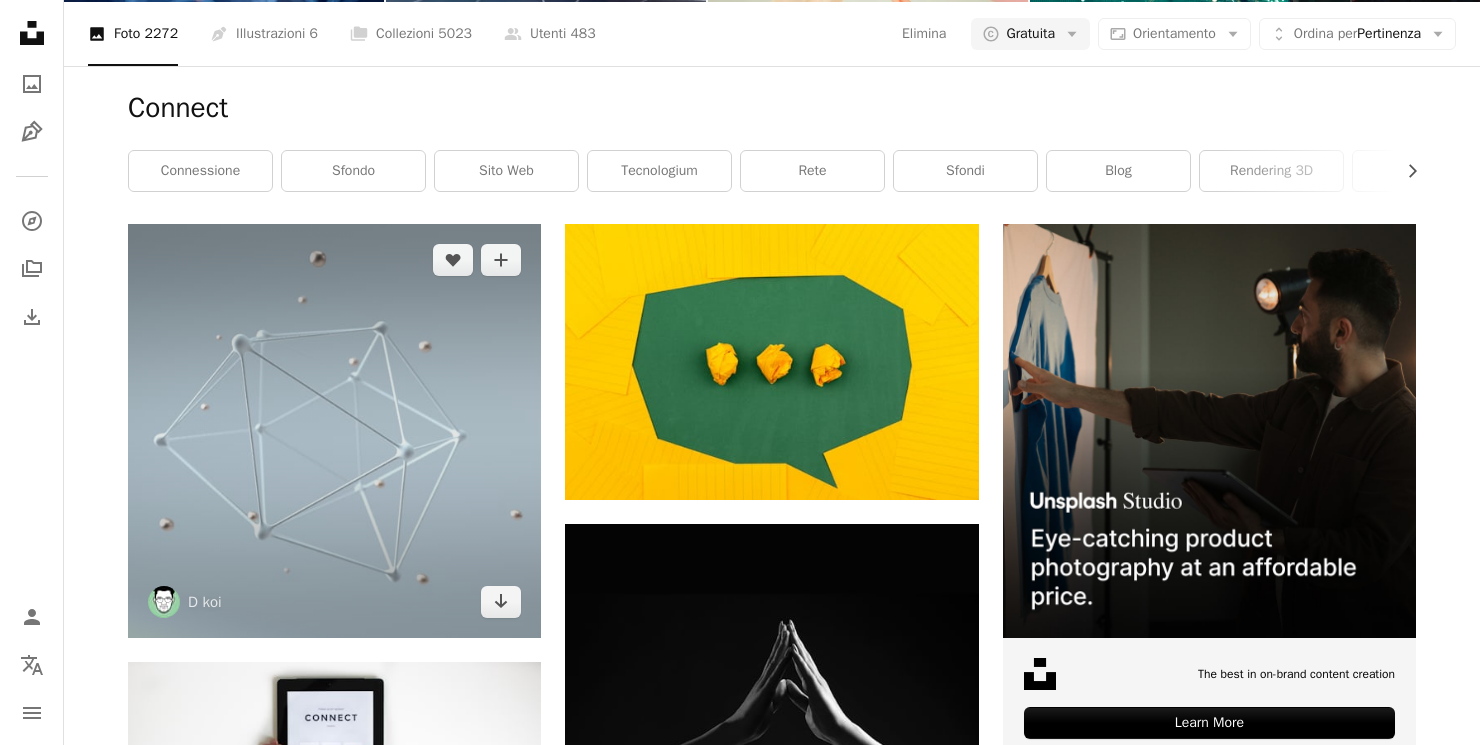 click at bounding box center [334, 430] 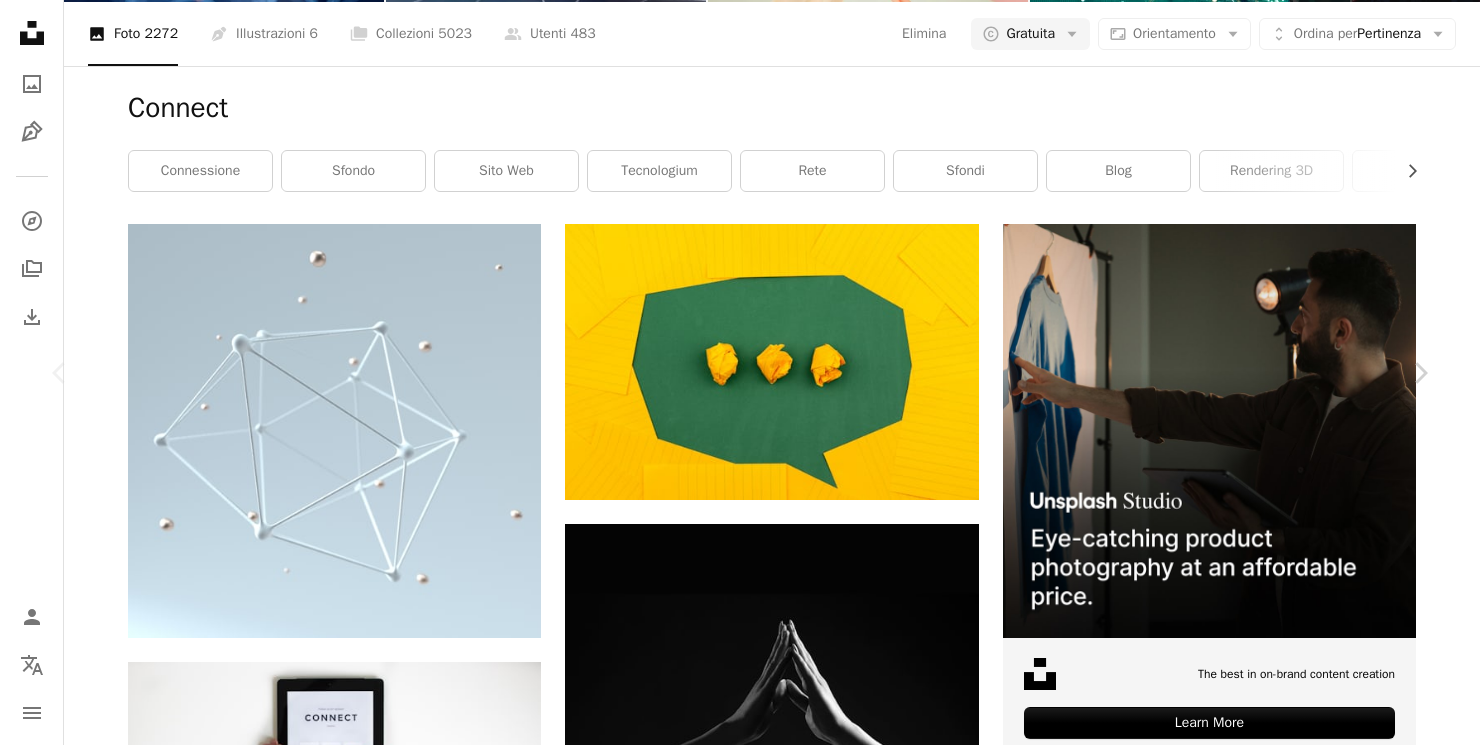 type 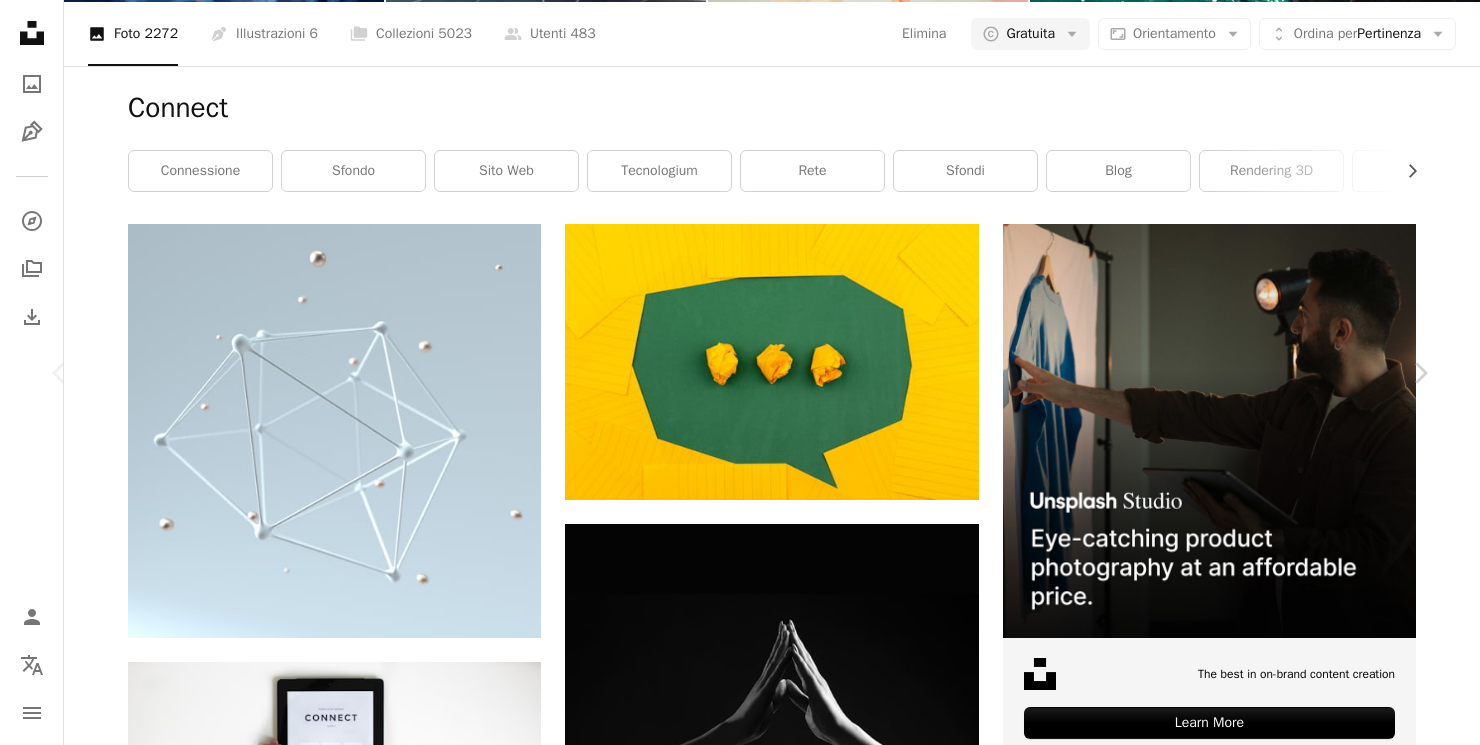 click on "A heart A plus sign Tobias Rademacher Disponibile per il servizio A checkmark inside of a circle Arrow pointing down A heart A plus sign Europeana Arrow pointing down A heart A plus sign Milad Fakurian Disponibile per il servizio A checkmark inside of a circle A heart A. C." at bounding box center (740, 4452) 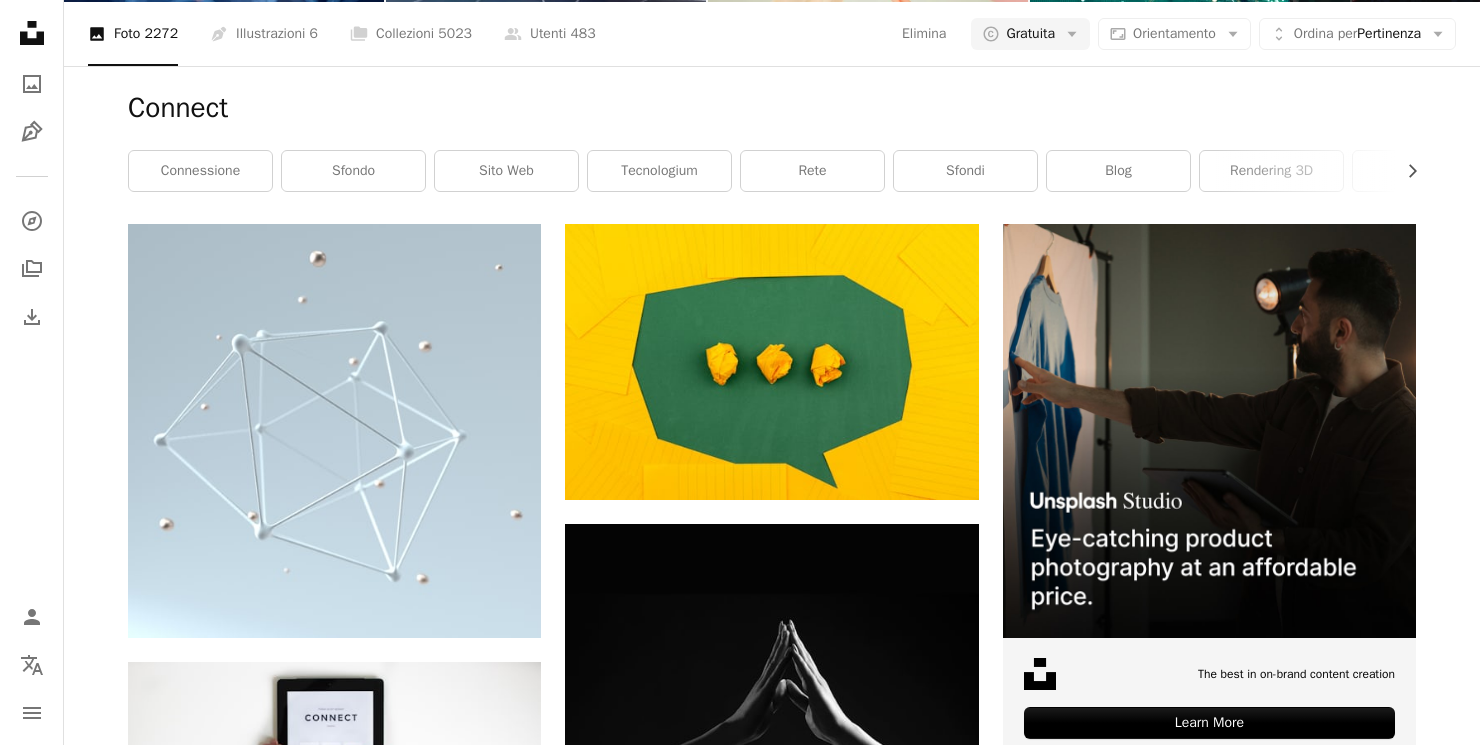 scroll, scrollTop: 0, scrollLeft: 0, axis: both 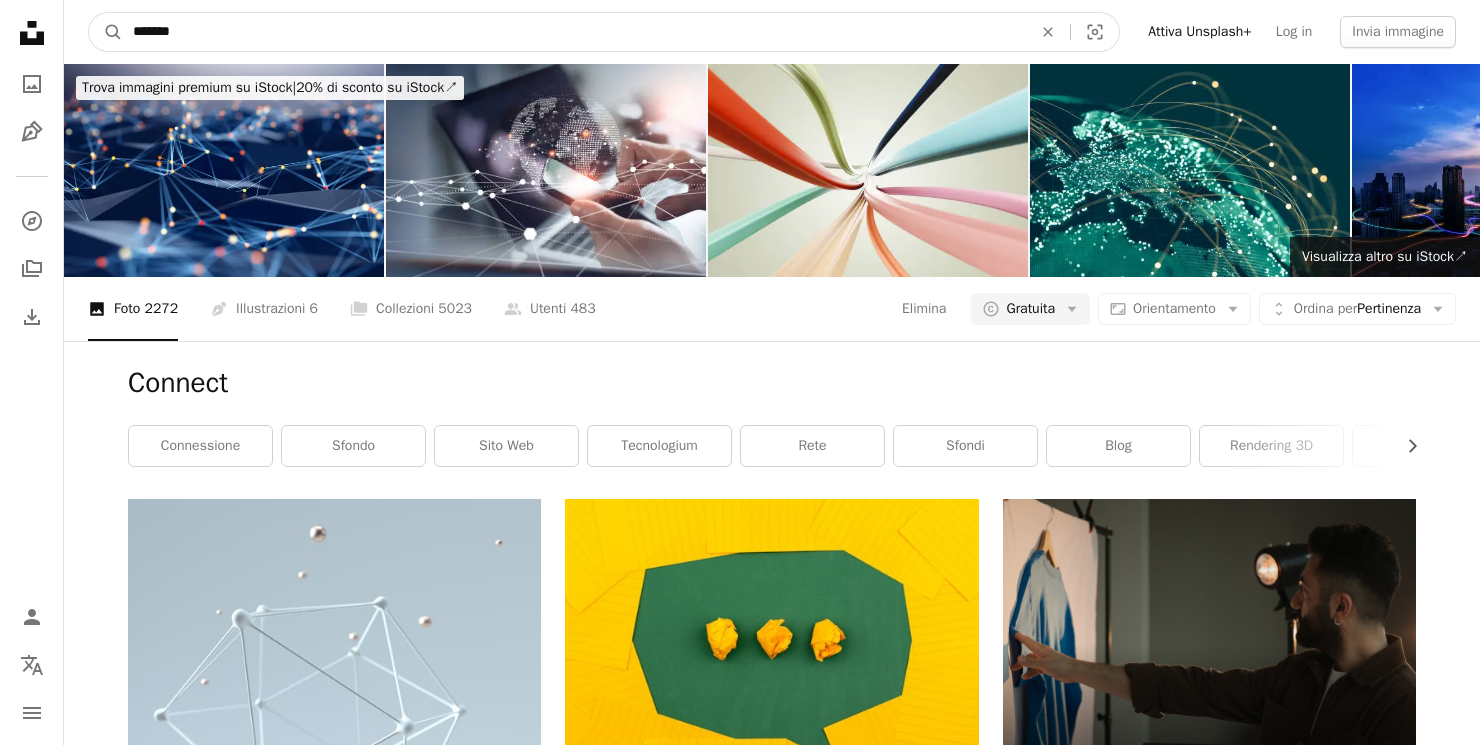 drag, startPoint x: 321, startPoint y: 24, endPoint x: 83, endPoint y: -20, distance: 242.03305 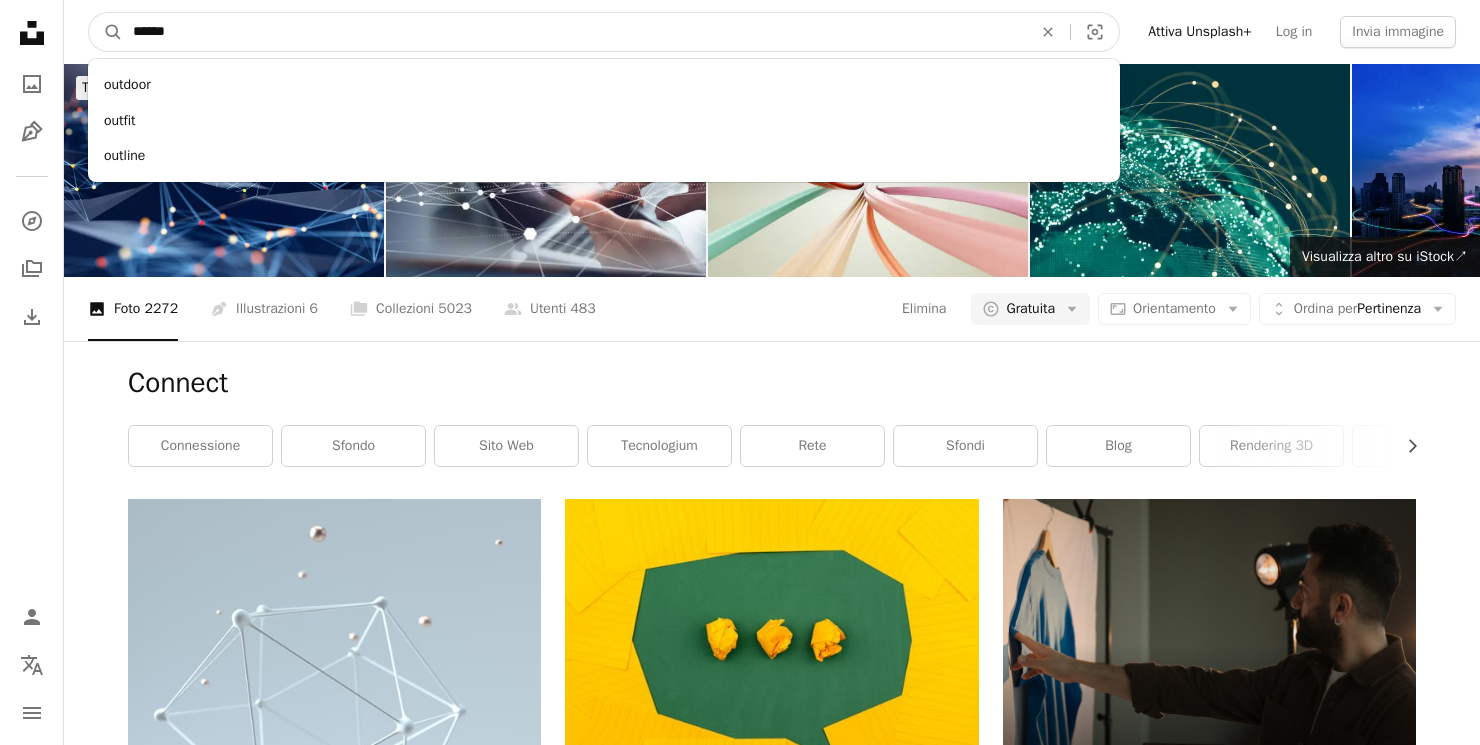 type on "*******" 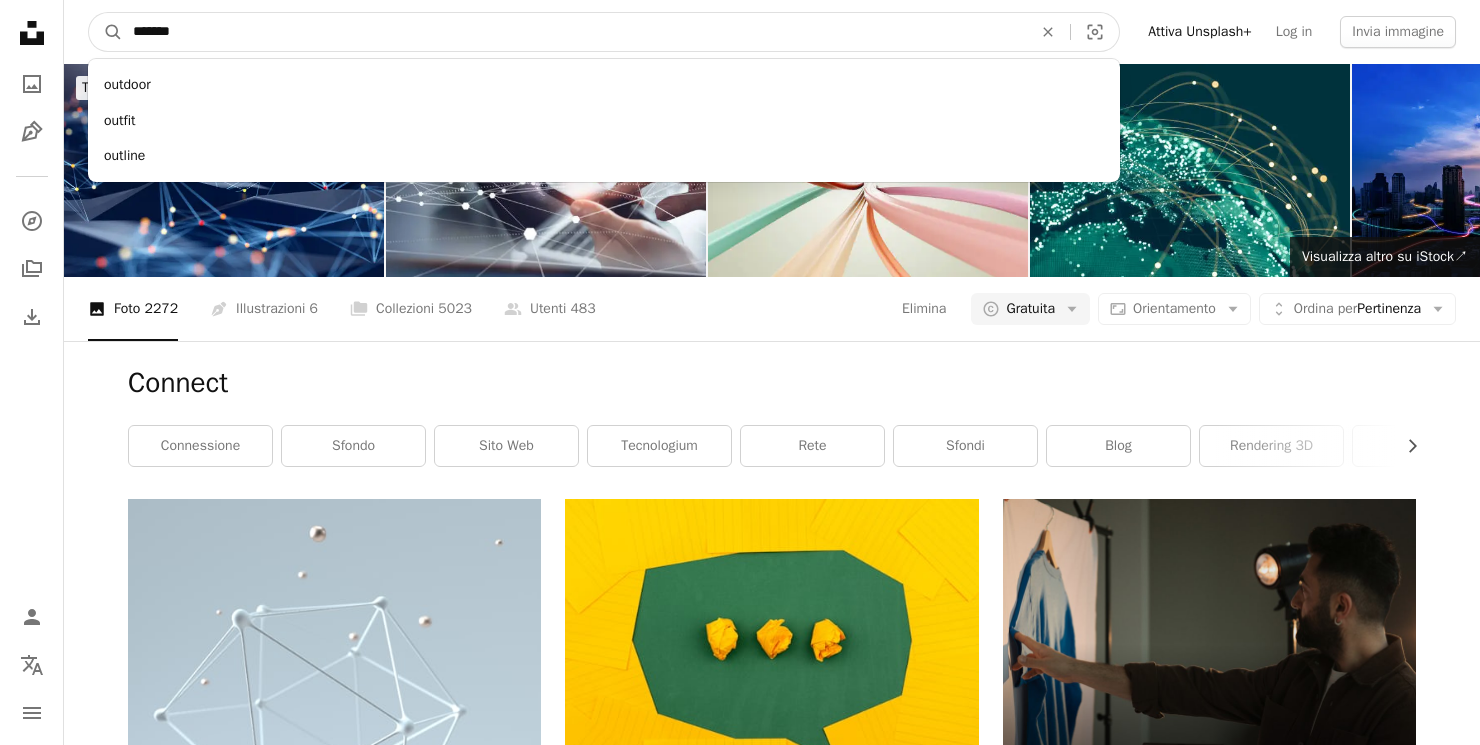 click on "A magnifying glass" at bounding box center [106, 32] 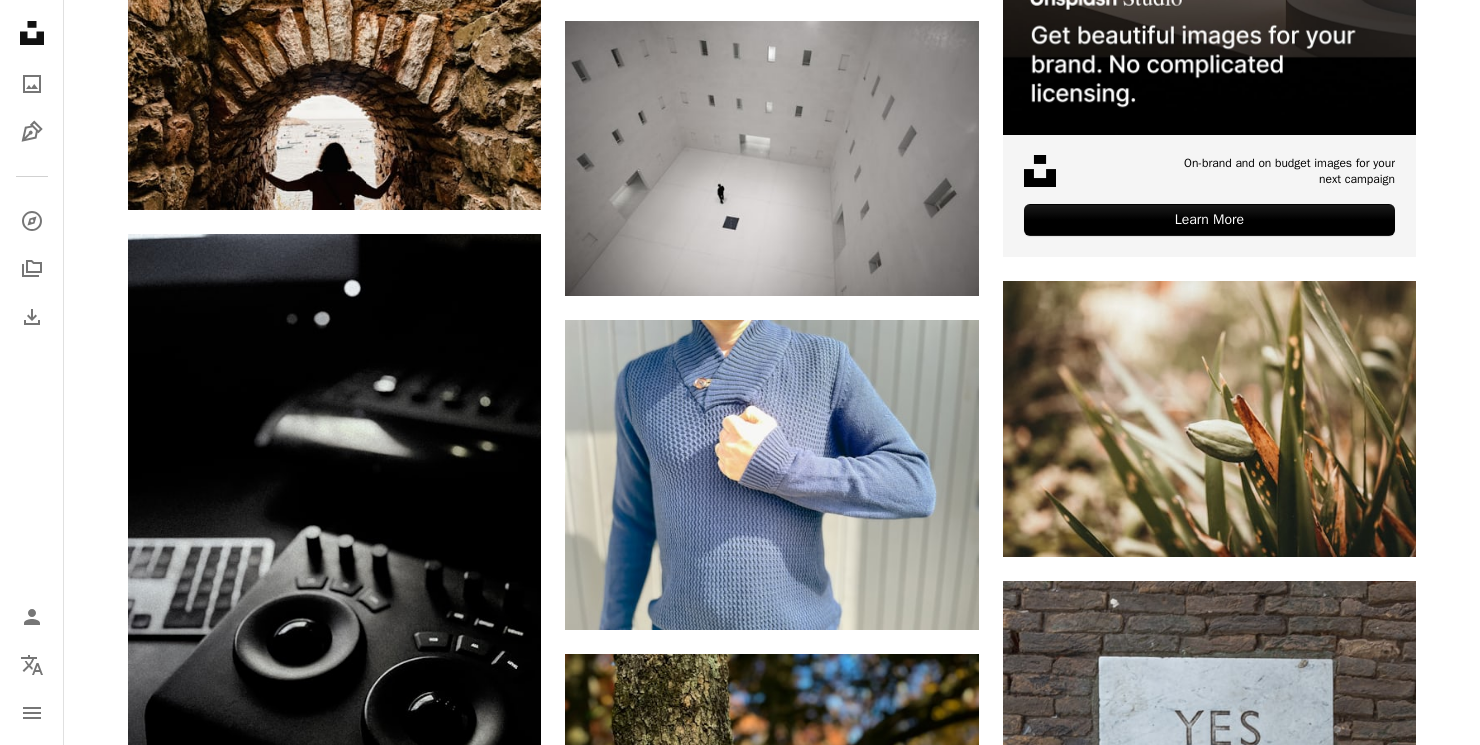 scroll, scrollTop: 0, scrollLeft: 0, axis: both 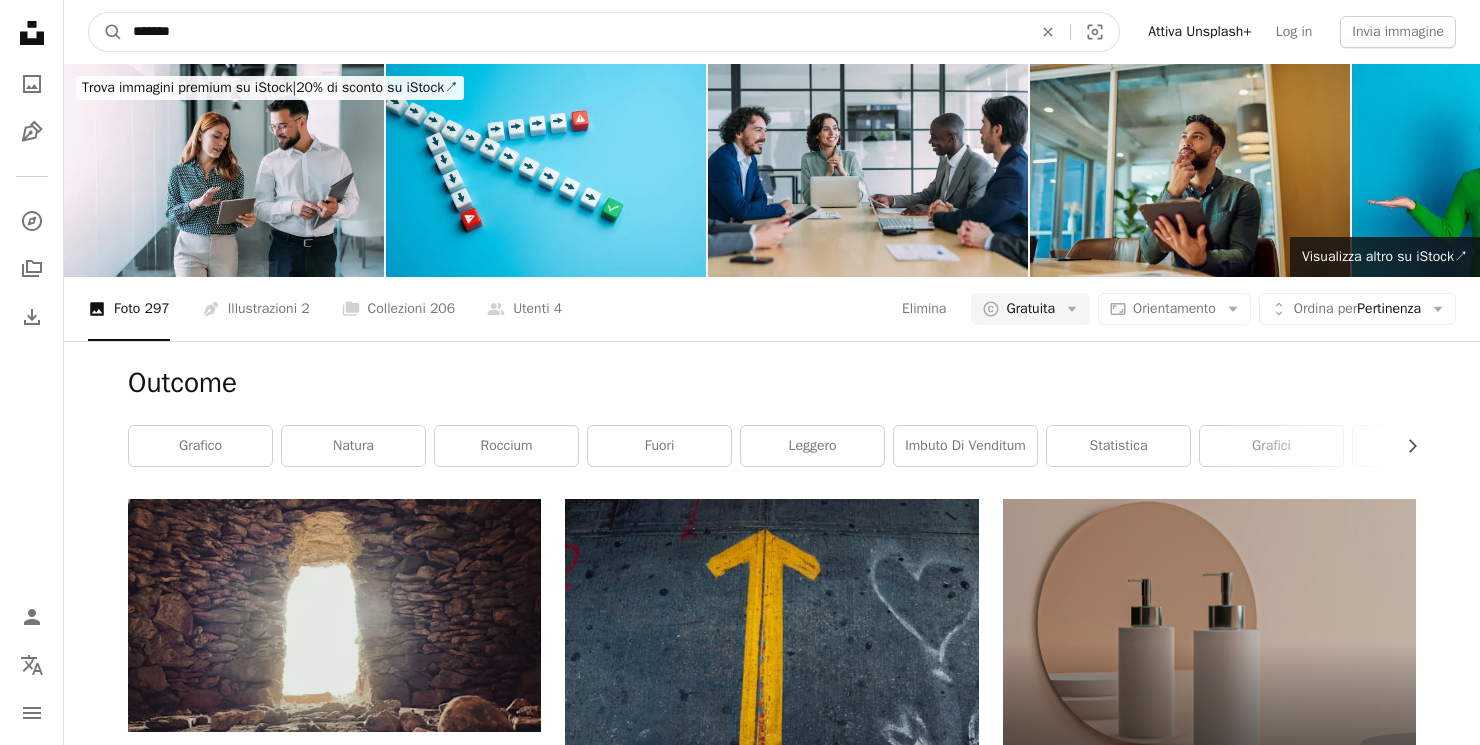 drag, startPoint x: 234, startPoint y: 36, endPoint x: 54, endPoint y: 15, distance: 181.22086 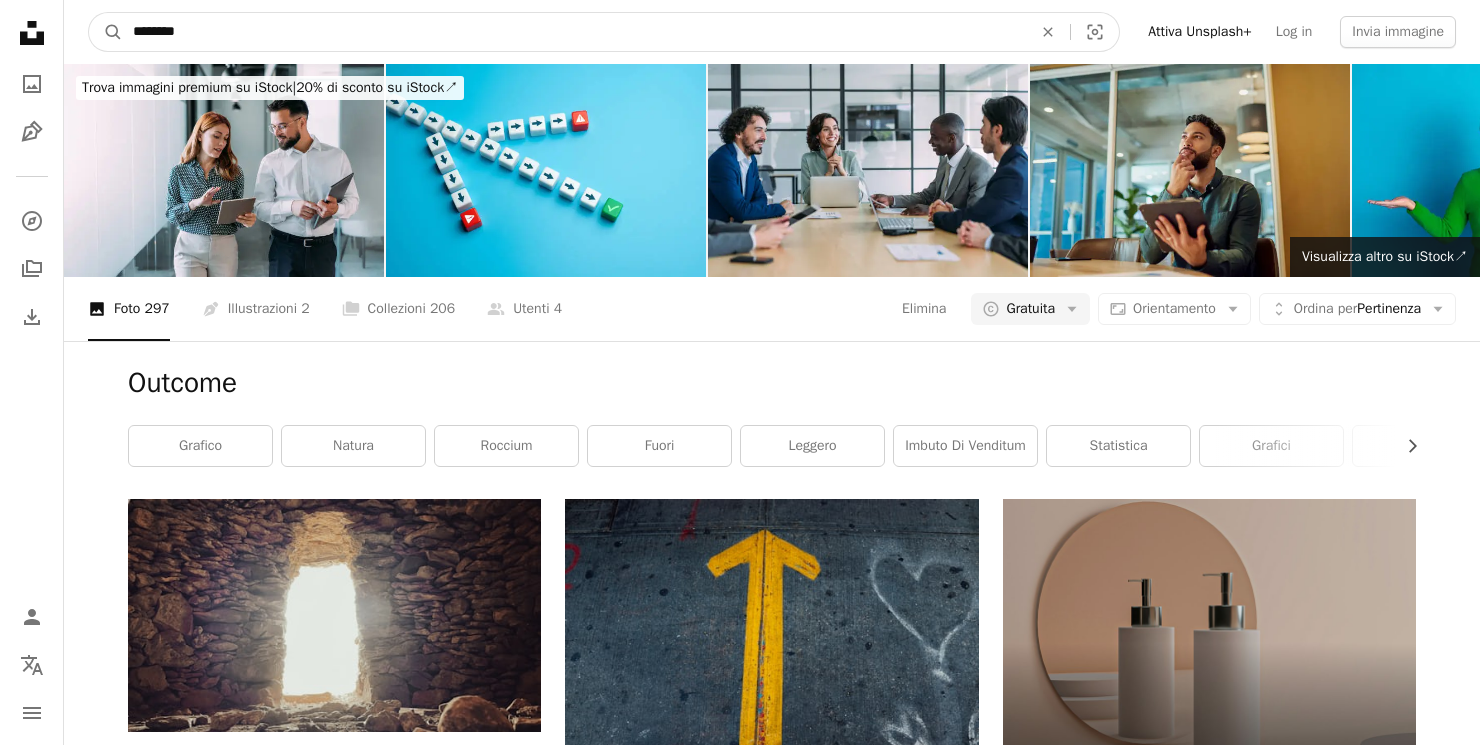 click on "A magnifying glass" at bounding box center [106, 32] 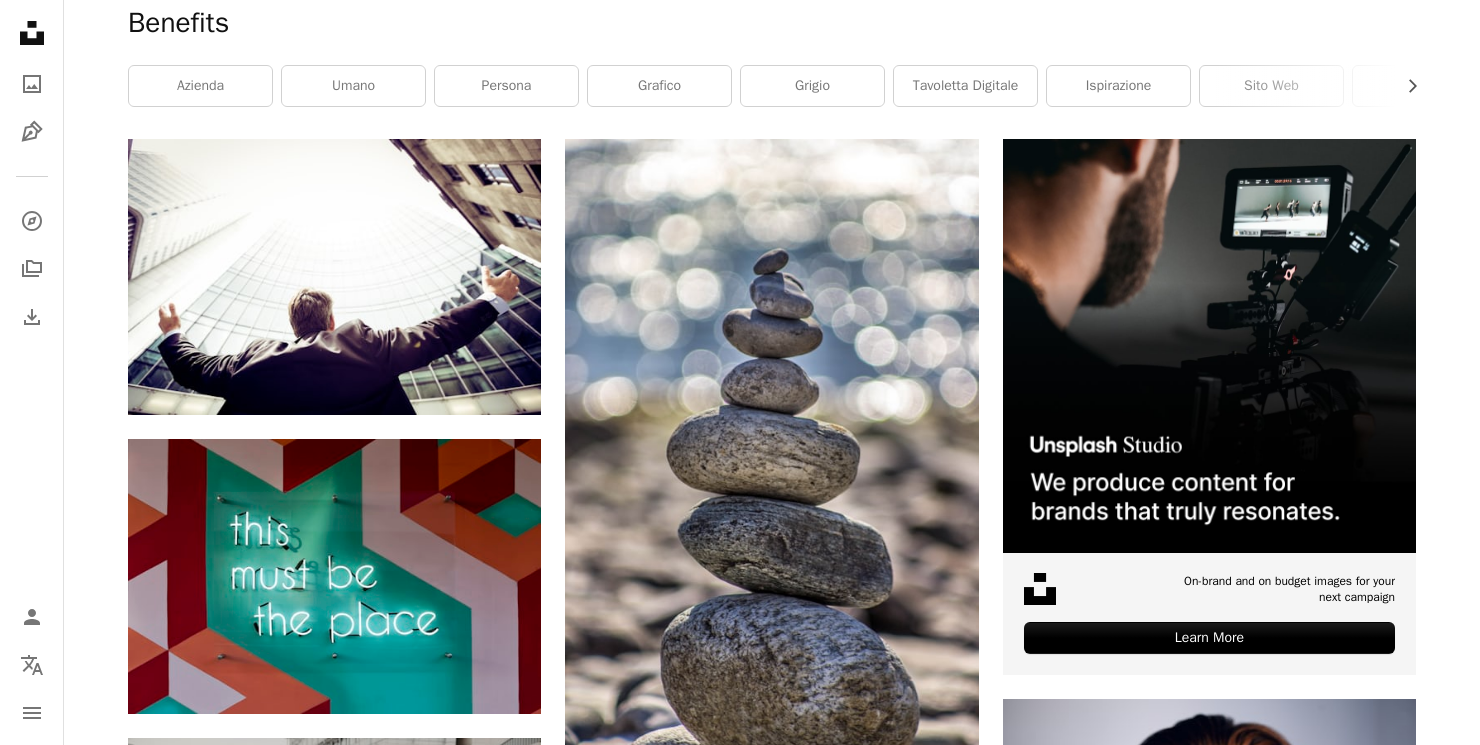 scroll, scrollTop: 0, scrollLeft: 0, axis: both 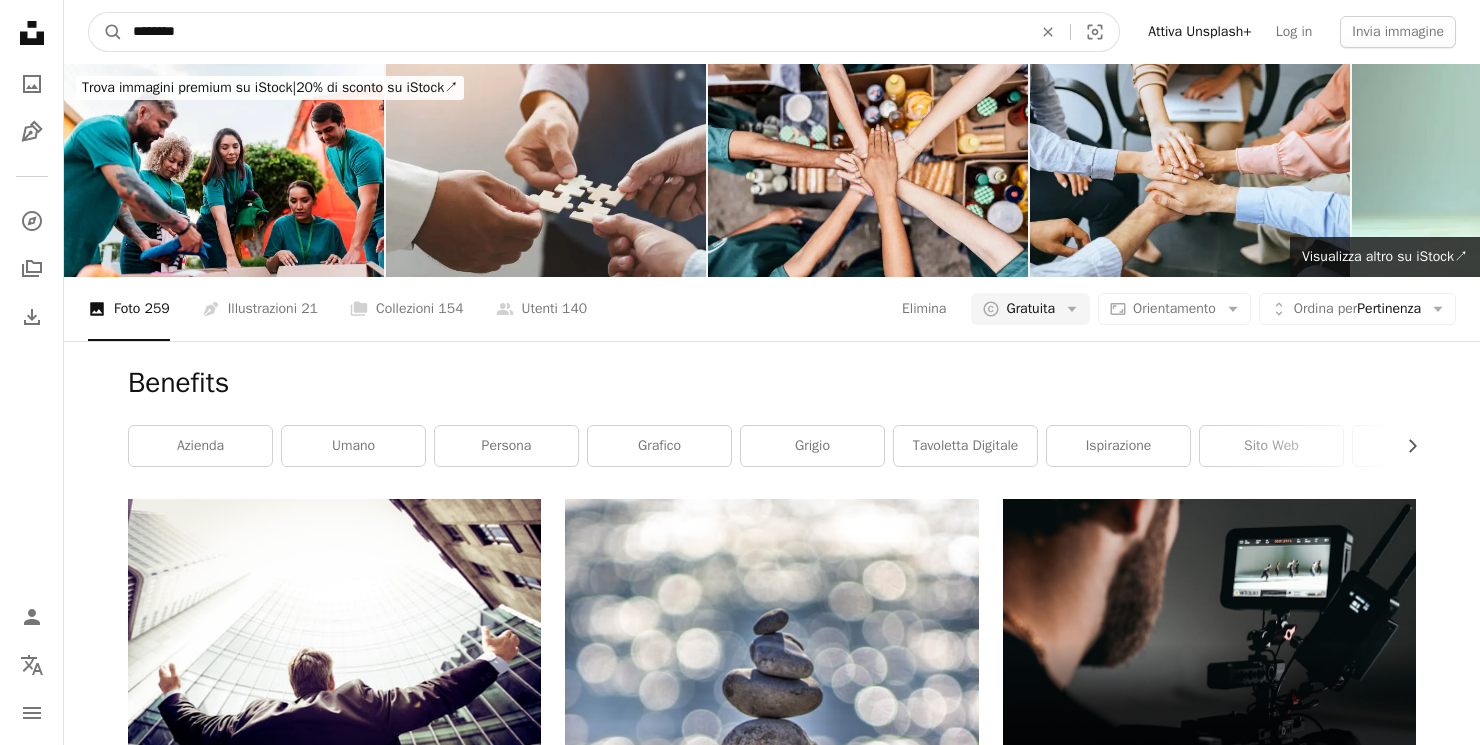 drag, startPoint x: 242, startPoint y: 34, endPoint x: -22, endPoint y: 22, distance: 264.27258 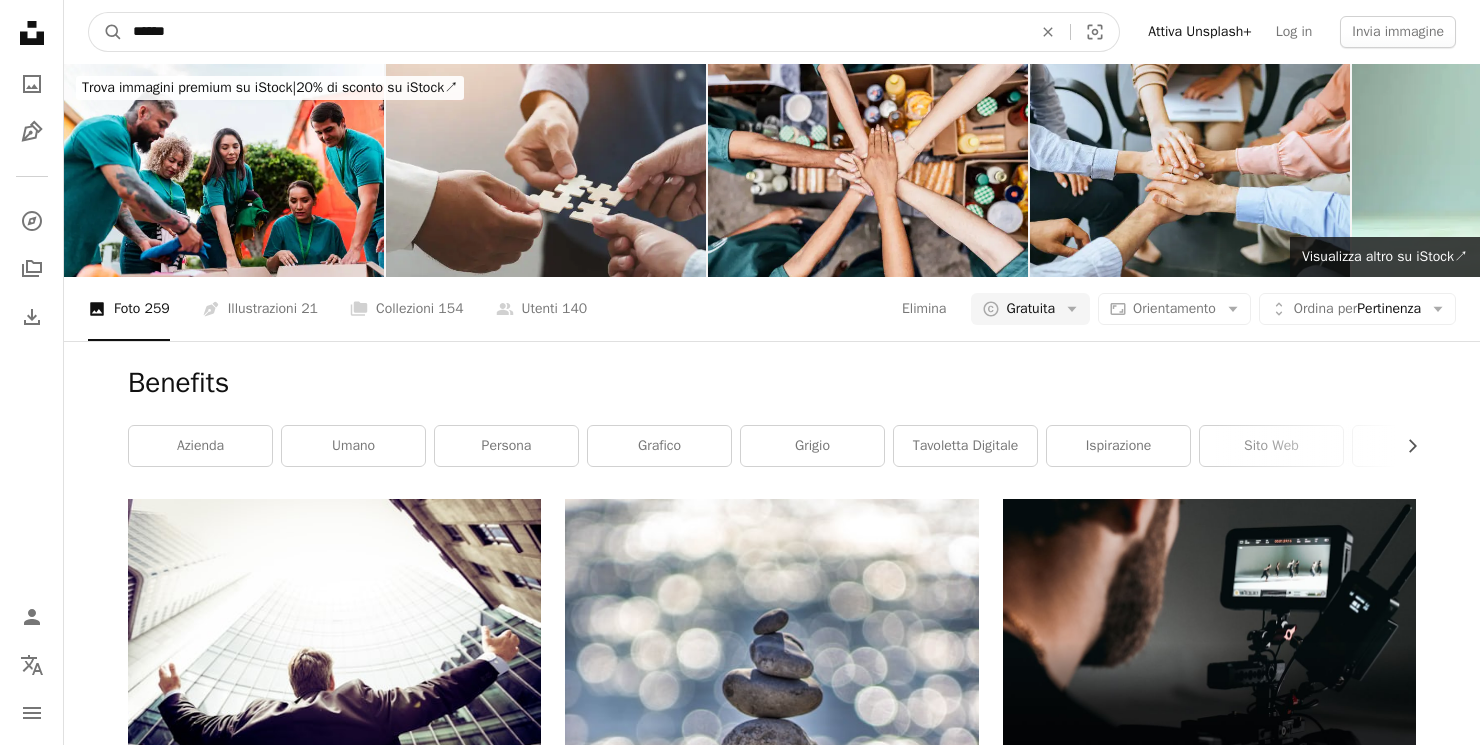 type on "*******" 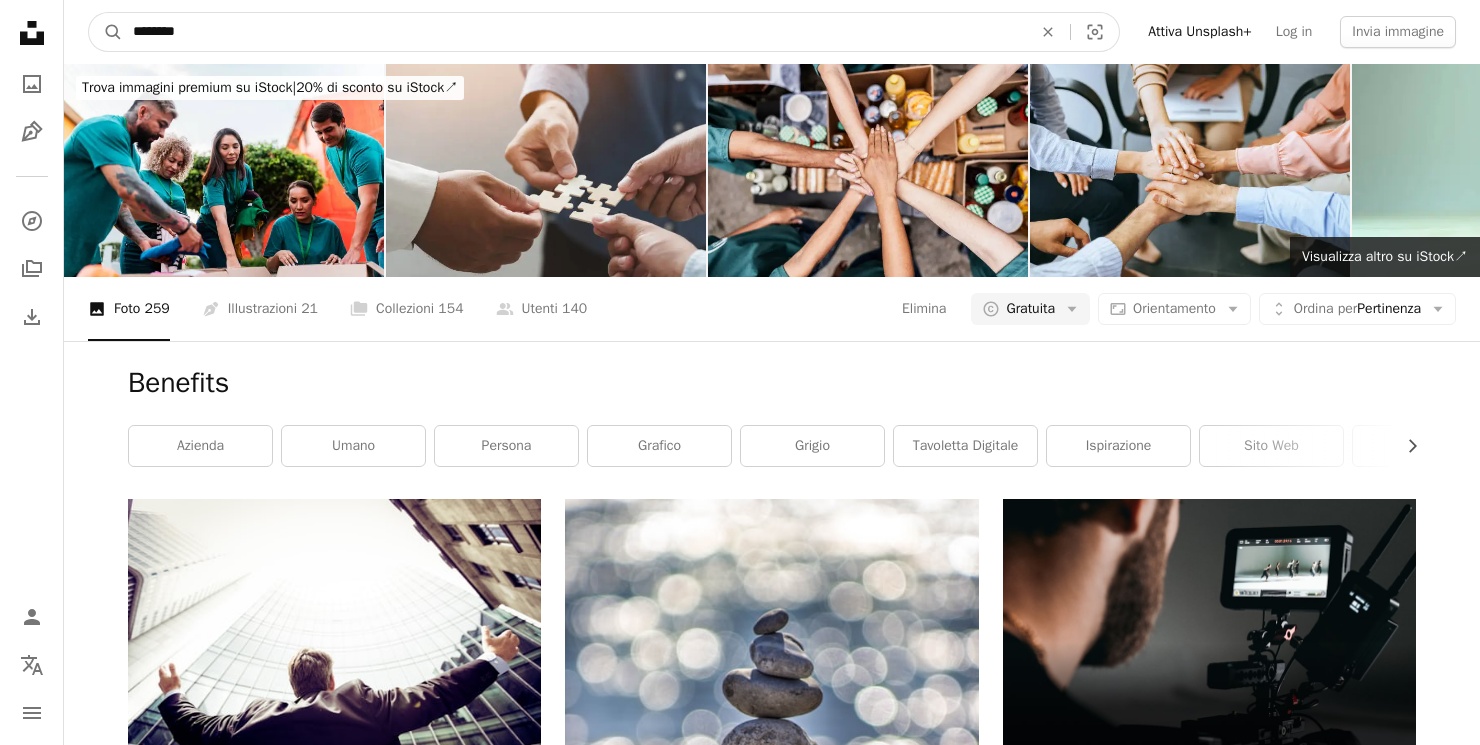 click on "A magnifying glass" at bounding box center (106, 32) 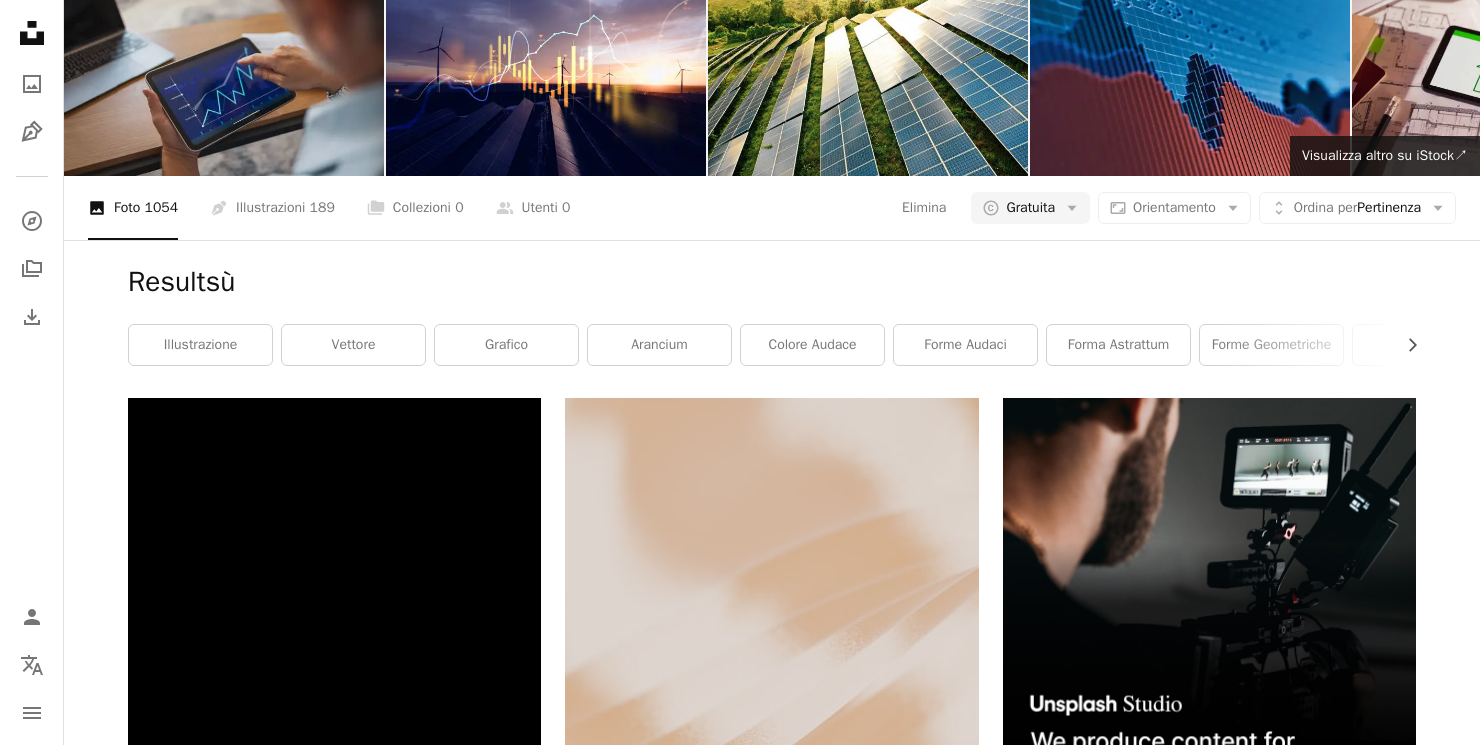 scroll, scrollTop: 0, scrollLeft: 0, axis: both 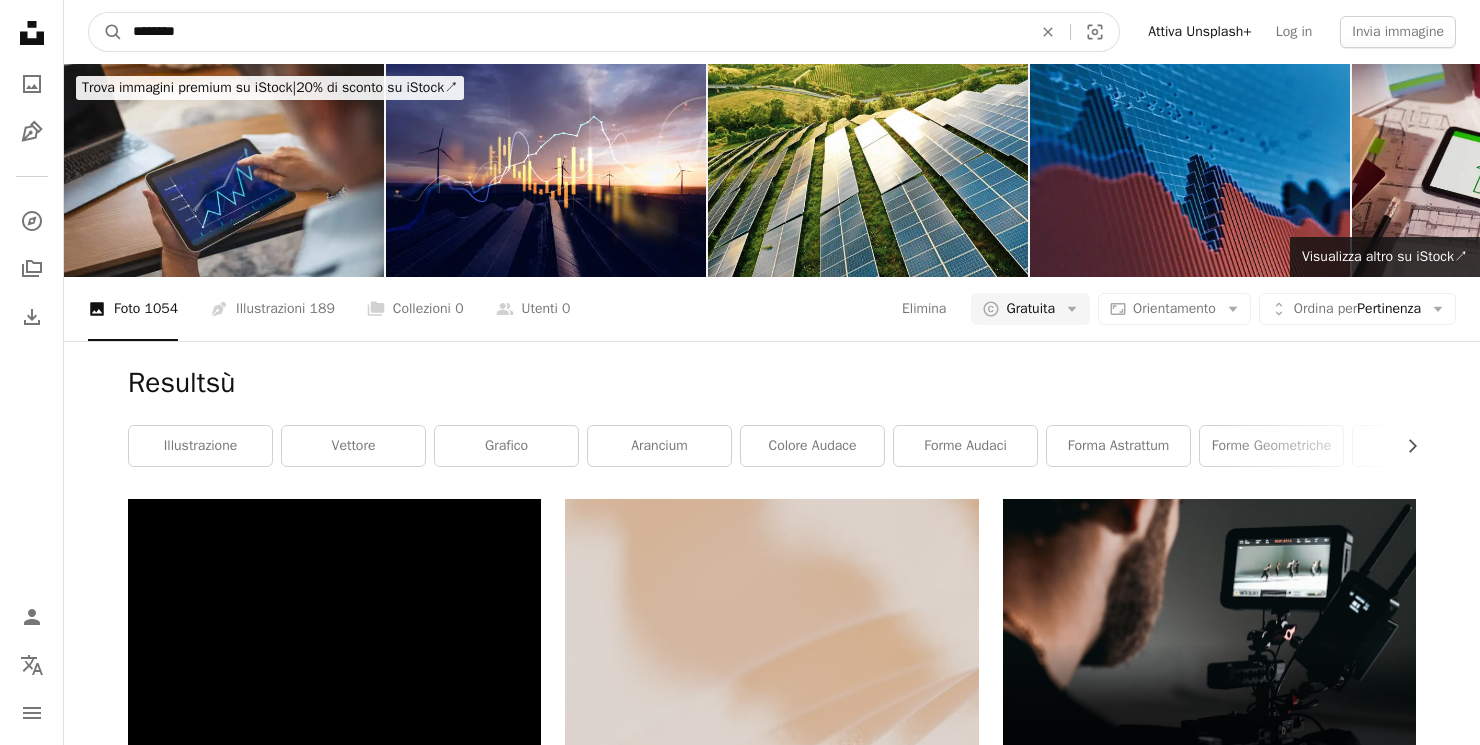 click on "********" at bounding box center [574, 32] 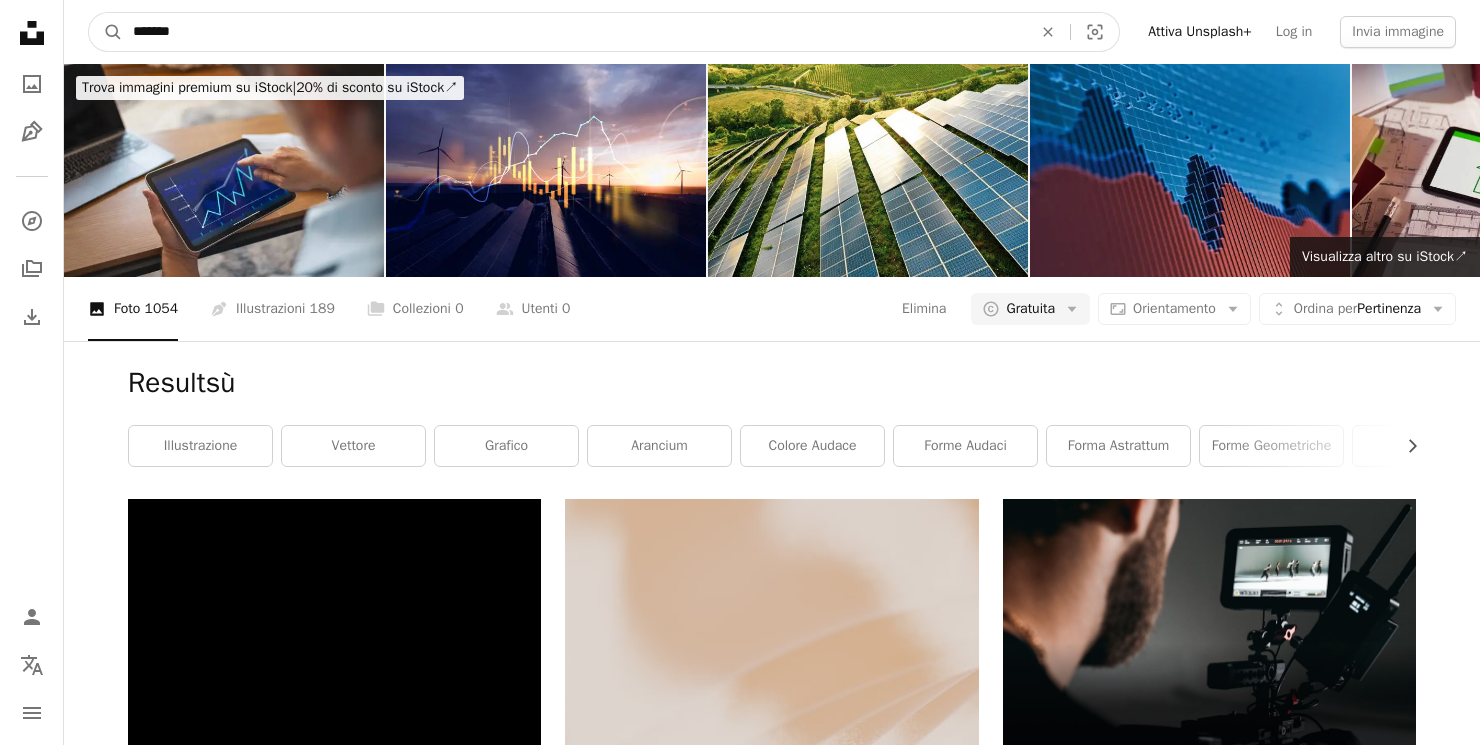 click on "A magnifying glass" at bounding box center (106, 32) 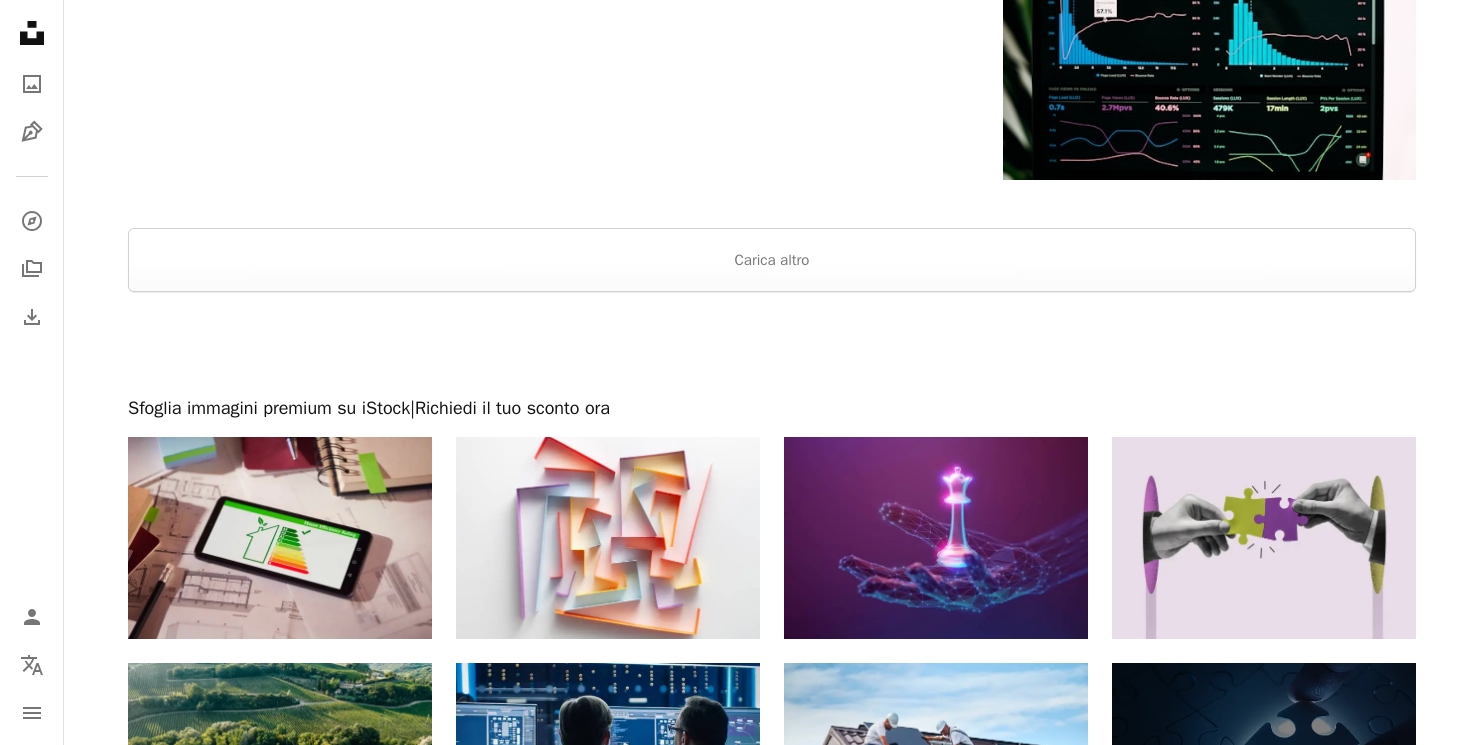 scroll, scrollTop: 2990, scrollLeft: 0, axis: vertical 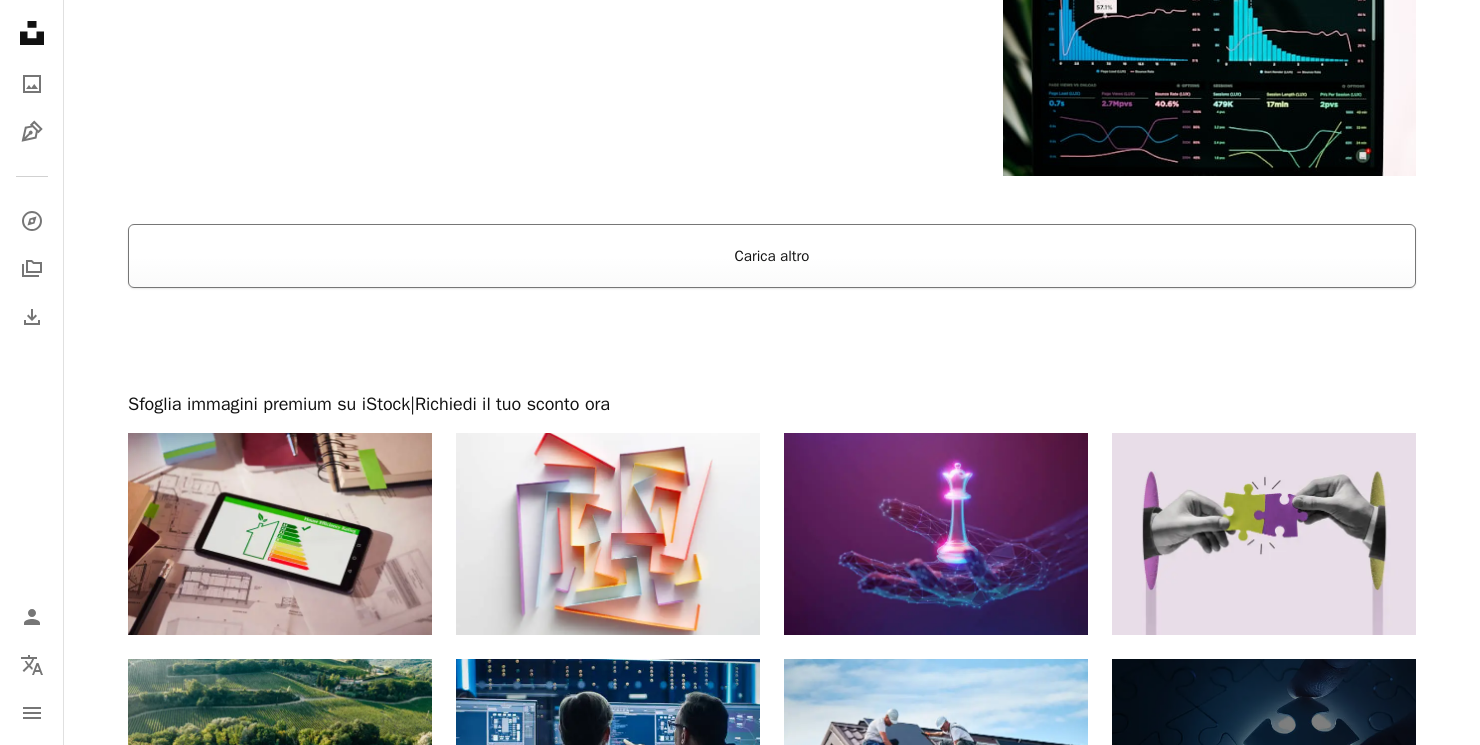 click on "Carica altro" at bounding box center (772, 256) 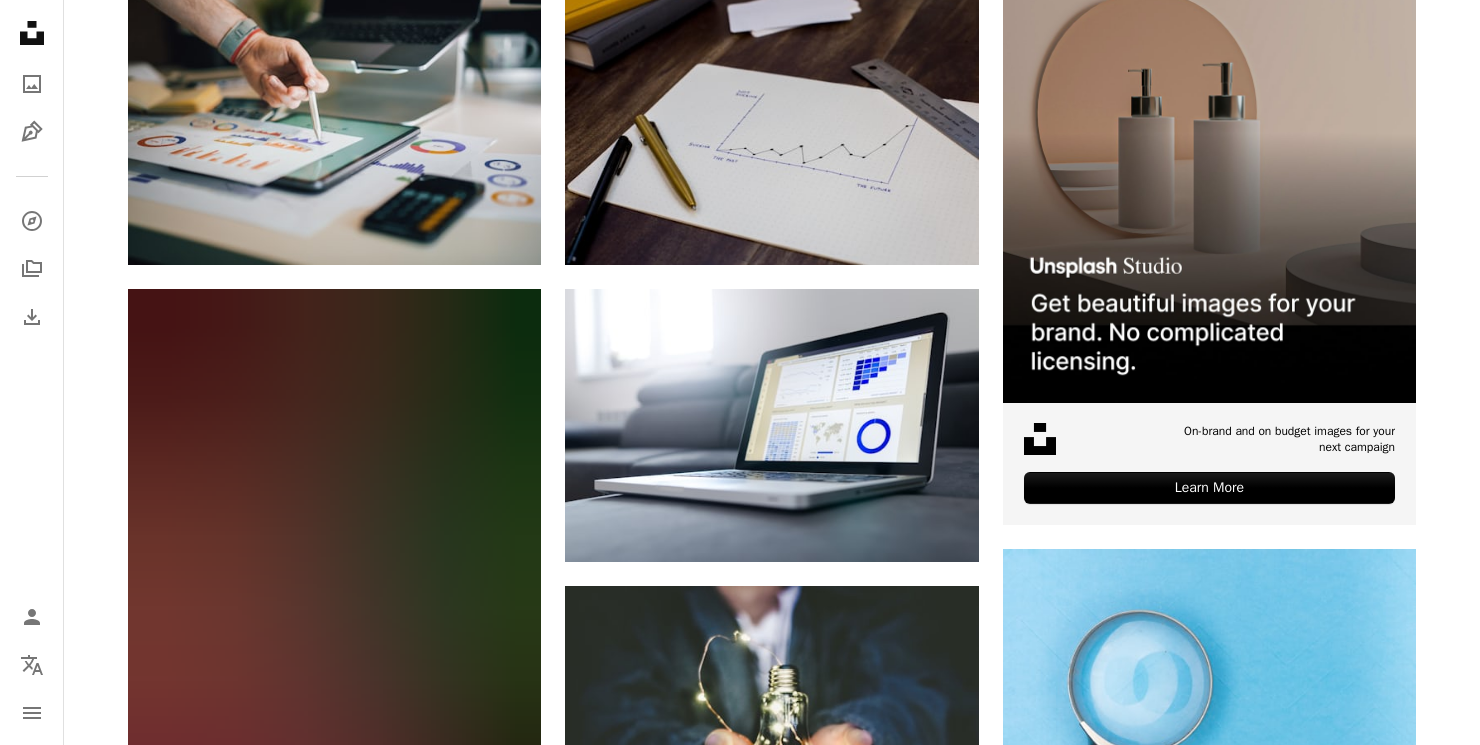 scroll, scrollTop: 0, scrollLeft: 0, axis: both 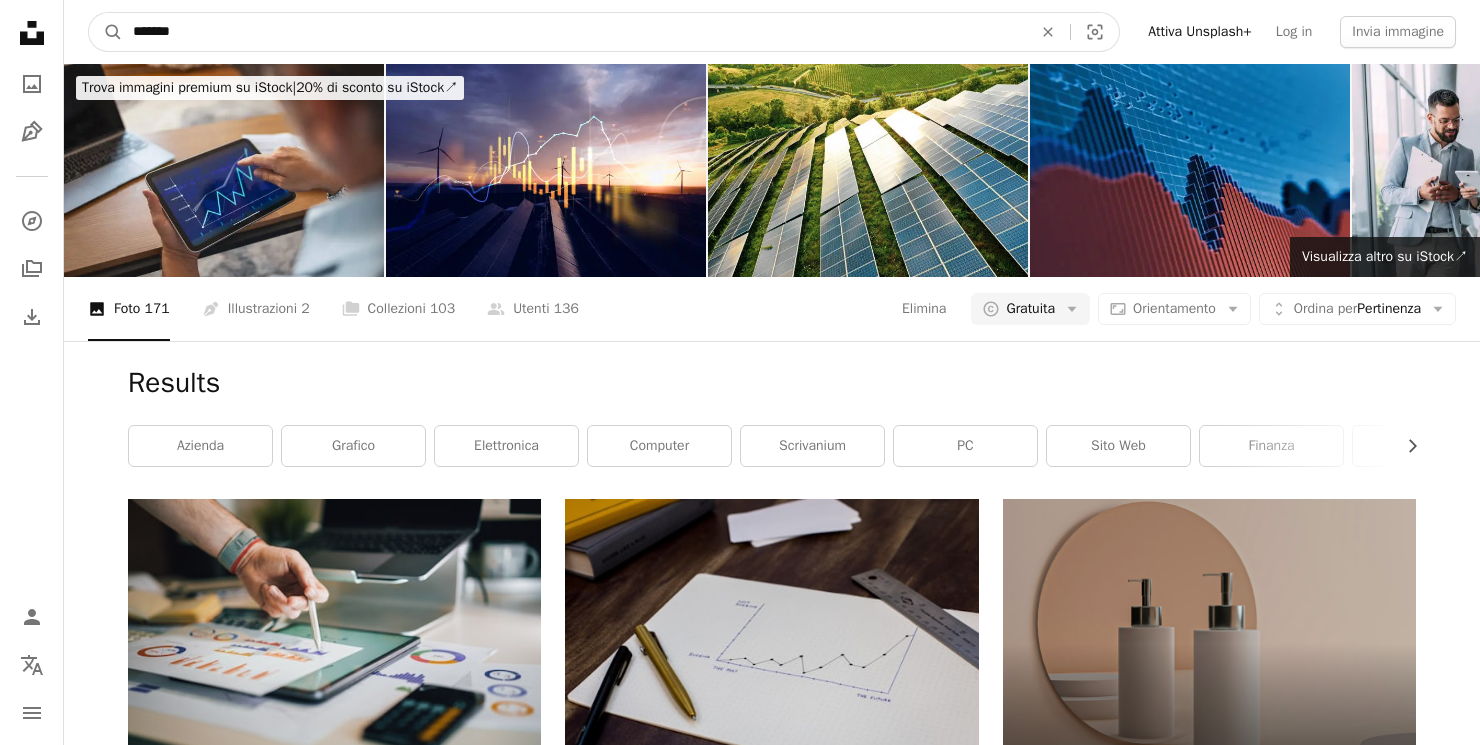 click on "*******" at bounding box center [574, 32] 